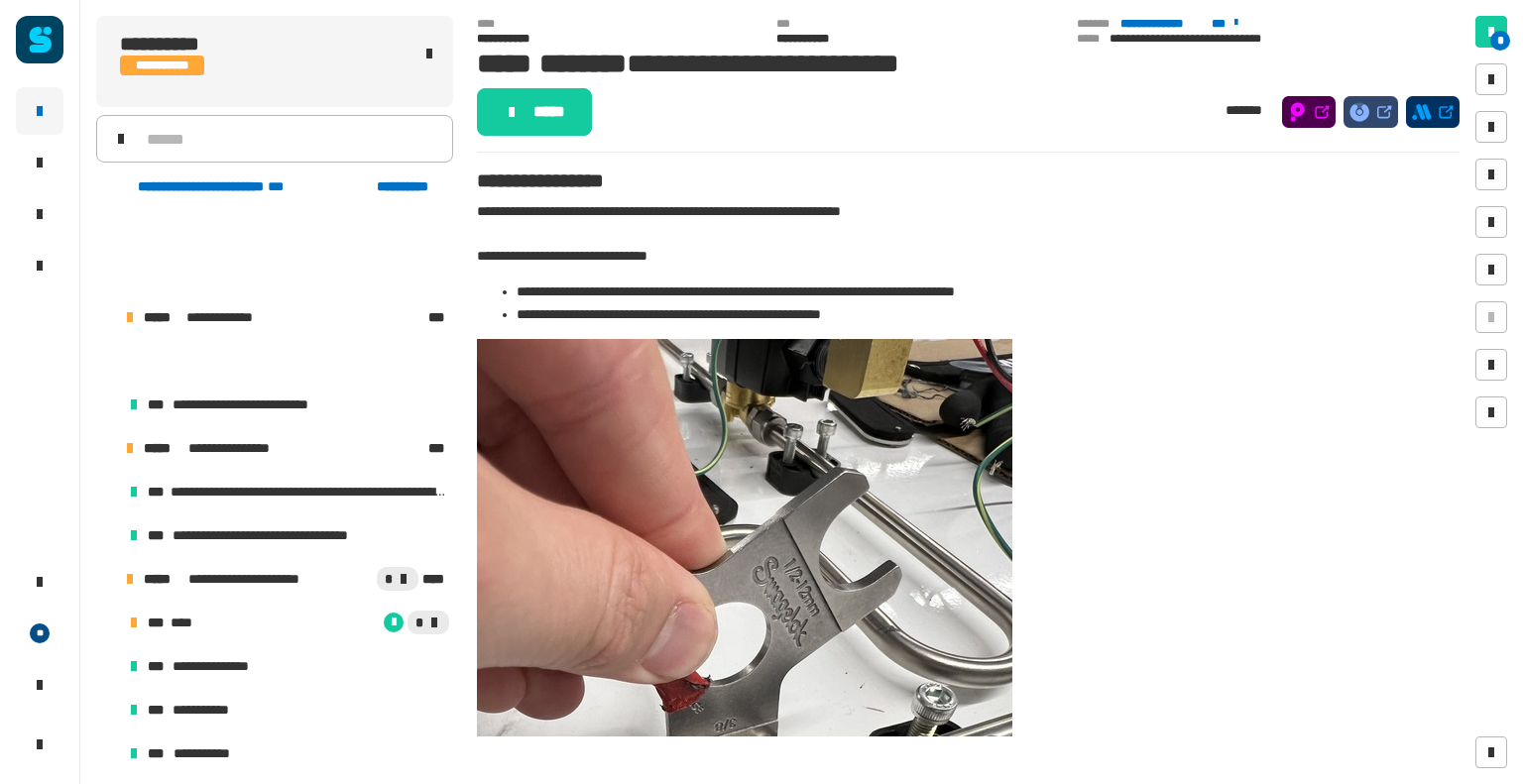 scroll, scrollTop: 0, scrollLeft: 0, axis: both 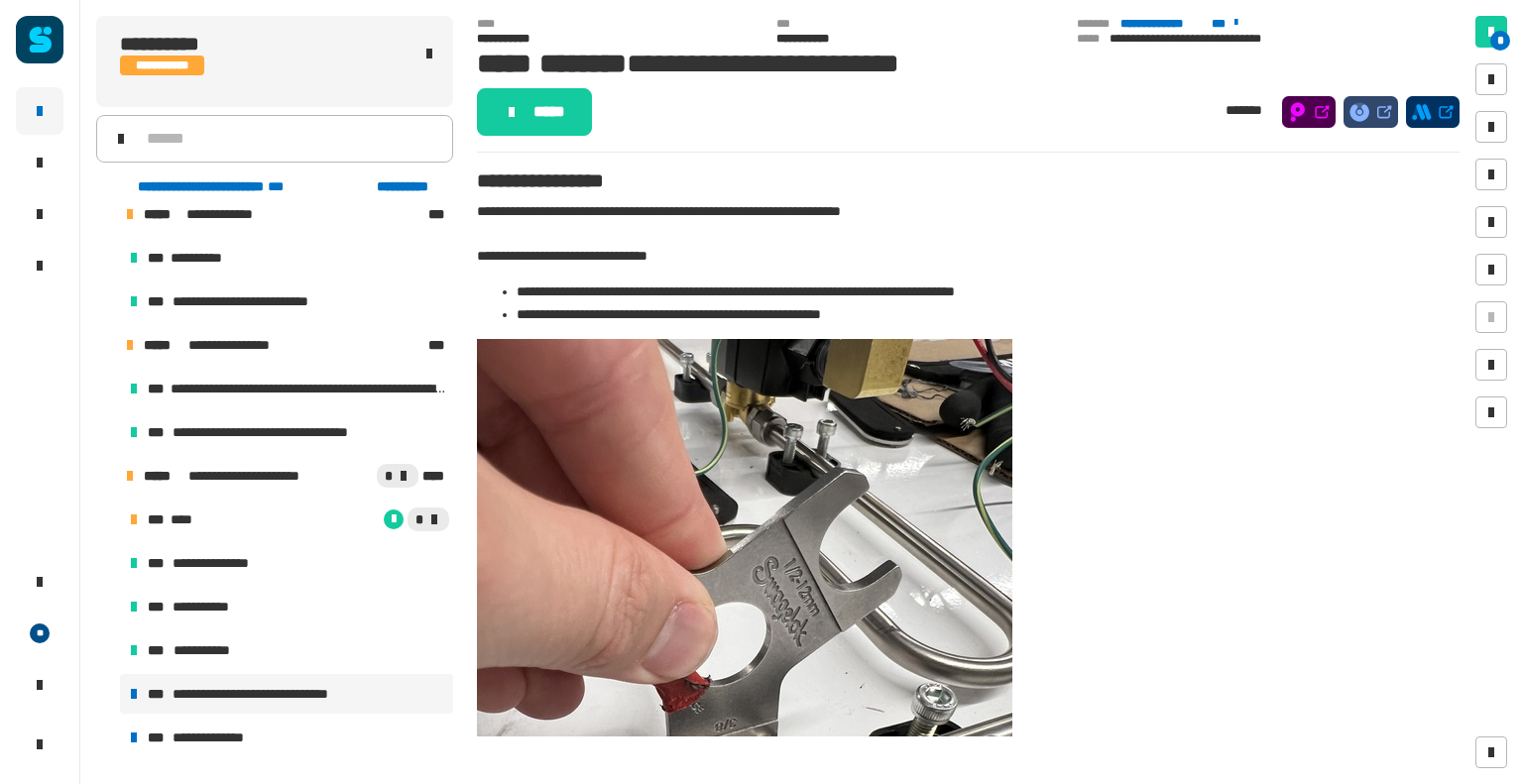 click on "**********" at bounding box center [270, 694] 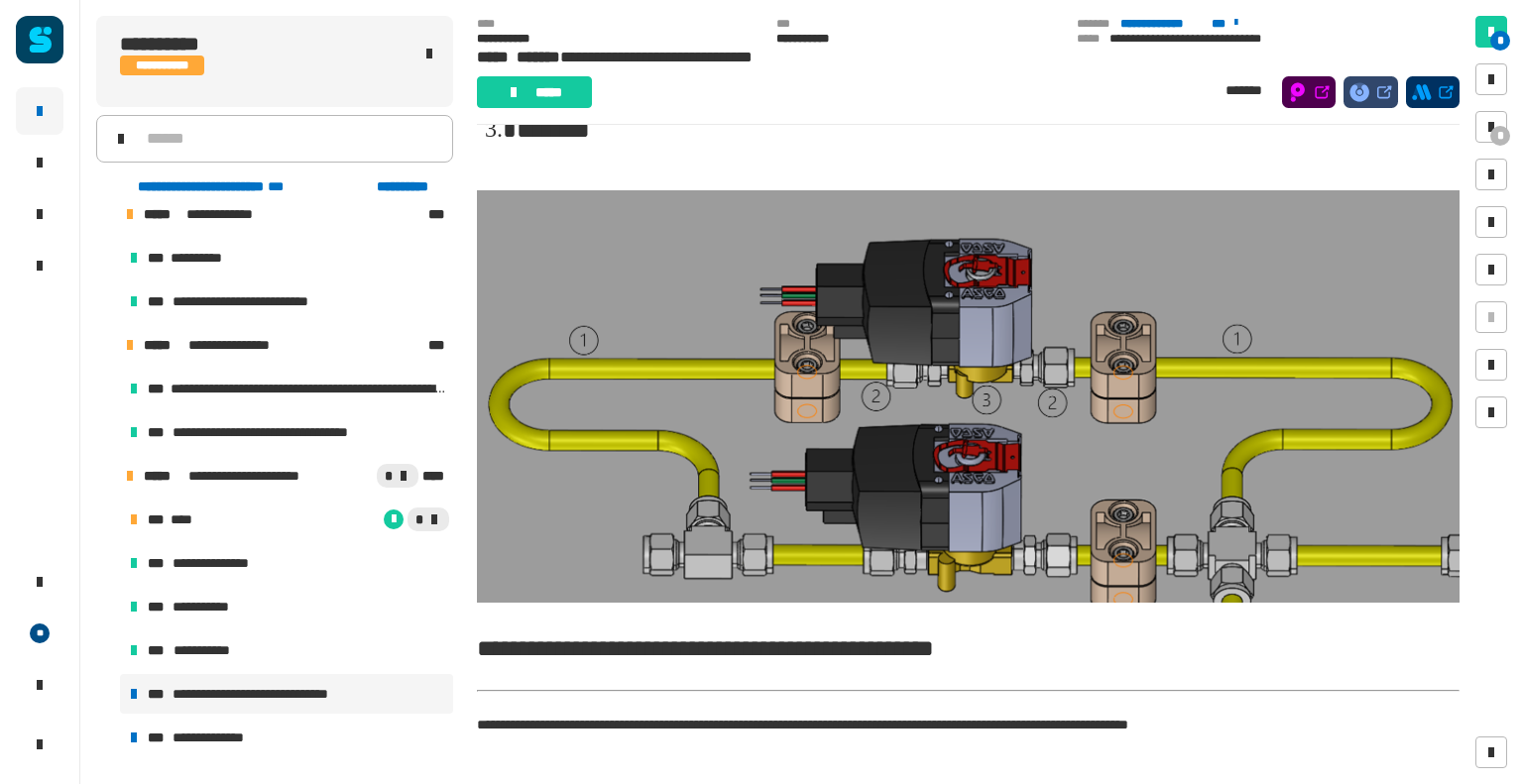 scroll, scrollTop: 2906, scrollLeft: 0, axis: vertical 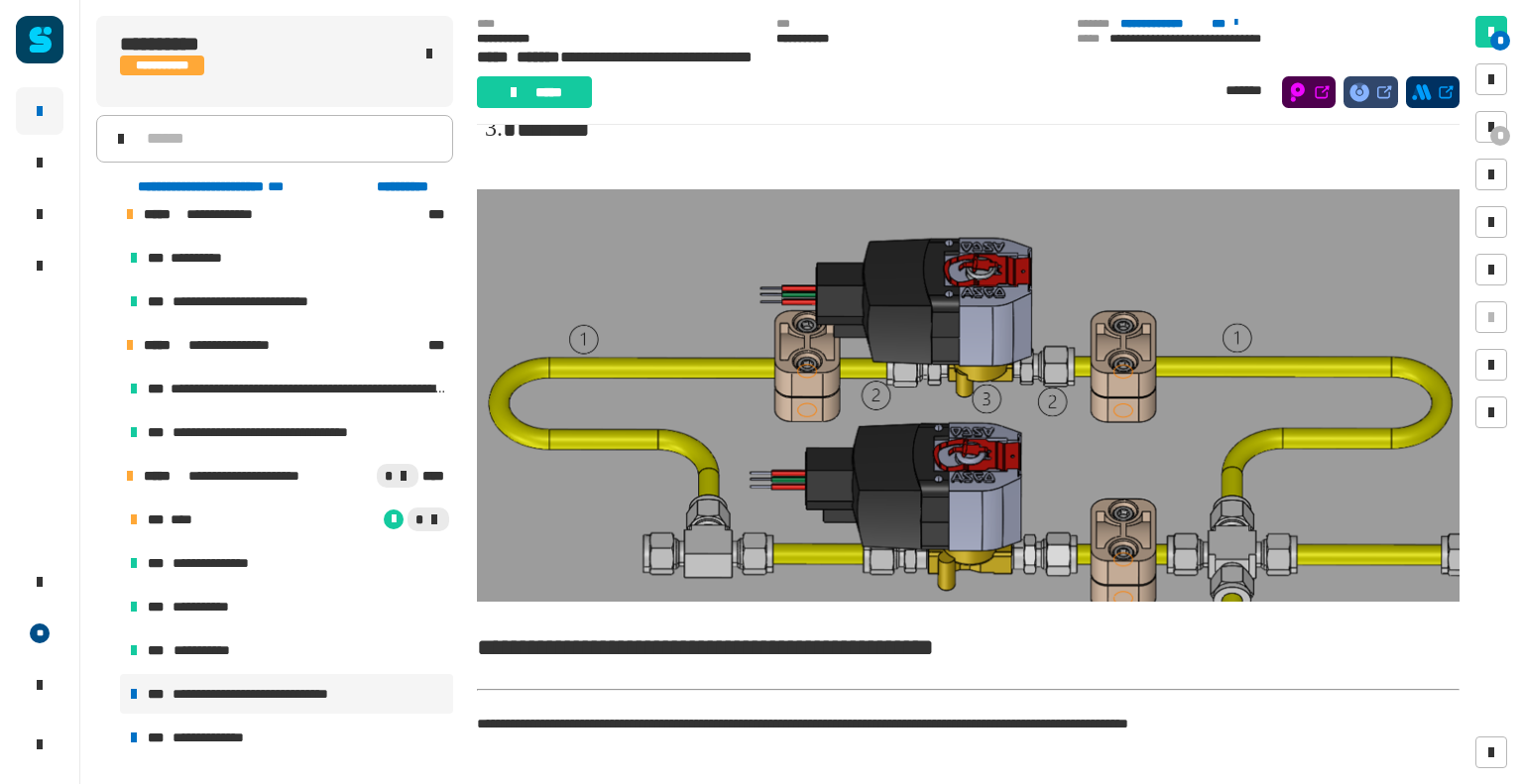 click at bounding box center (968, 395) 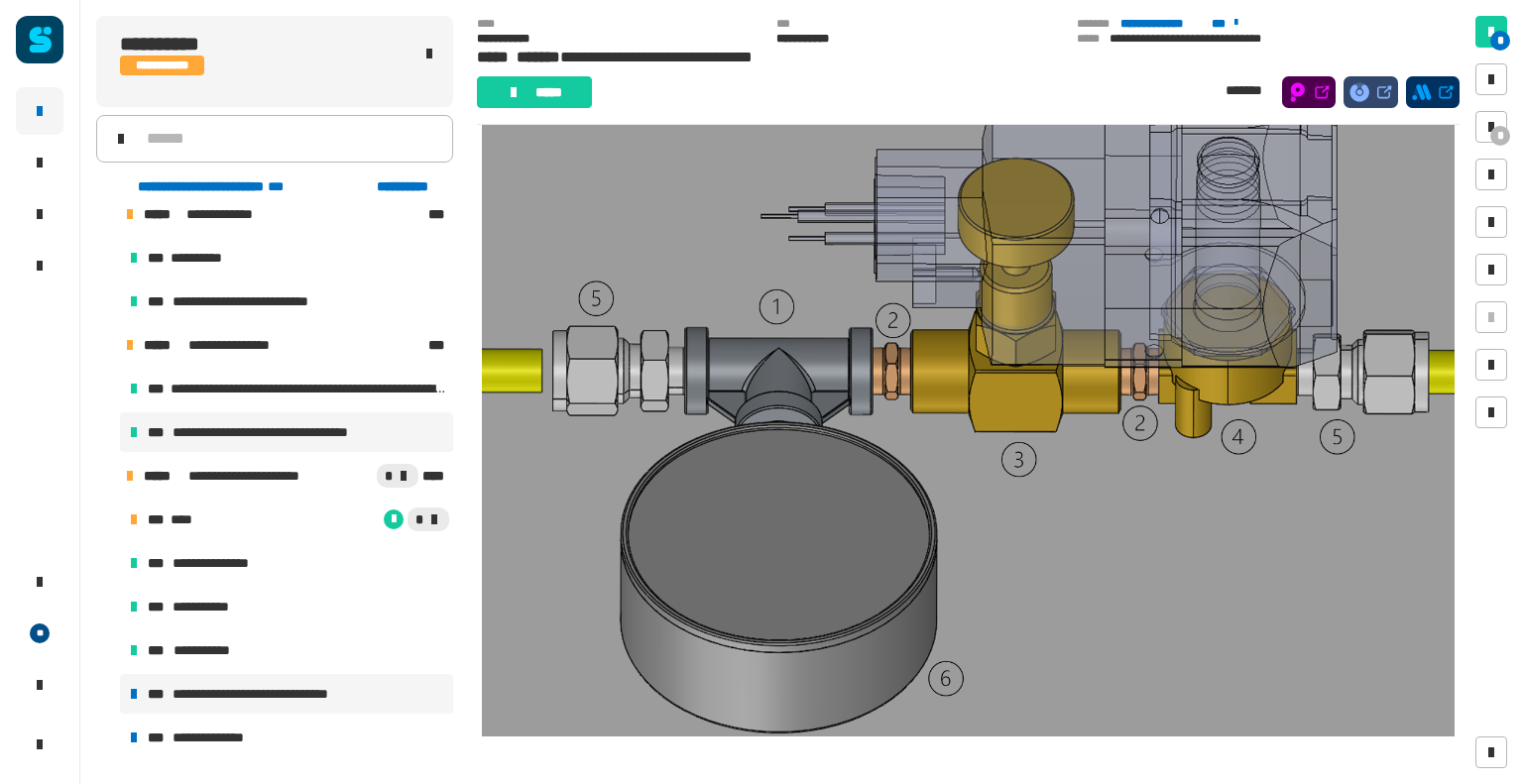 scroll, scrollTop: 1358, scrollLeft: 0, axis: vertical 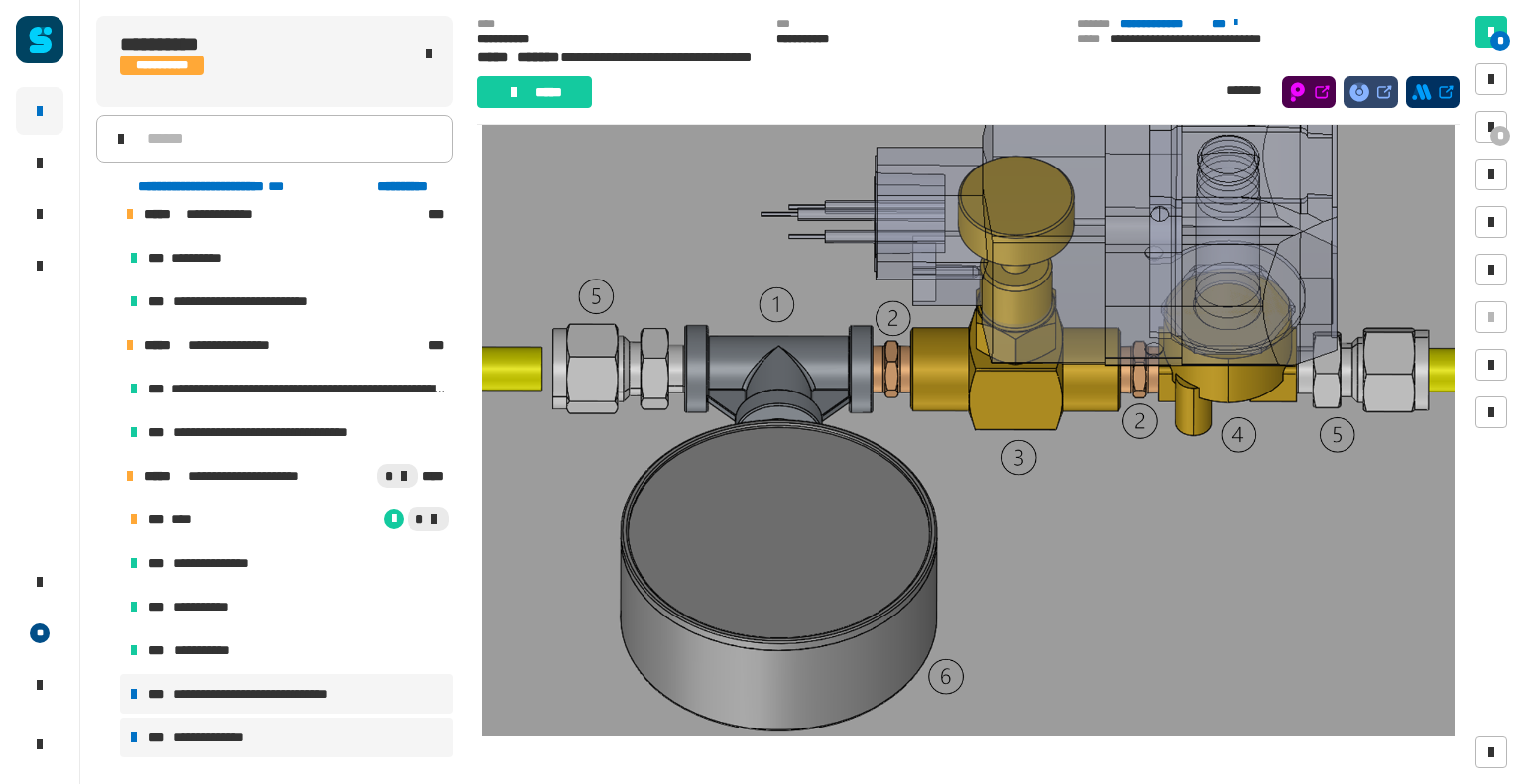 click on "**********" at bounding box center [287, 737] 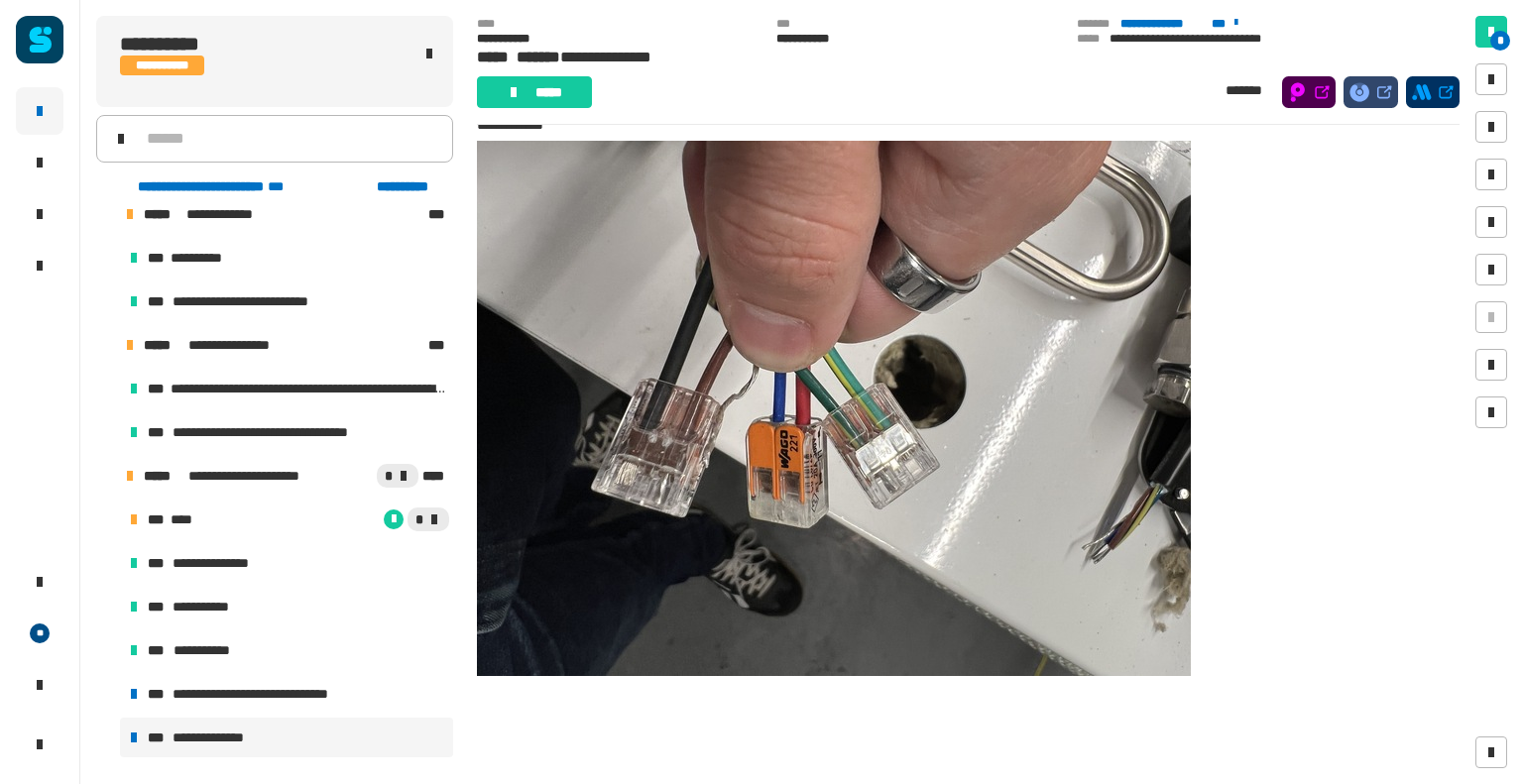 scroll, scrollTop: 0, scrollLeft: 0, axis: both 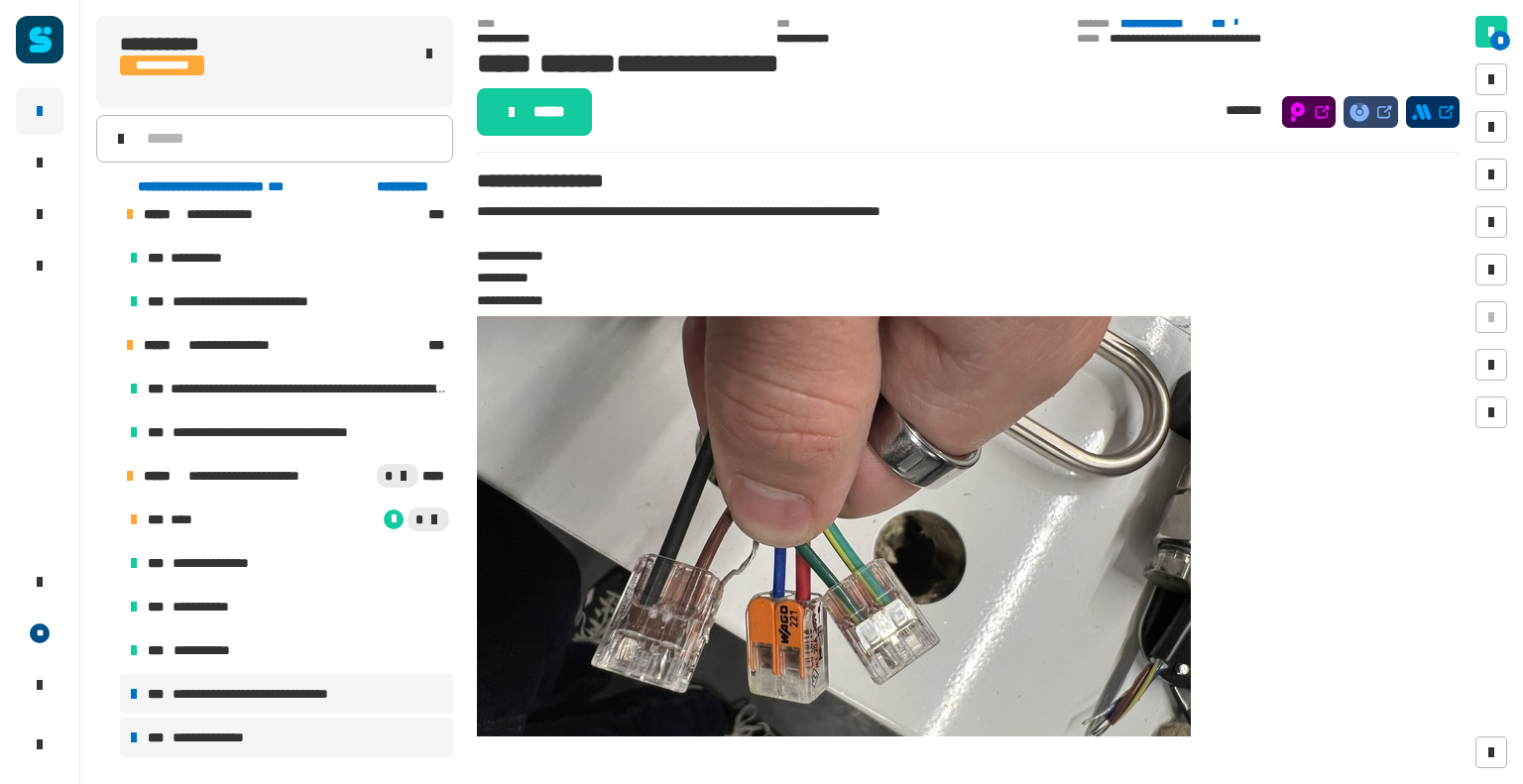 click on "**********" at bounding box center [270, 694] 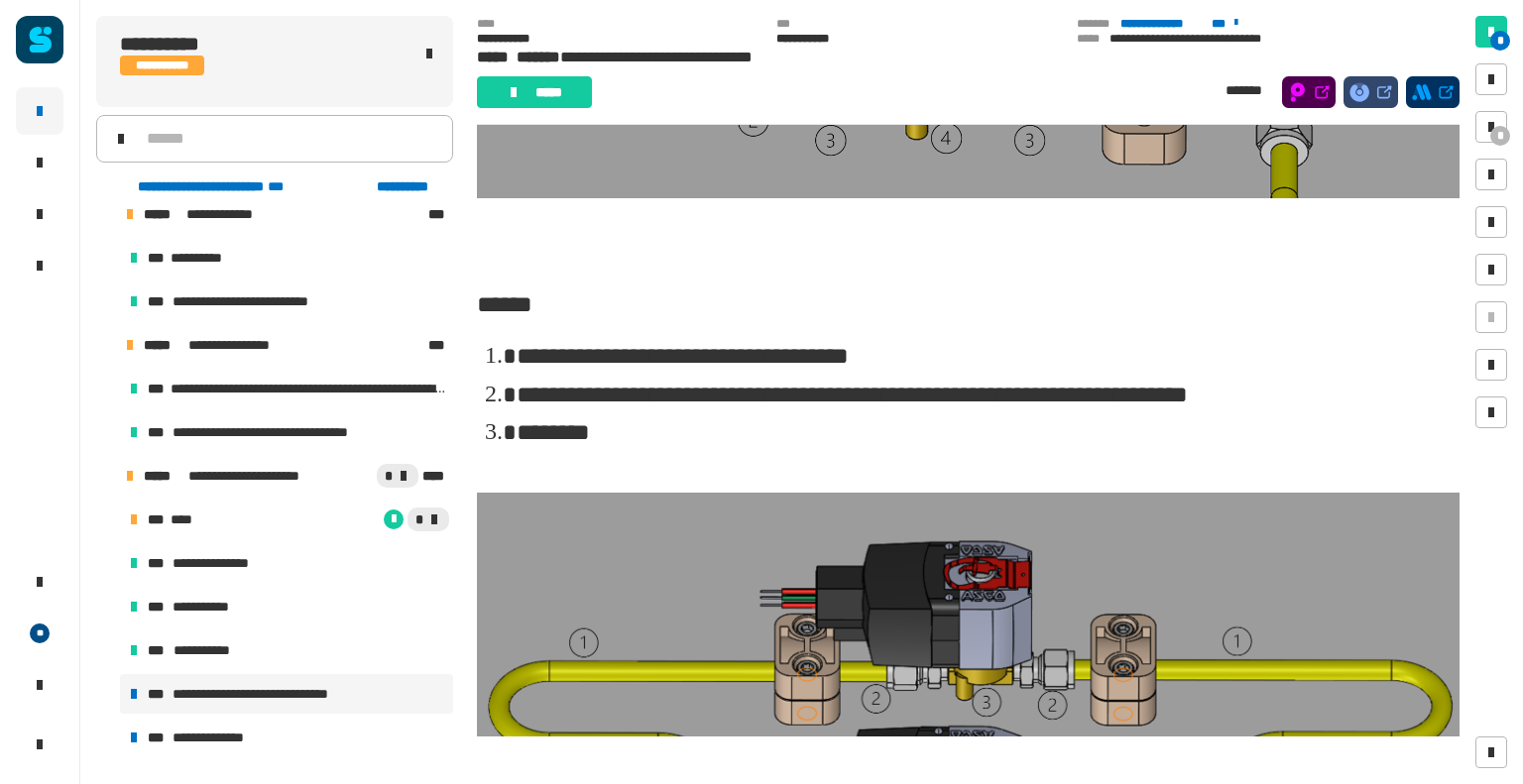 scroll, scrollTop: 2602, scrollLeft: 0, axis: vertical 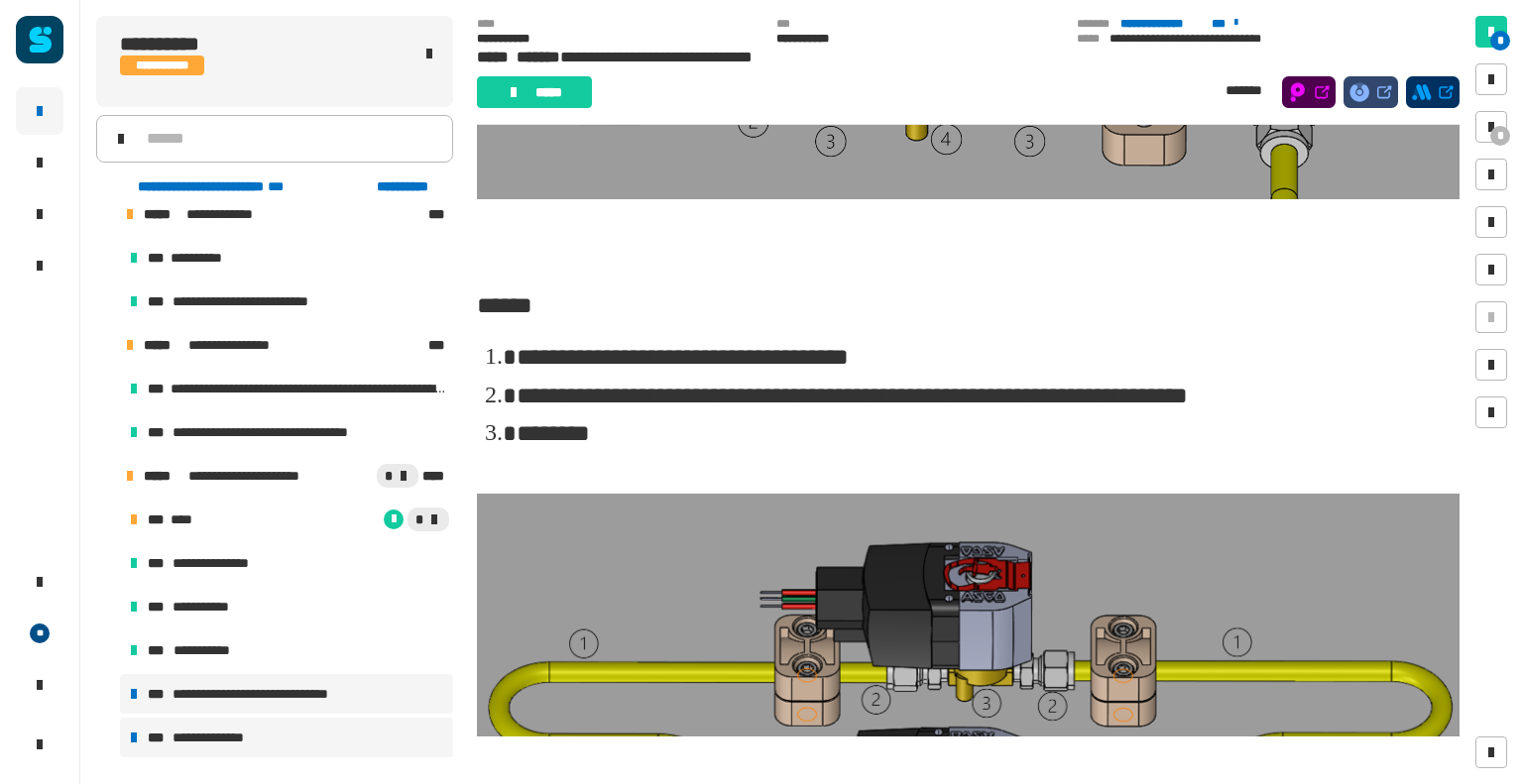 click on "**********" at bounding box center (287, 737) 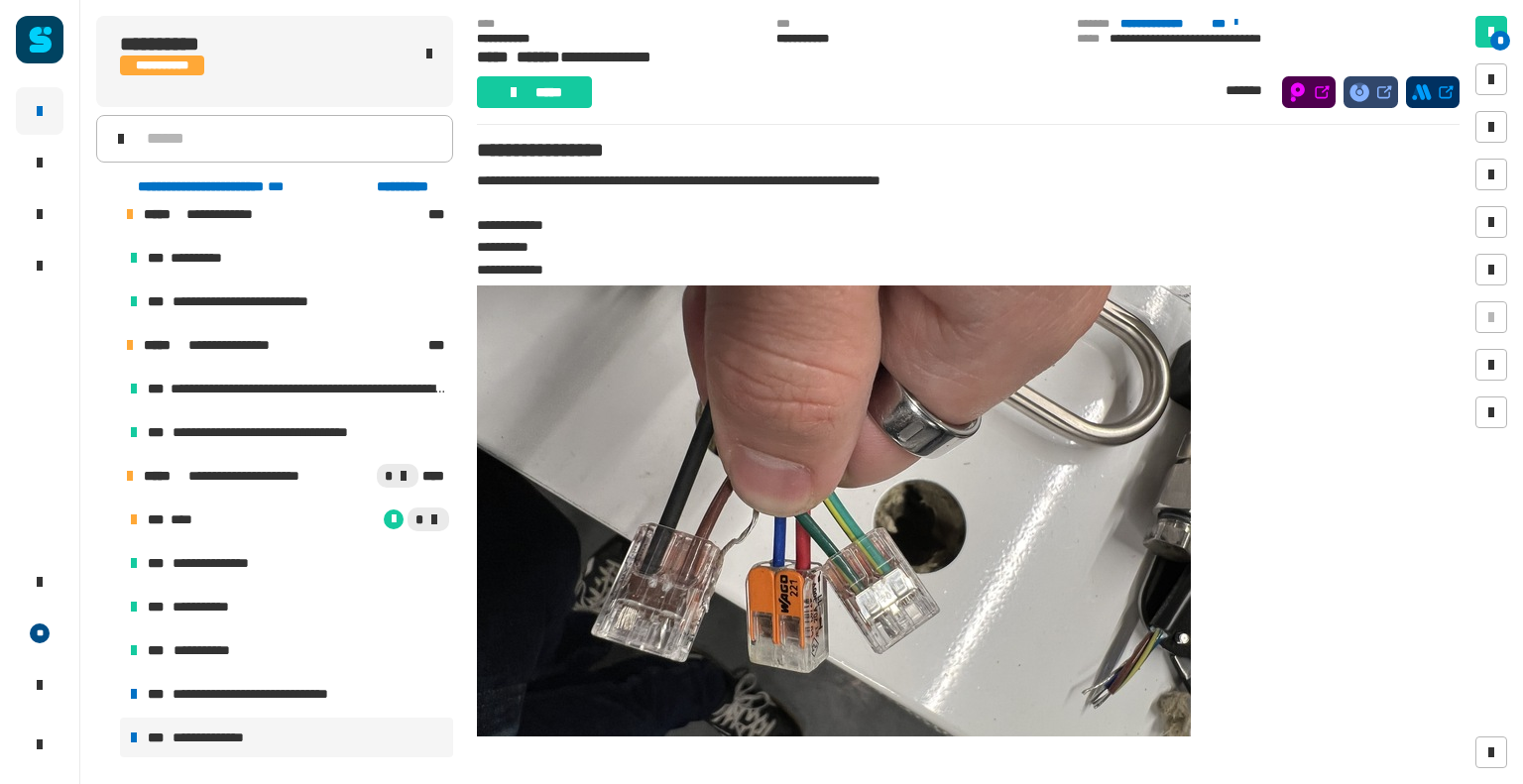 scroll, scrollTop: 149, scrollLeft: 0, axis: vertical 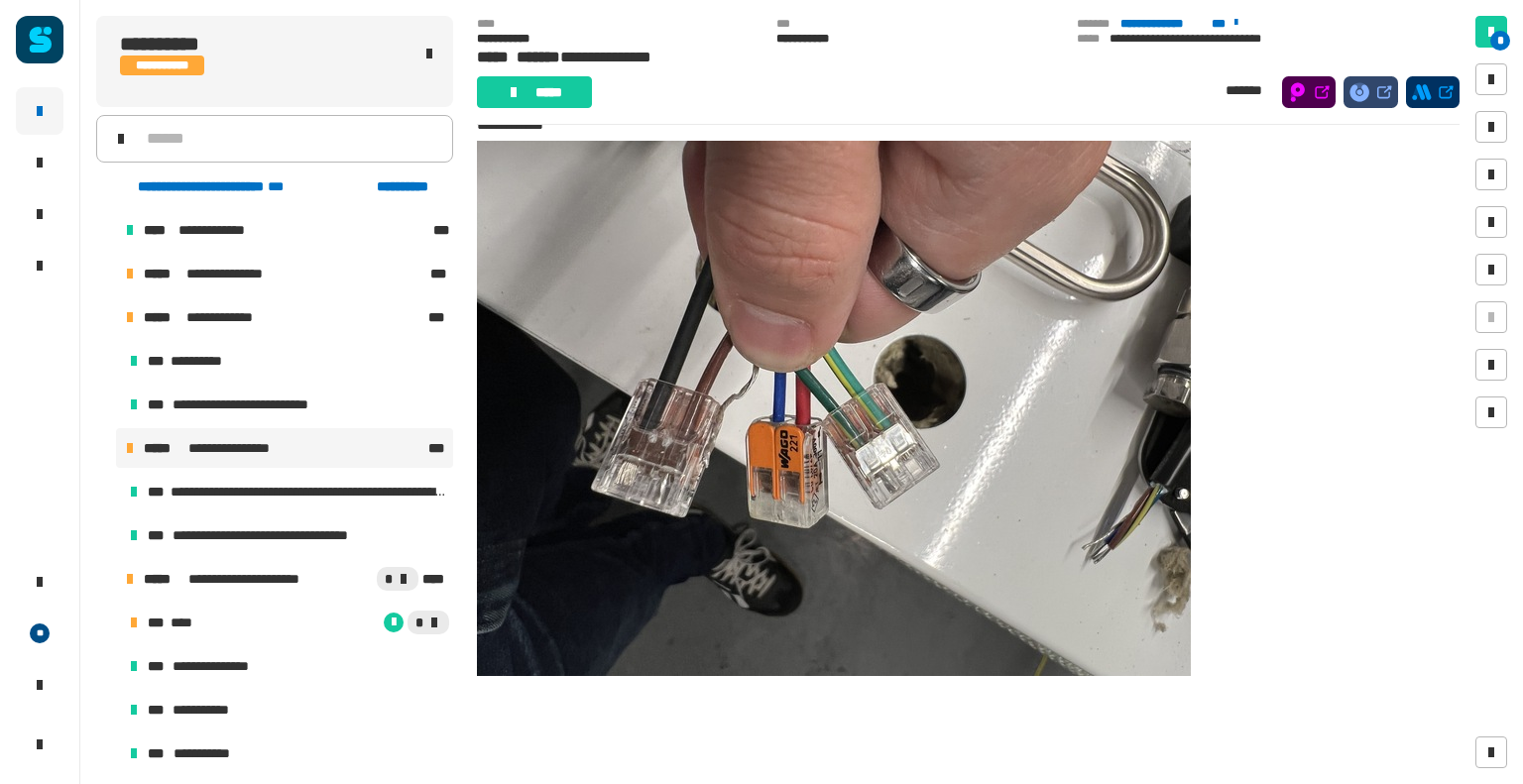 click on "**********" at bounding box center (284, 448) 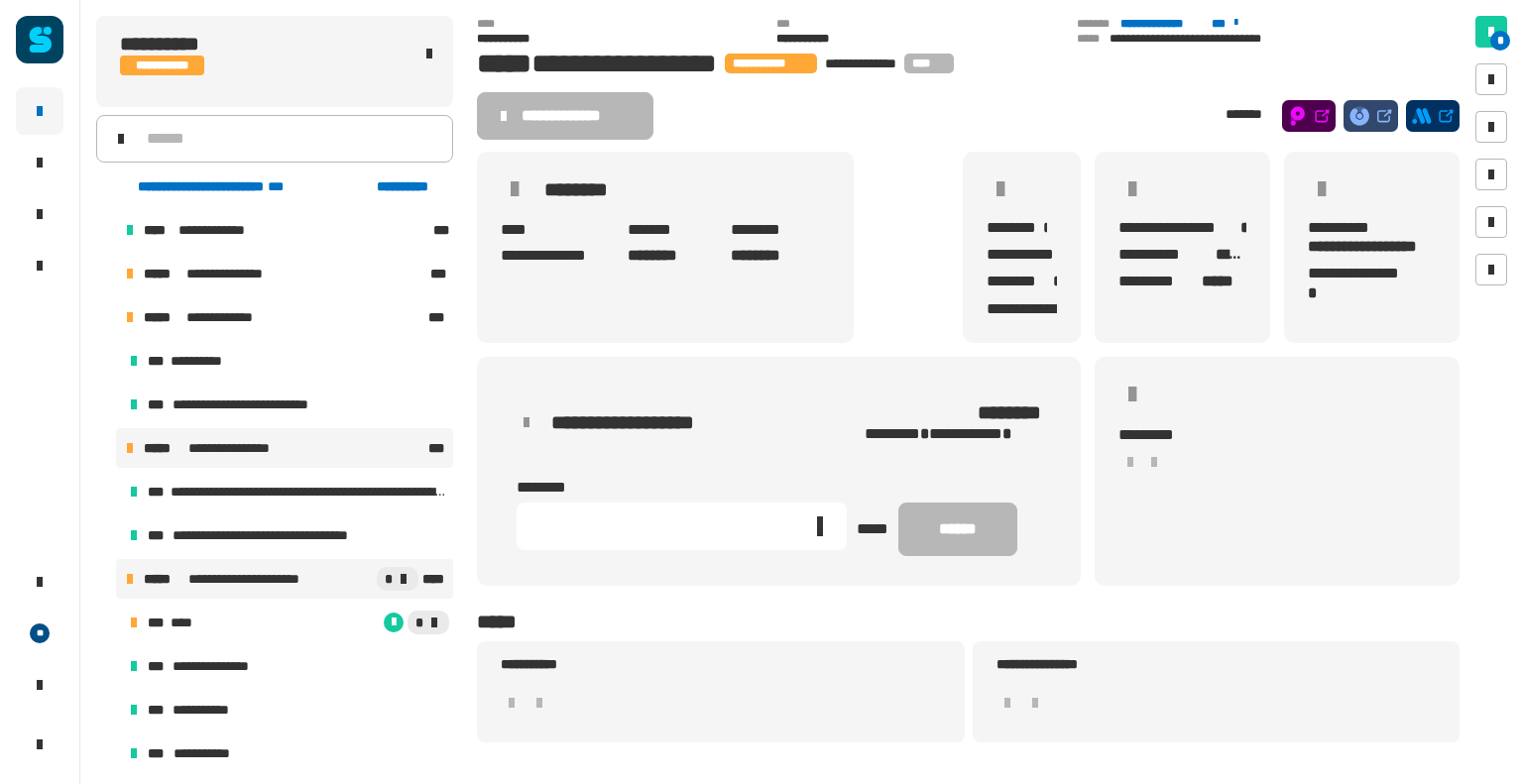 scroll, scrollTop: 36, scrollLeft: 0, axis: vertical 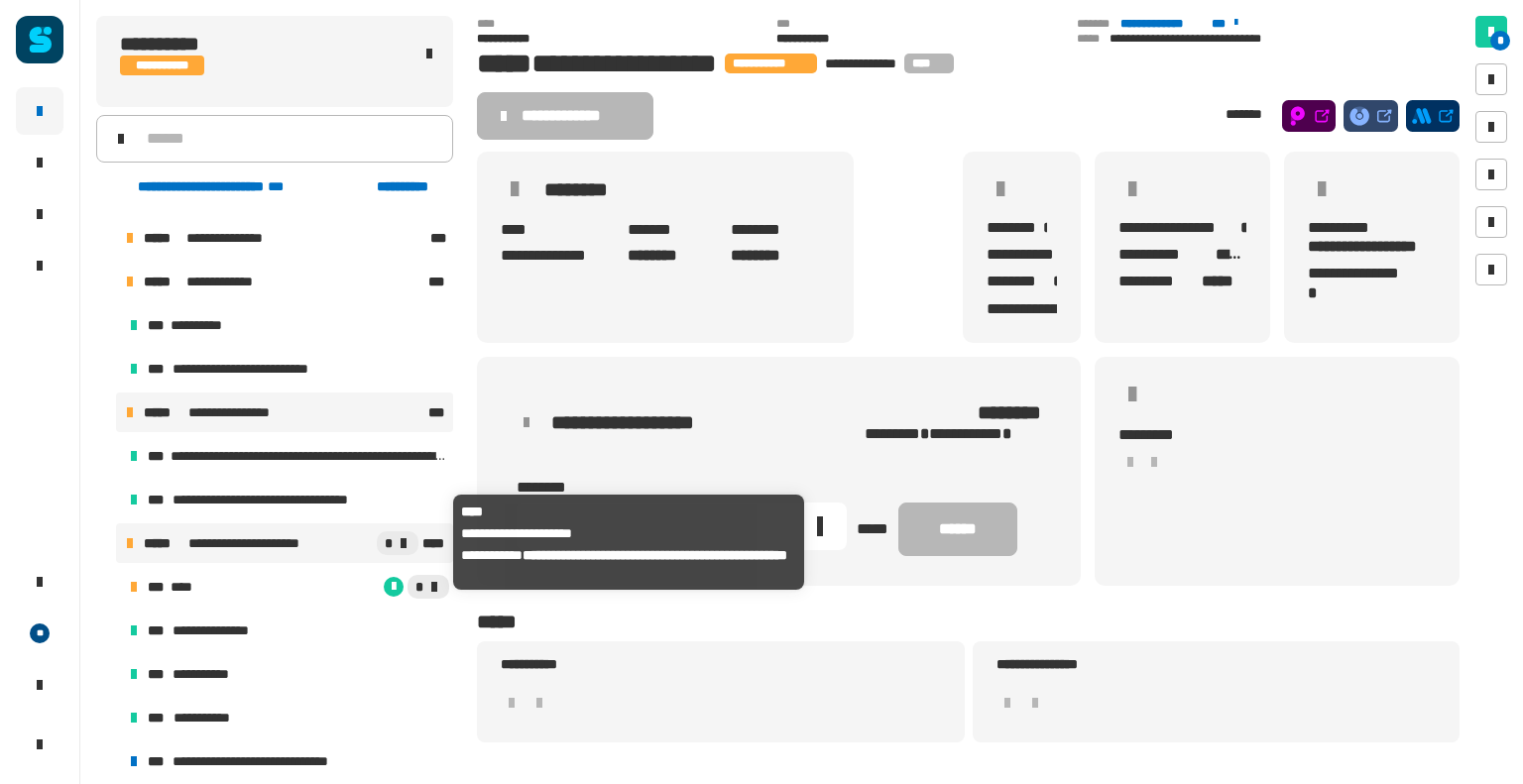 click on "**********" at bounding box center [257, 543] 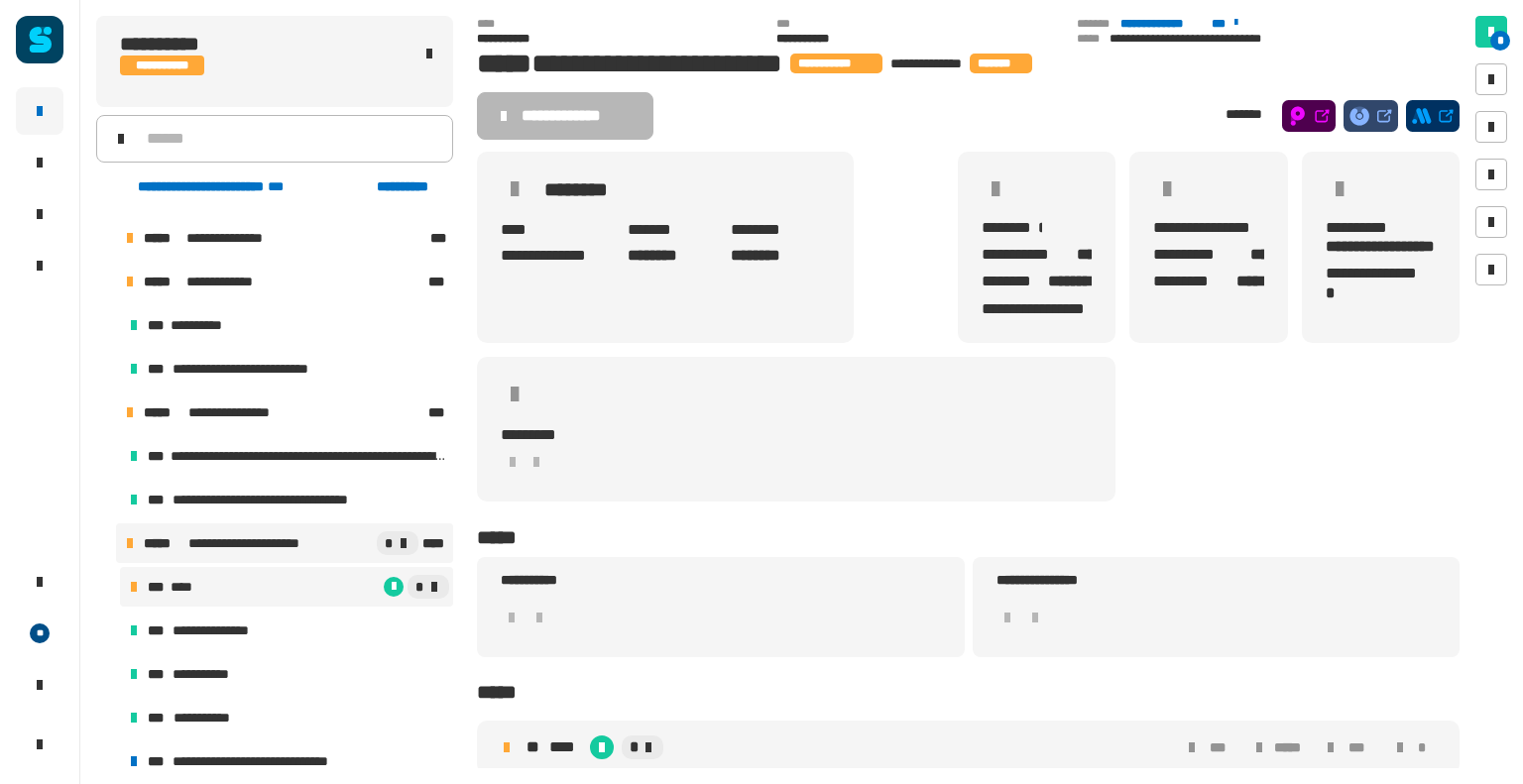 click on "*" at bounding box center (326, 587) 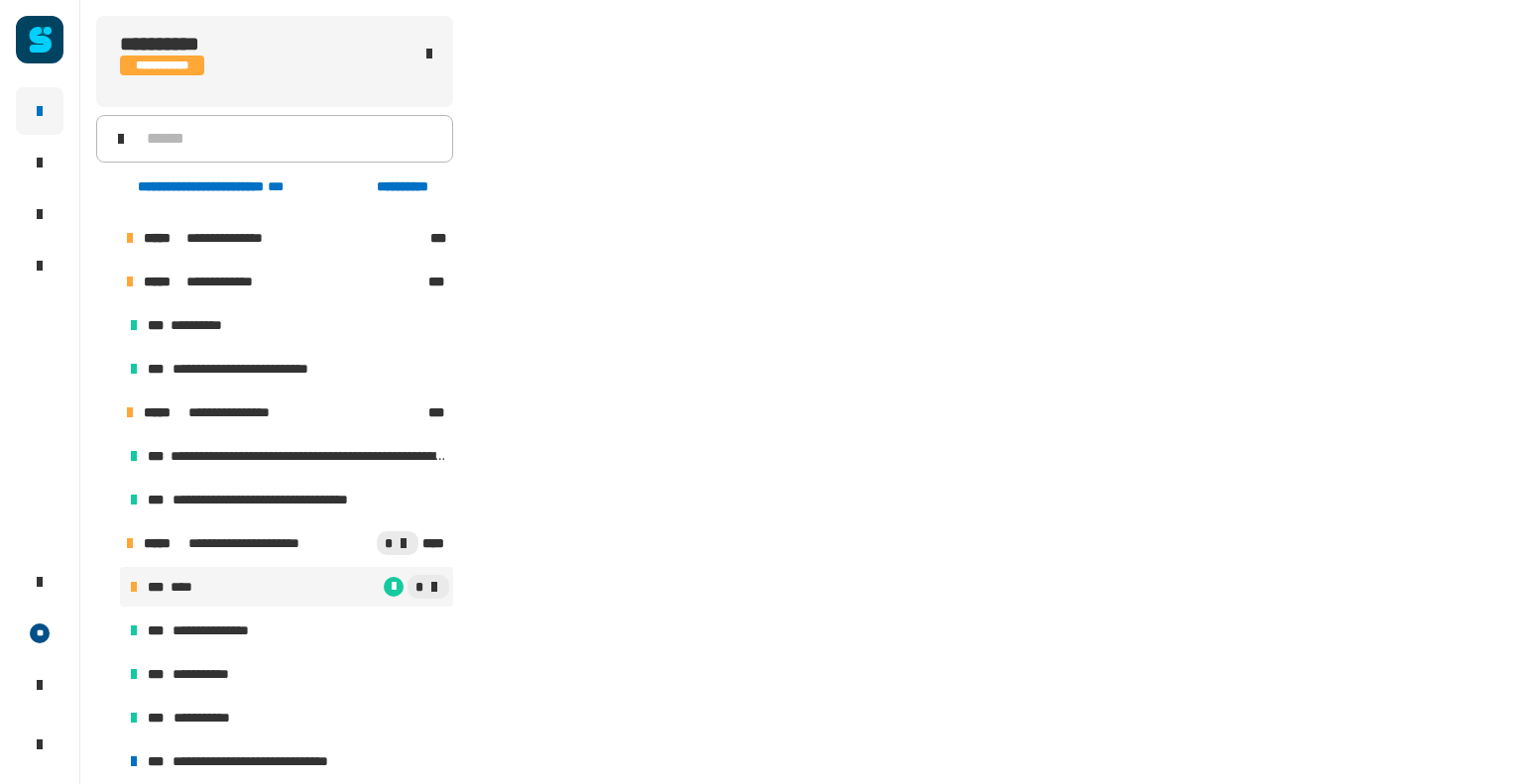 scroll, scrollTop: 375, scrollLeft: 0, axis: vertical 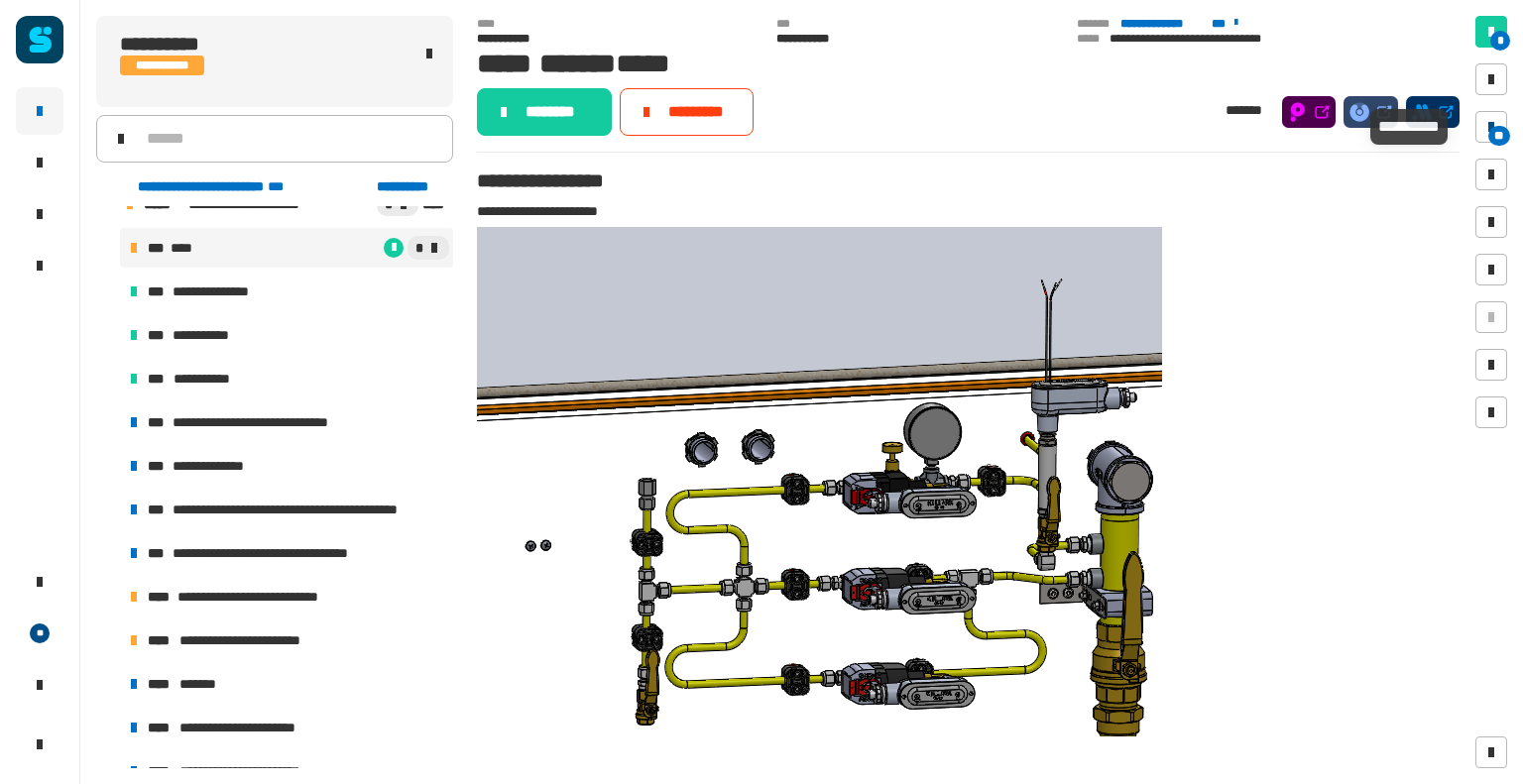 click at bounding box center (1491, 127) 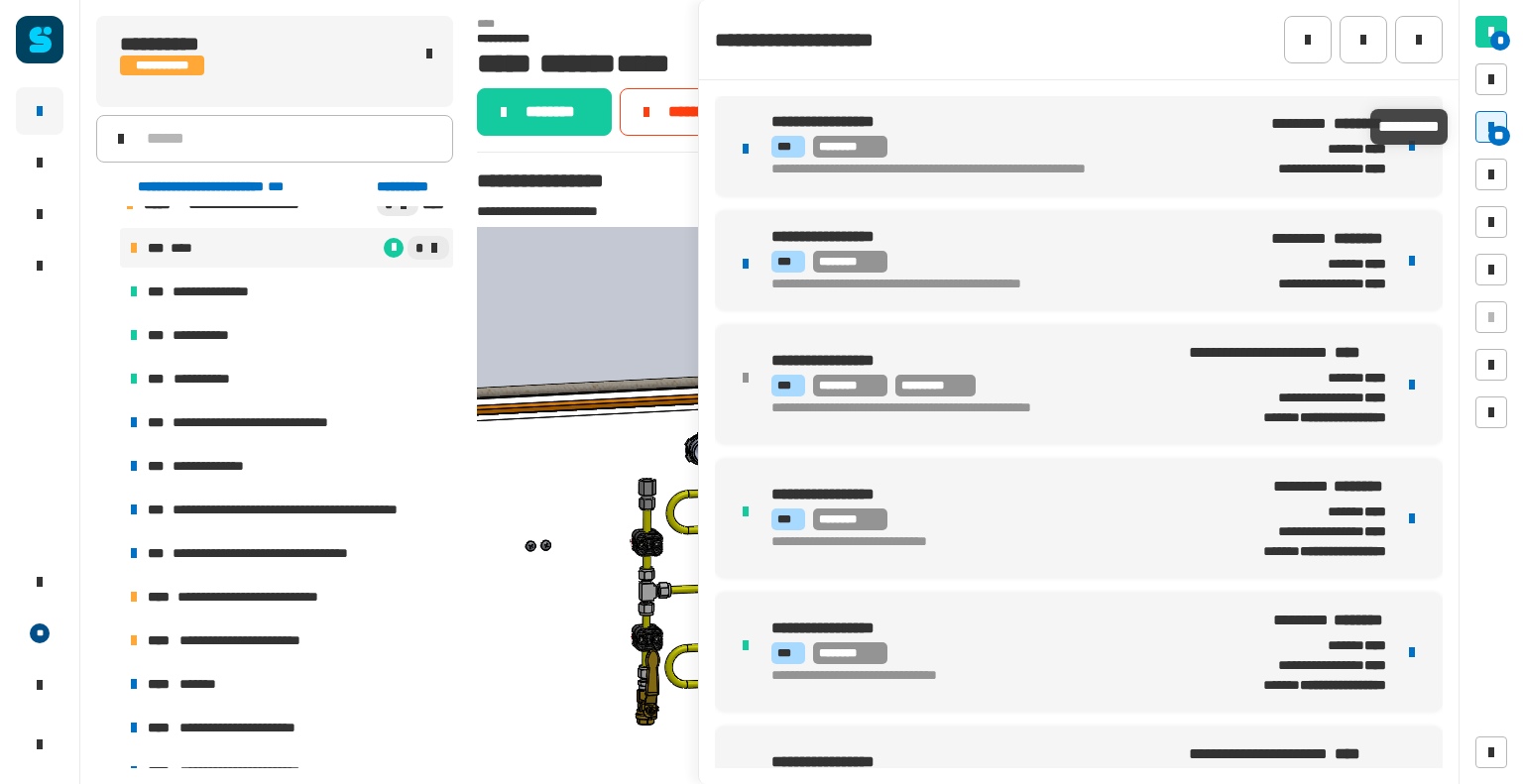 type 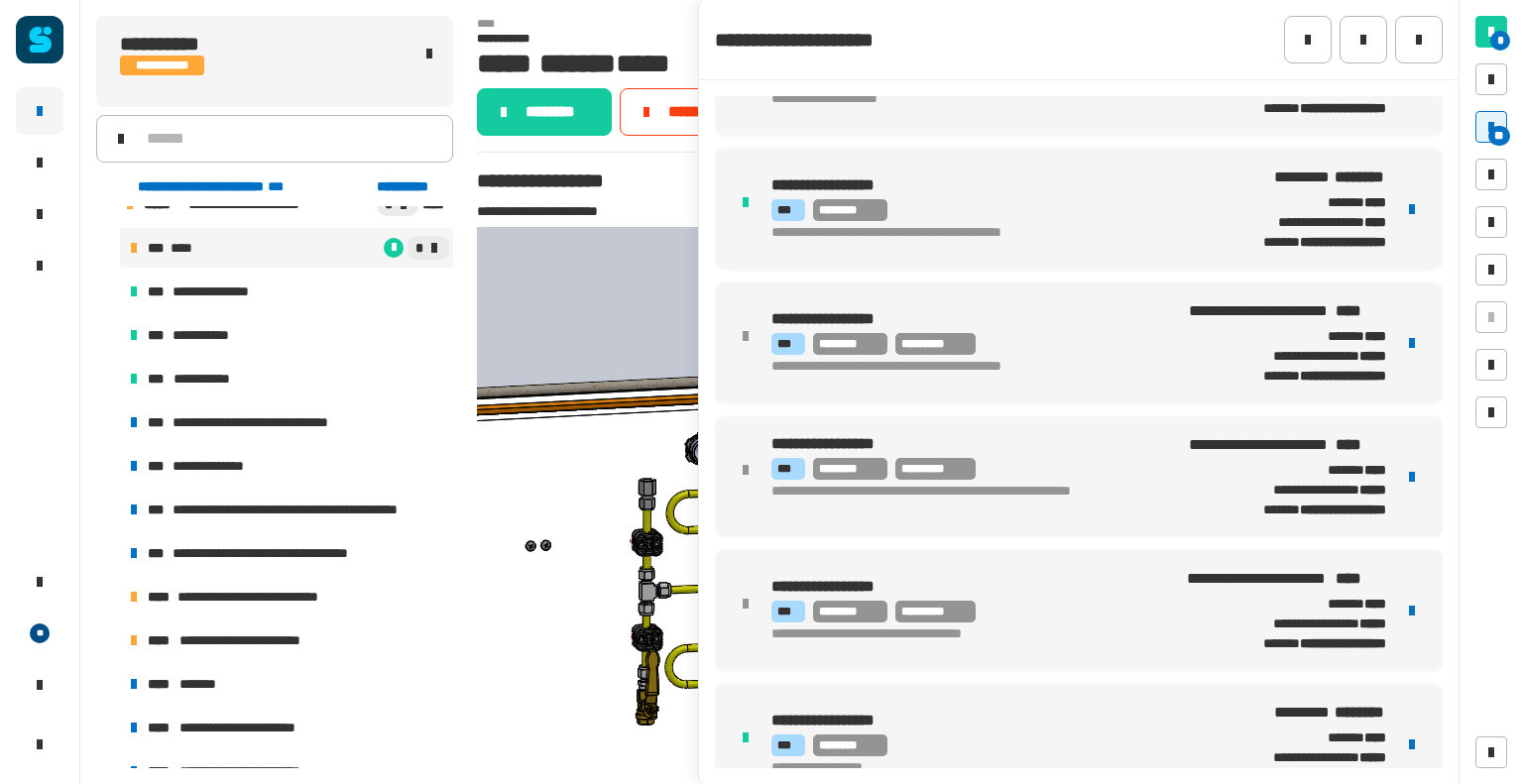 scroll, scrollTop: 1917, scrollLeft: 0, axis: vertical 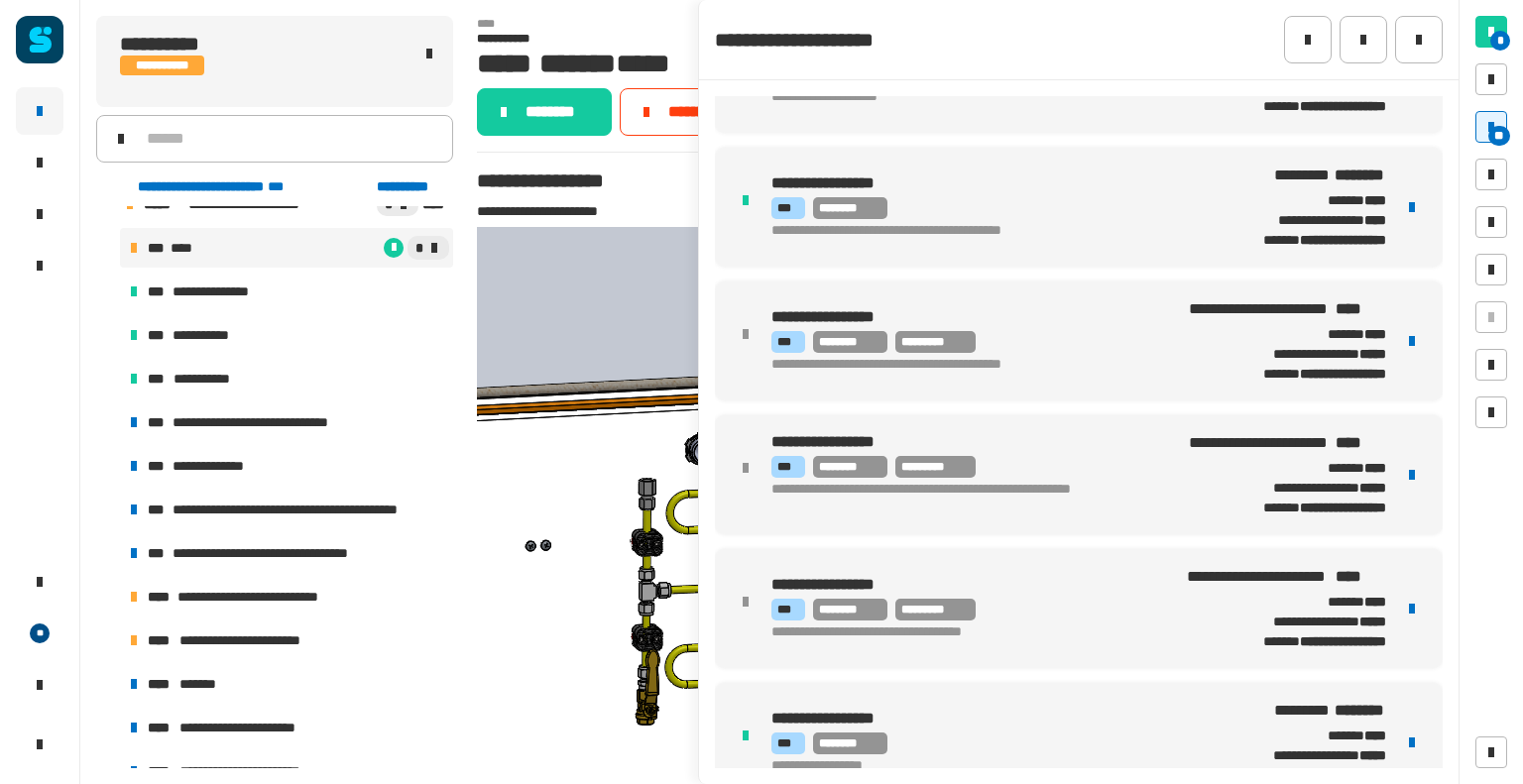 click on "*** ********" at bounding box center (989, 208) 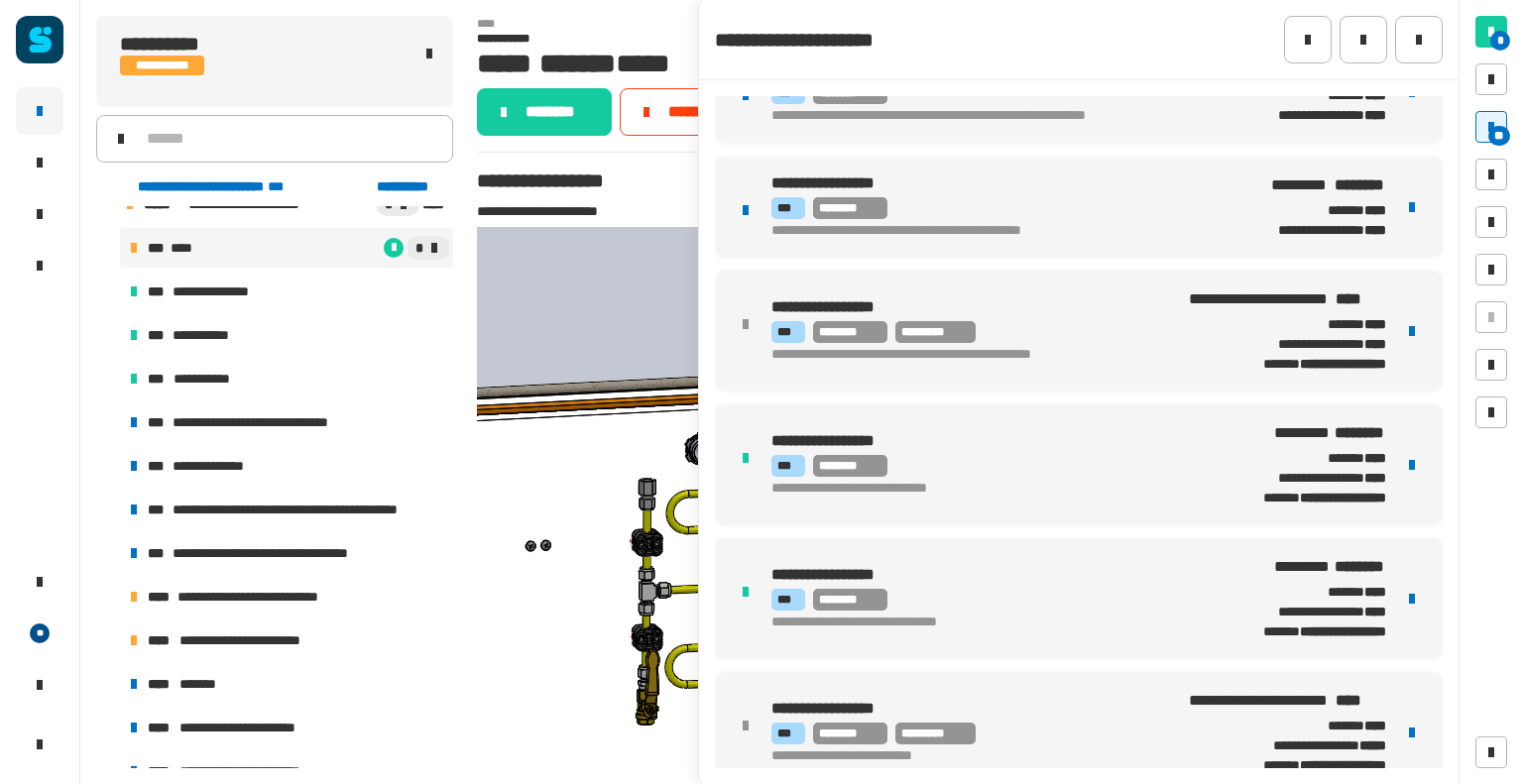 scroll, scrollTop: 0, scrollLeft: 0, axis: both 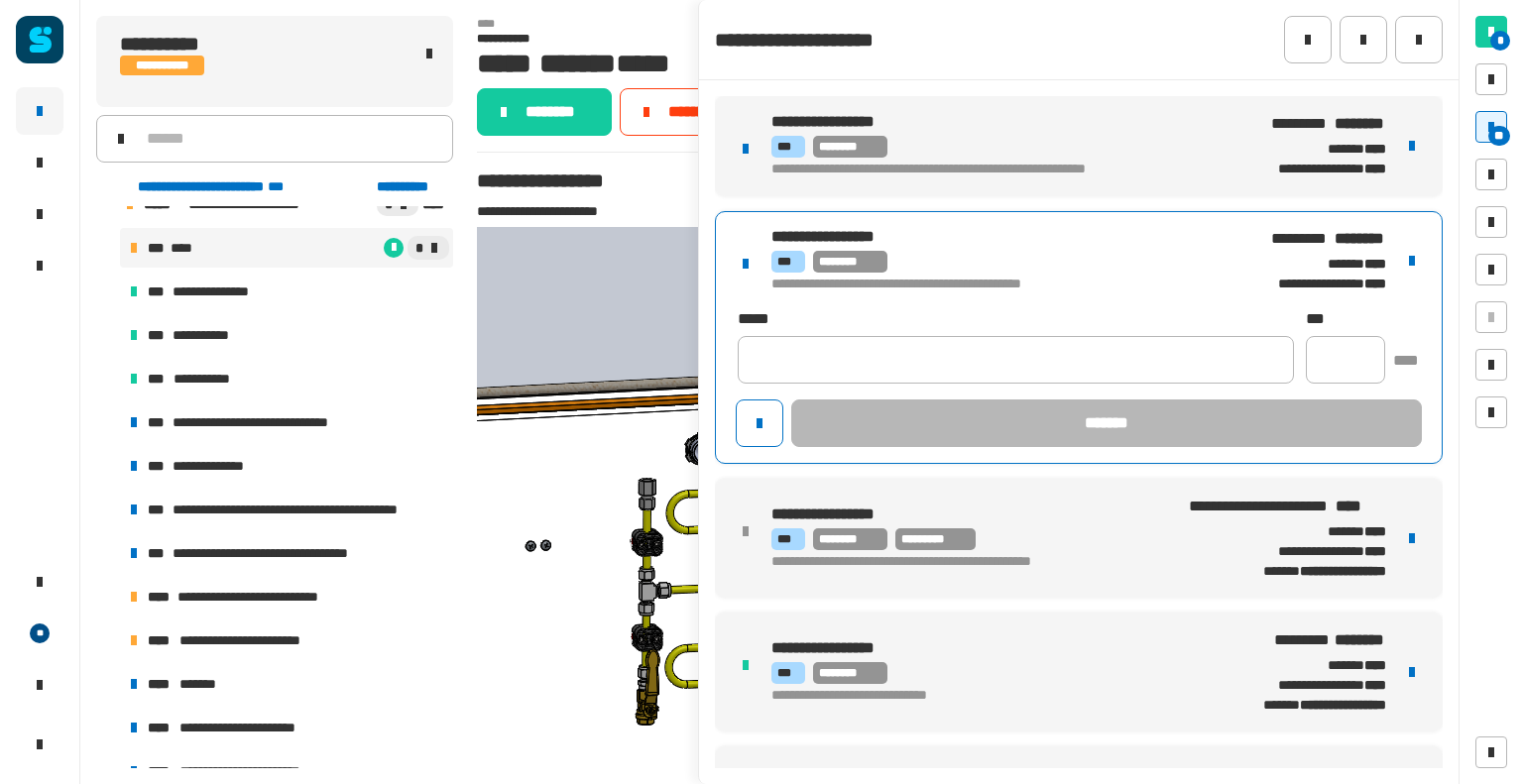 click on "**********" at bounding box center [995, 237] 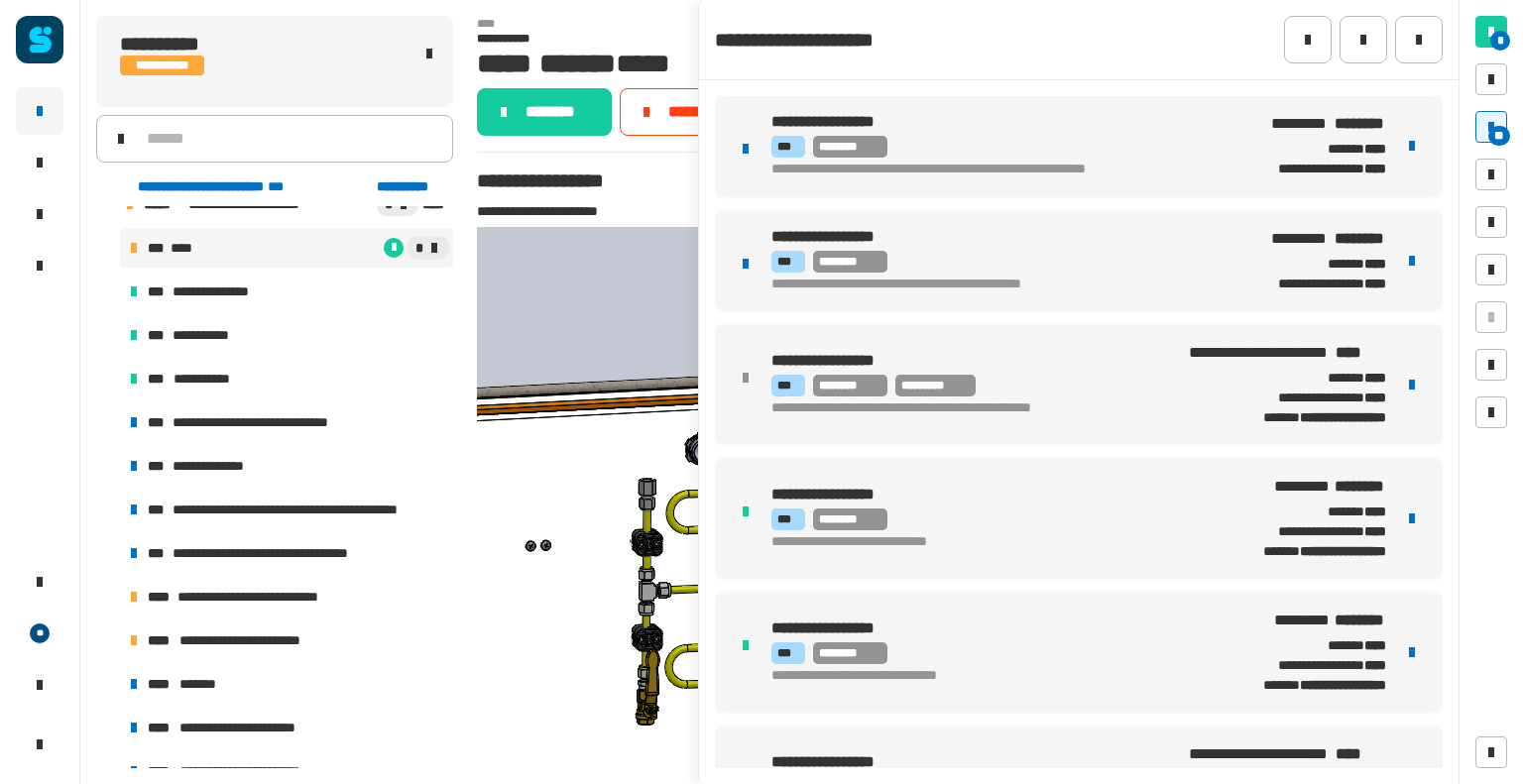 click on "**********" at bounding box center [995, 237] 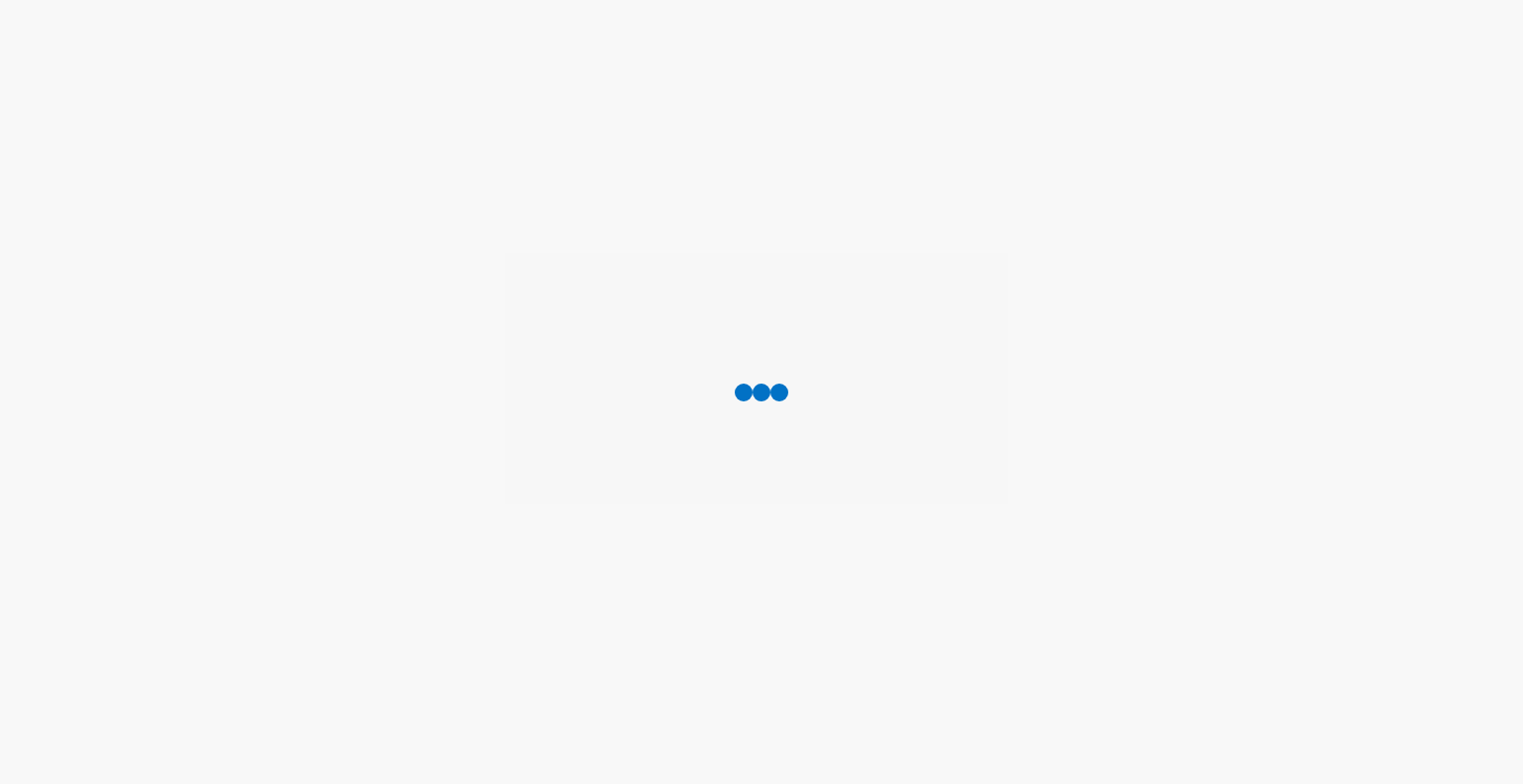 scroll, scrollTop: 0, scrollLeft: 0, axis: both 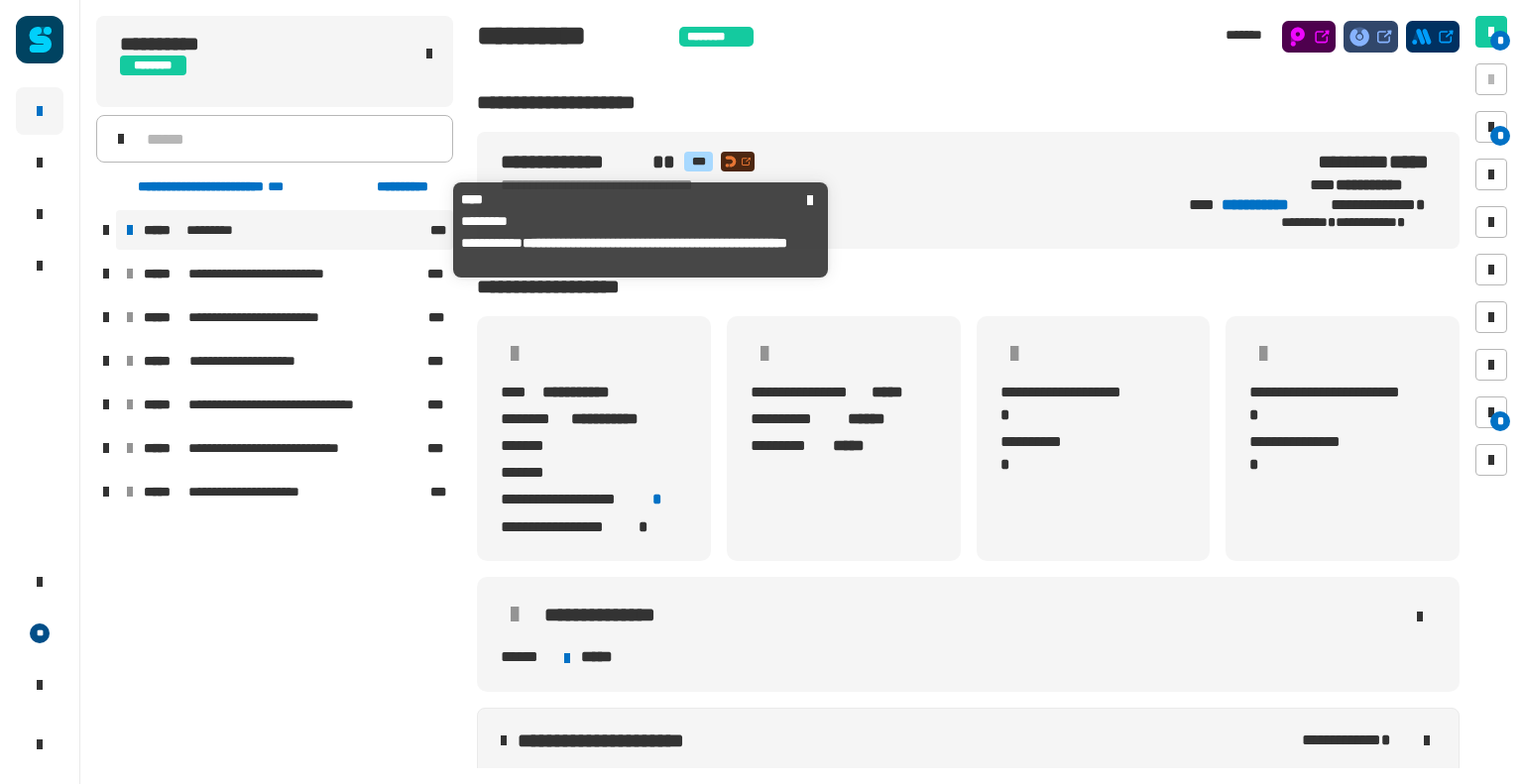 click on "***** *********" at bounding box center (285, 230) 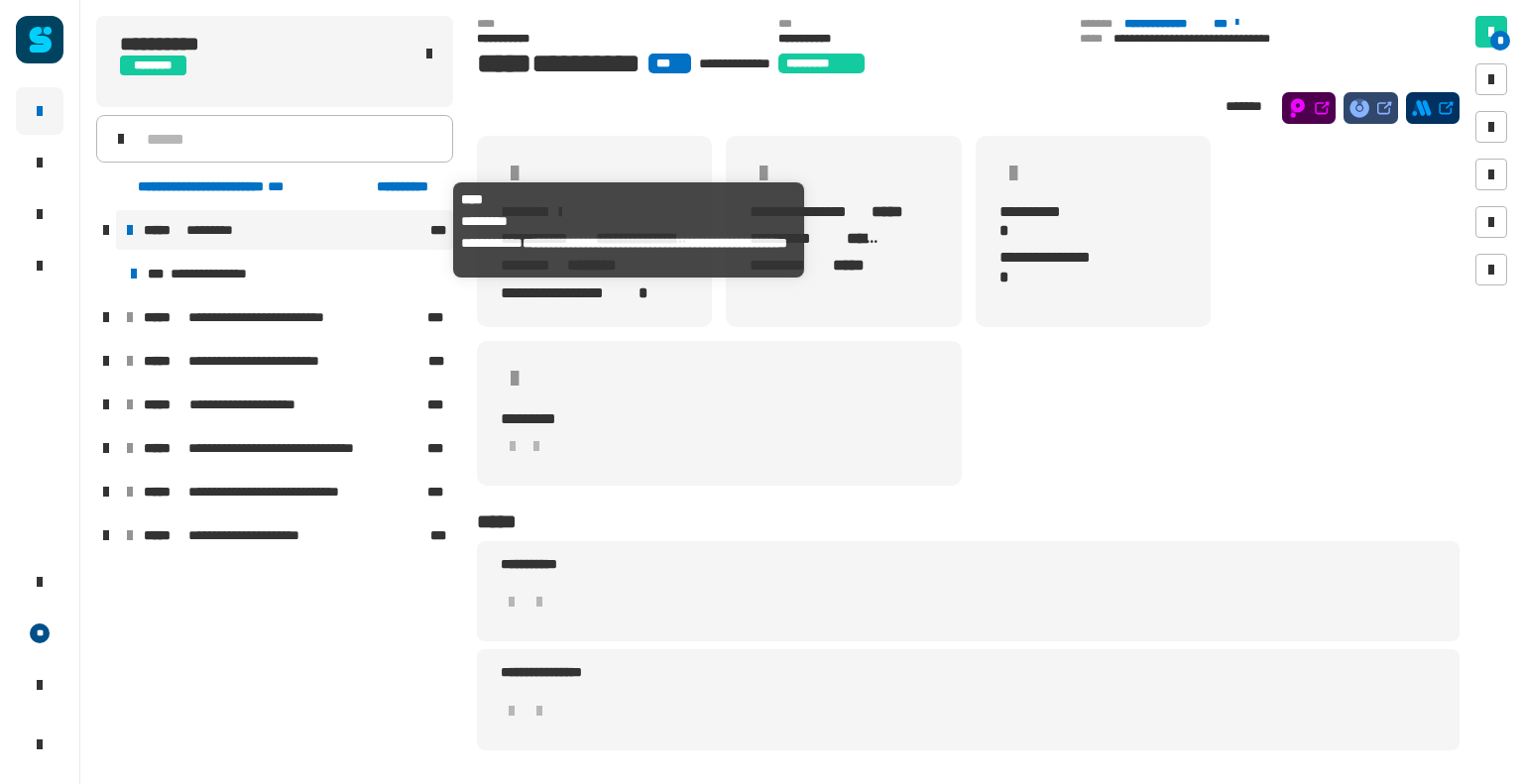 click on "***** *********" at bounding box center [285, 230] 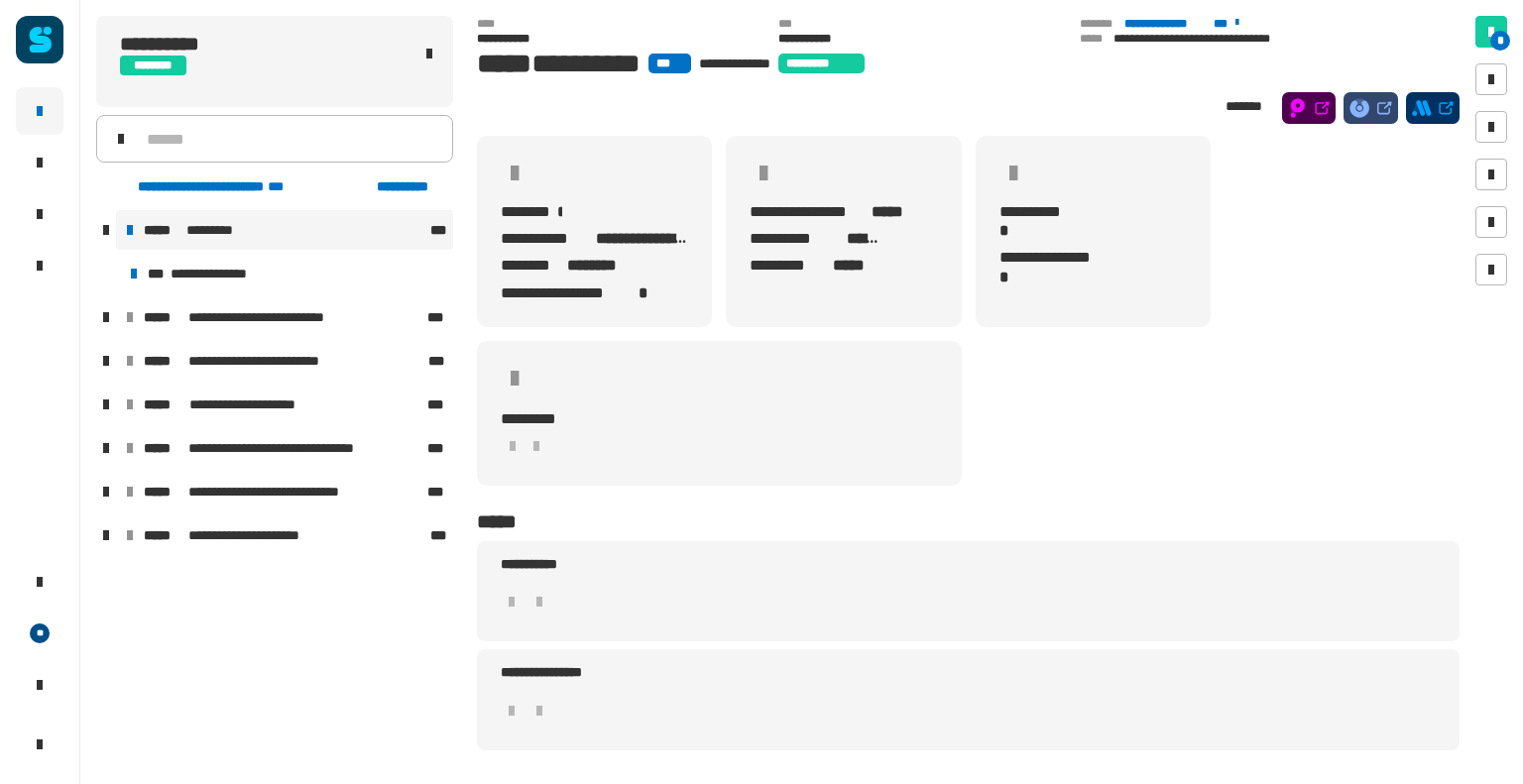 click on "**********" at bounding box center (602, 840) 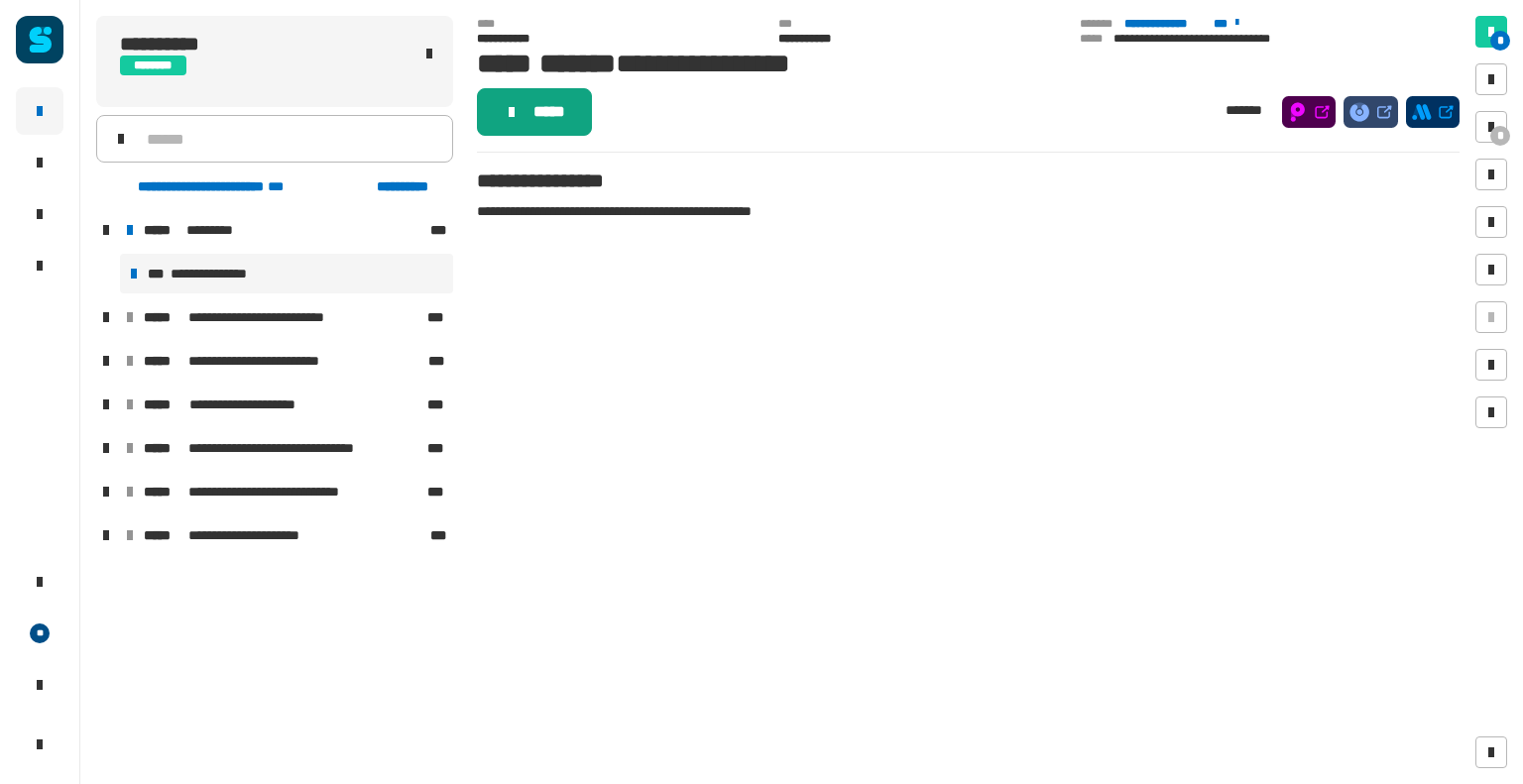 click on "*****" 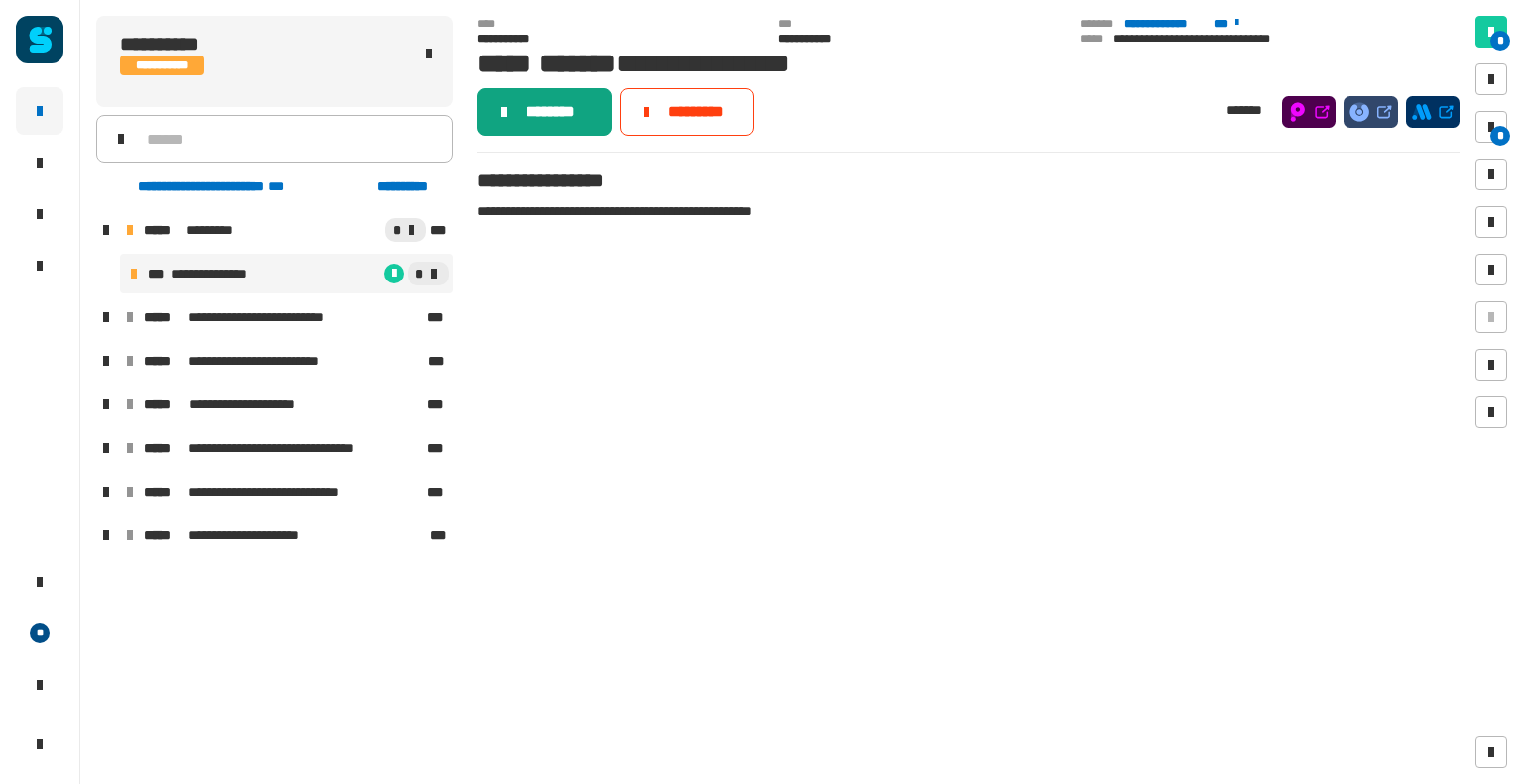 click on "********" 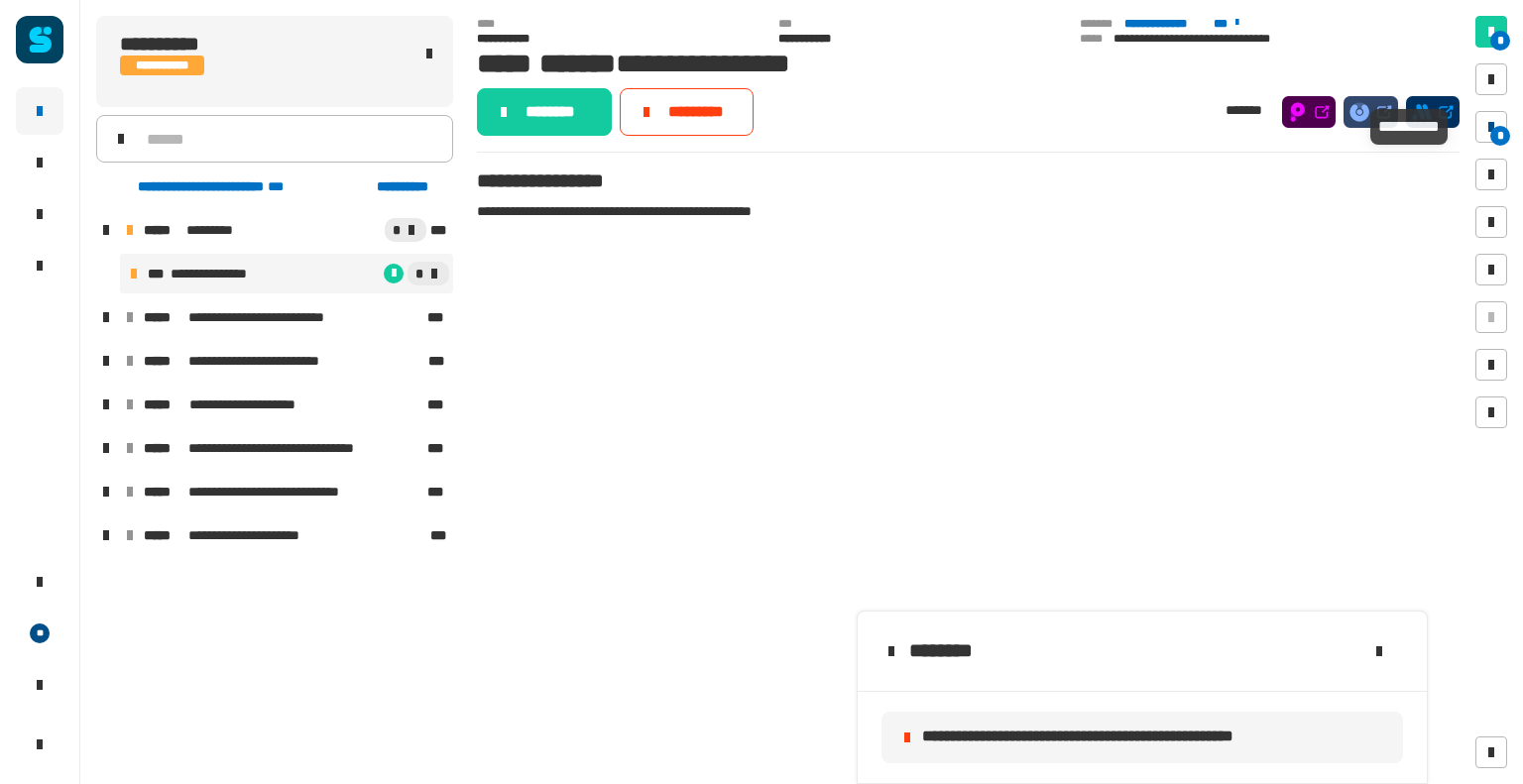 click at bounding box center (1491, 127) 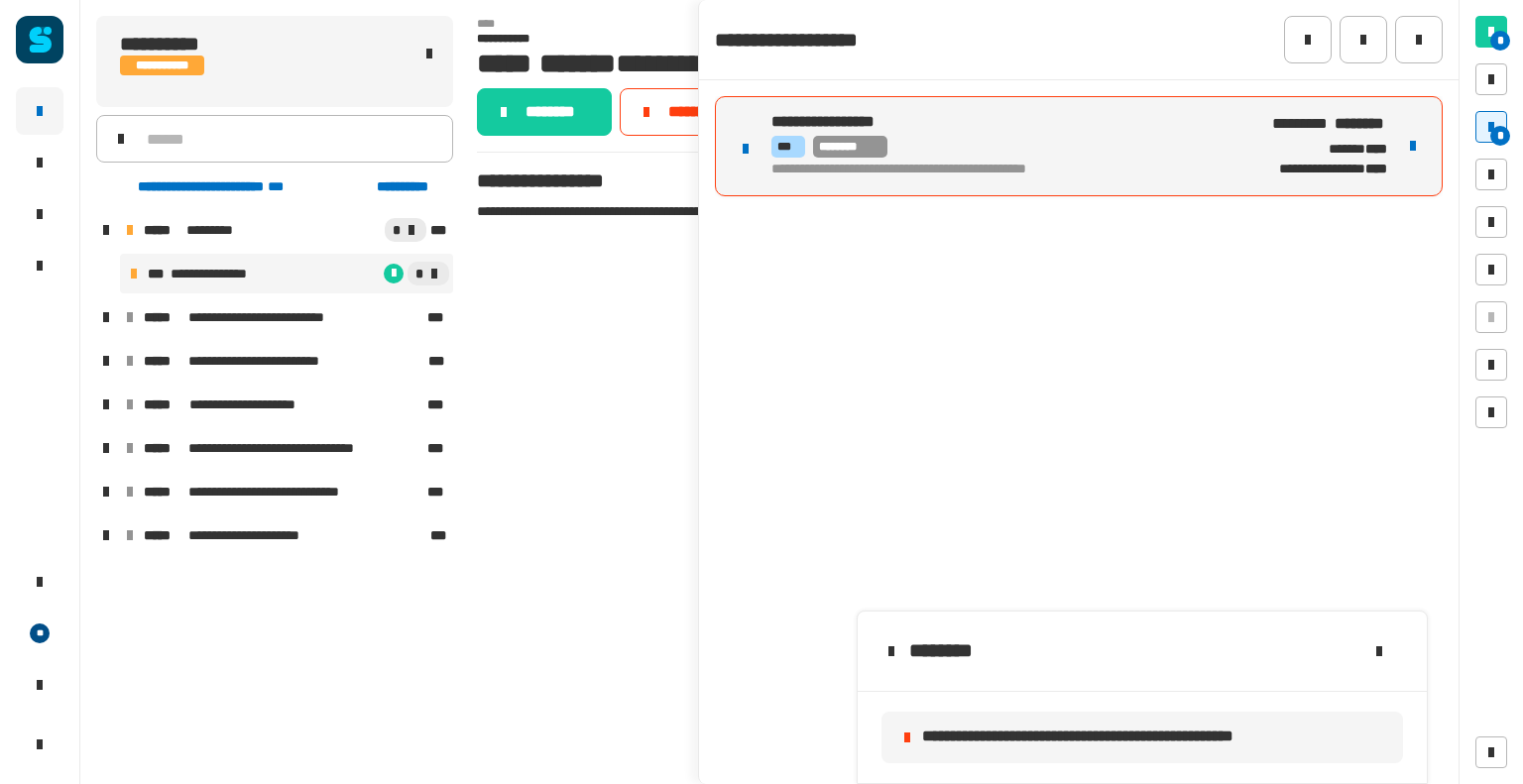 click on "*** ********" at bounding box center (1006, 147) 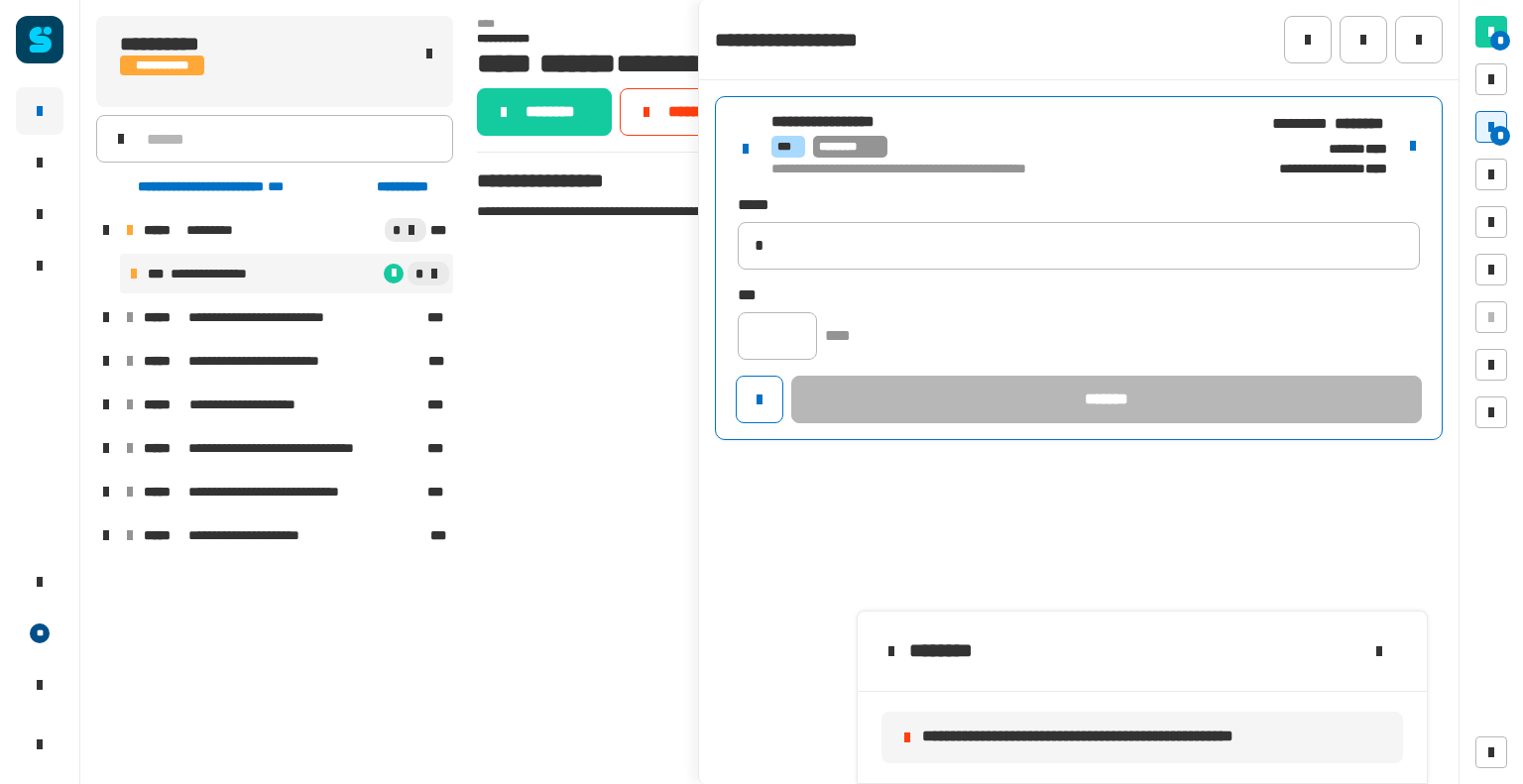 type on "**********" 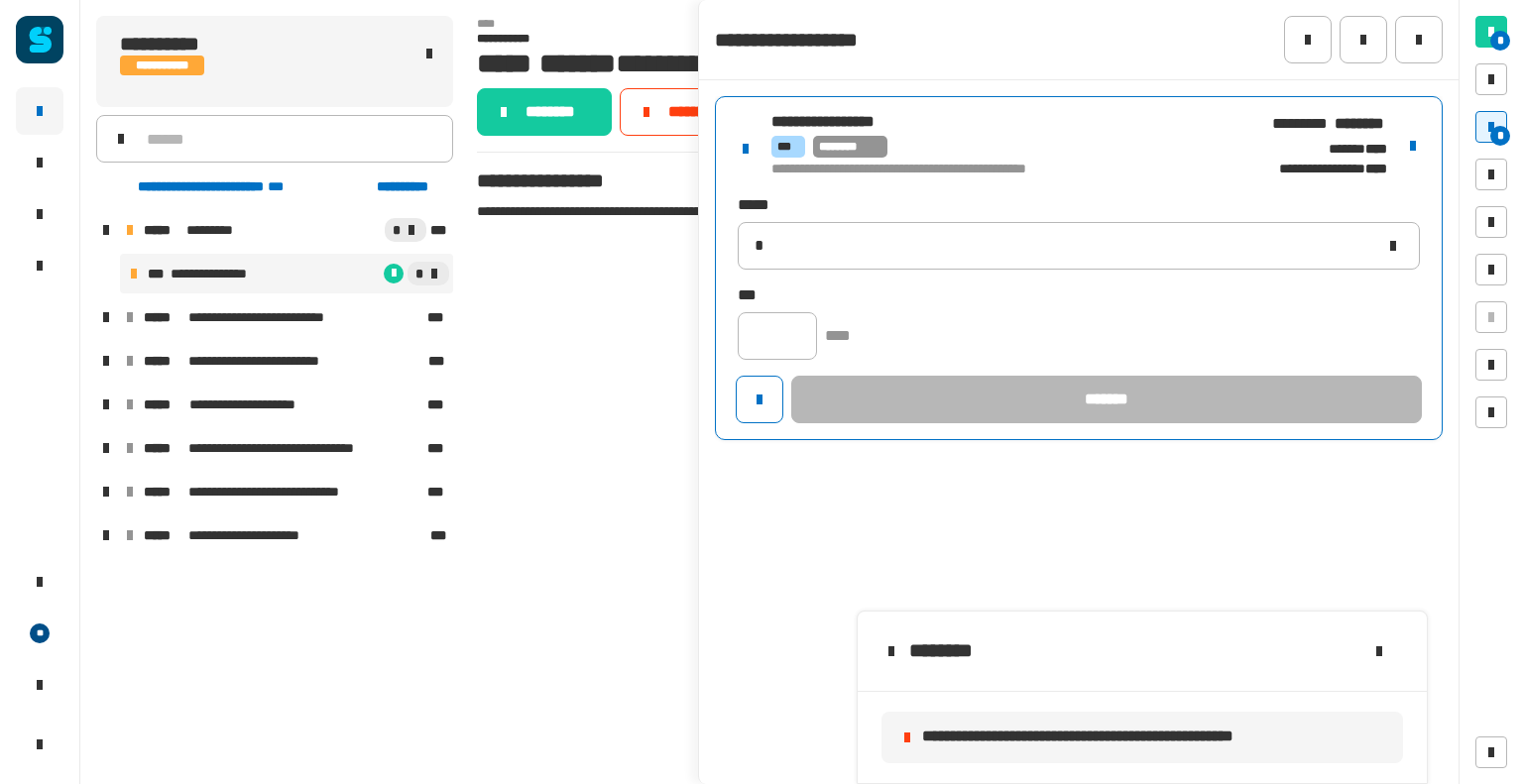 type 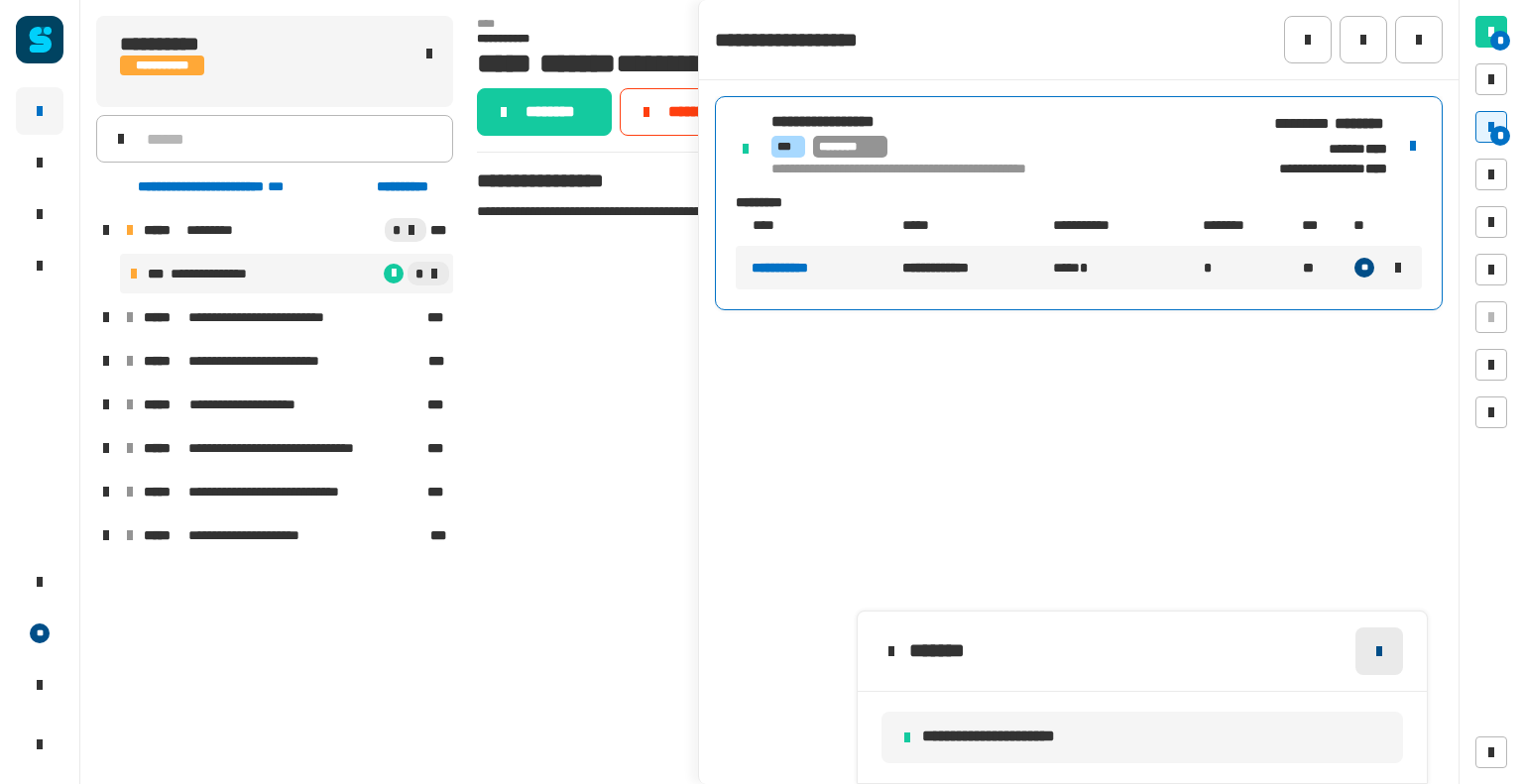 click 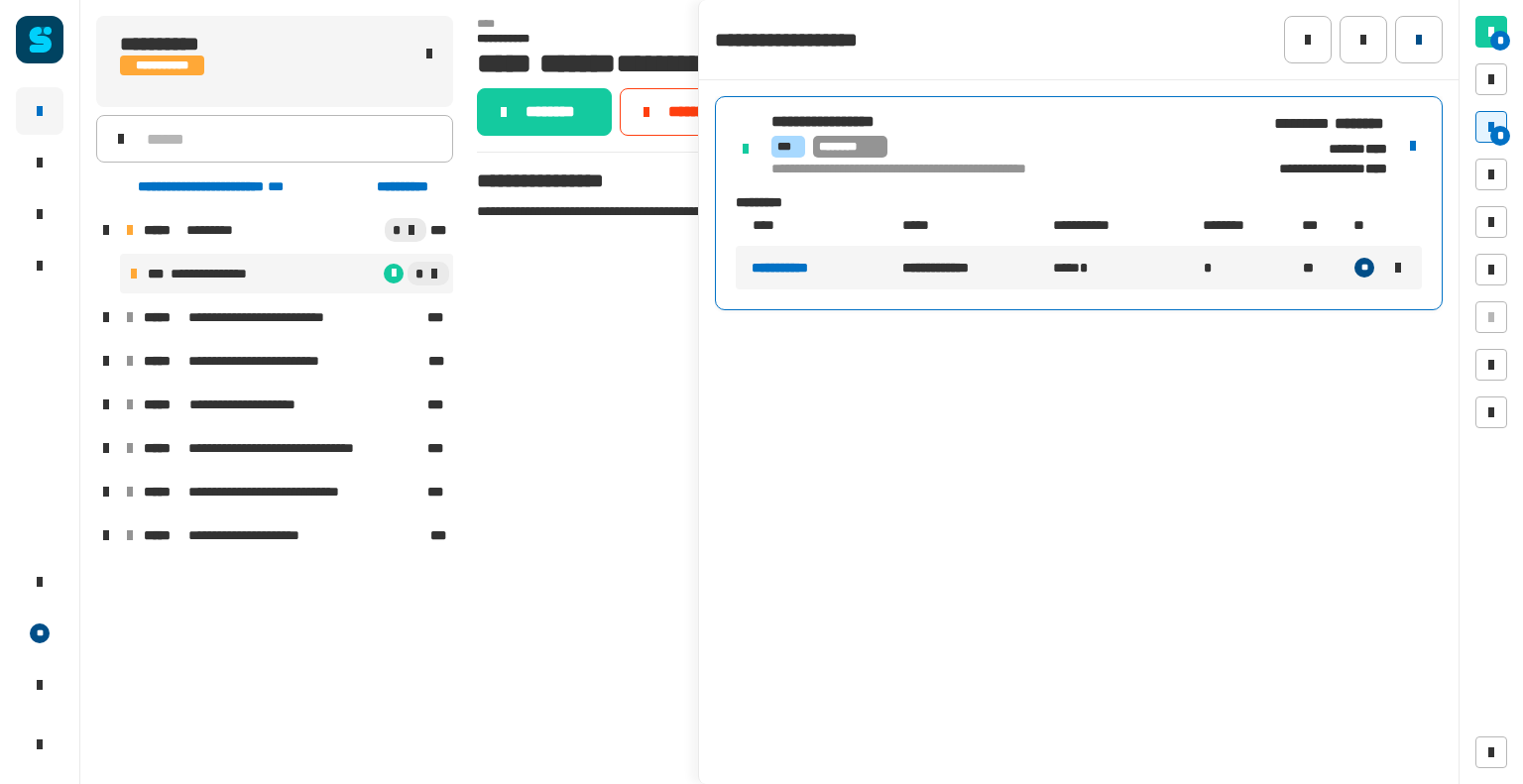 click 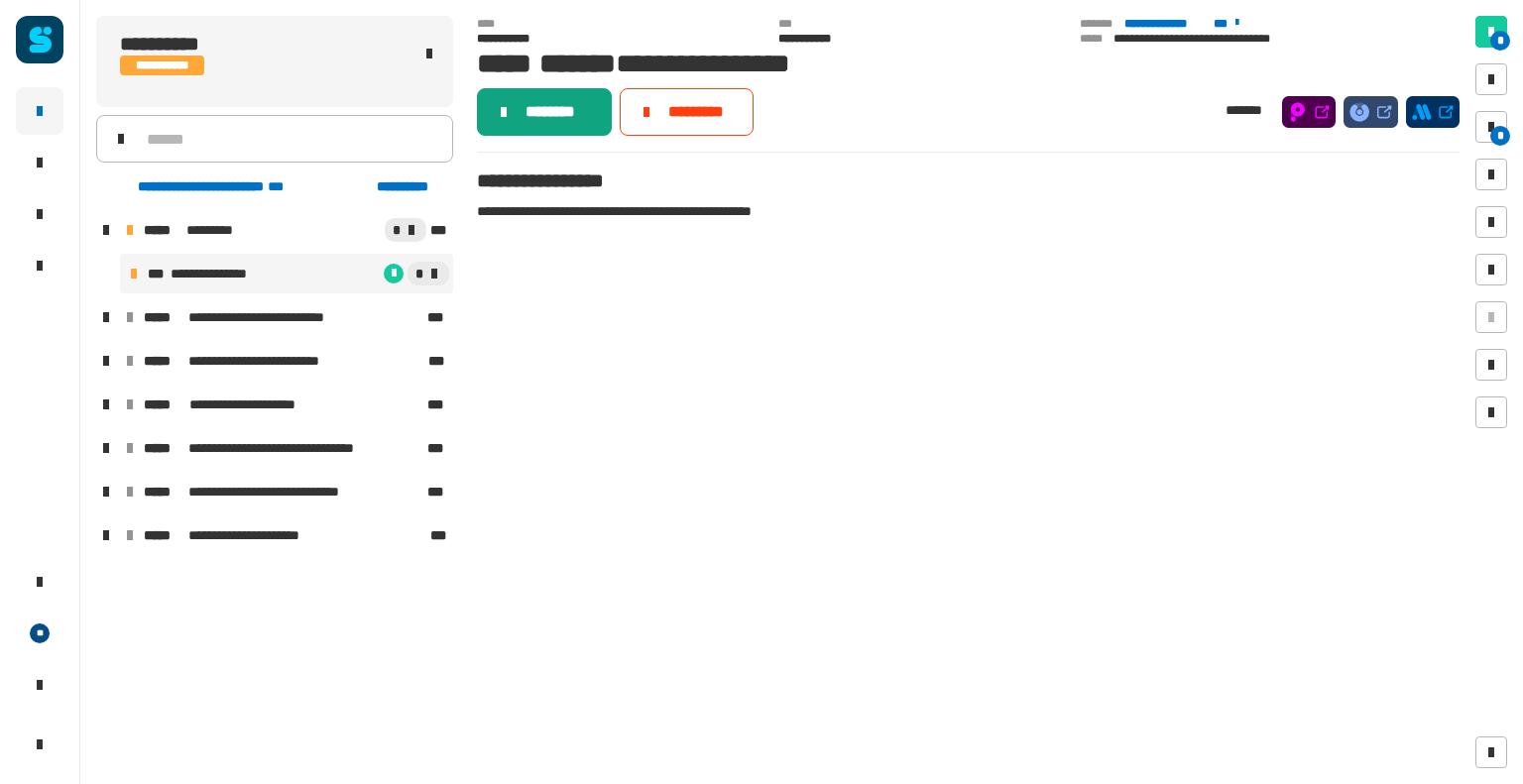 click on "********" 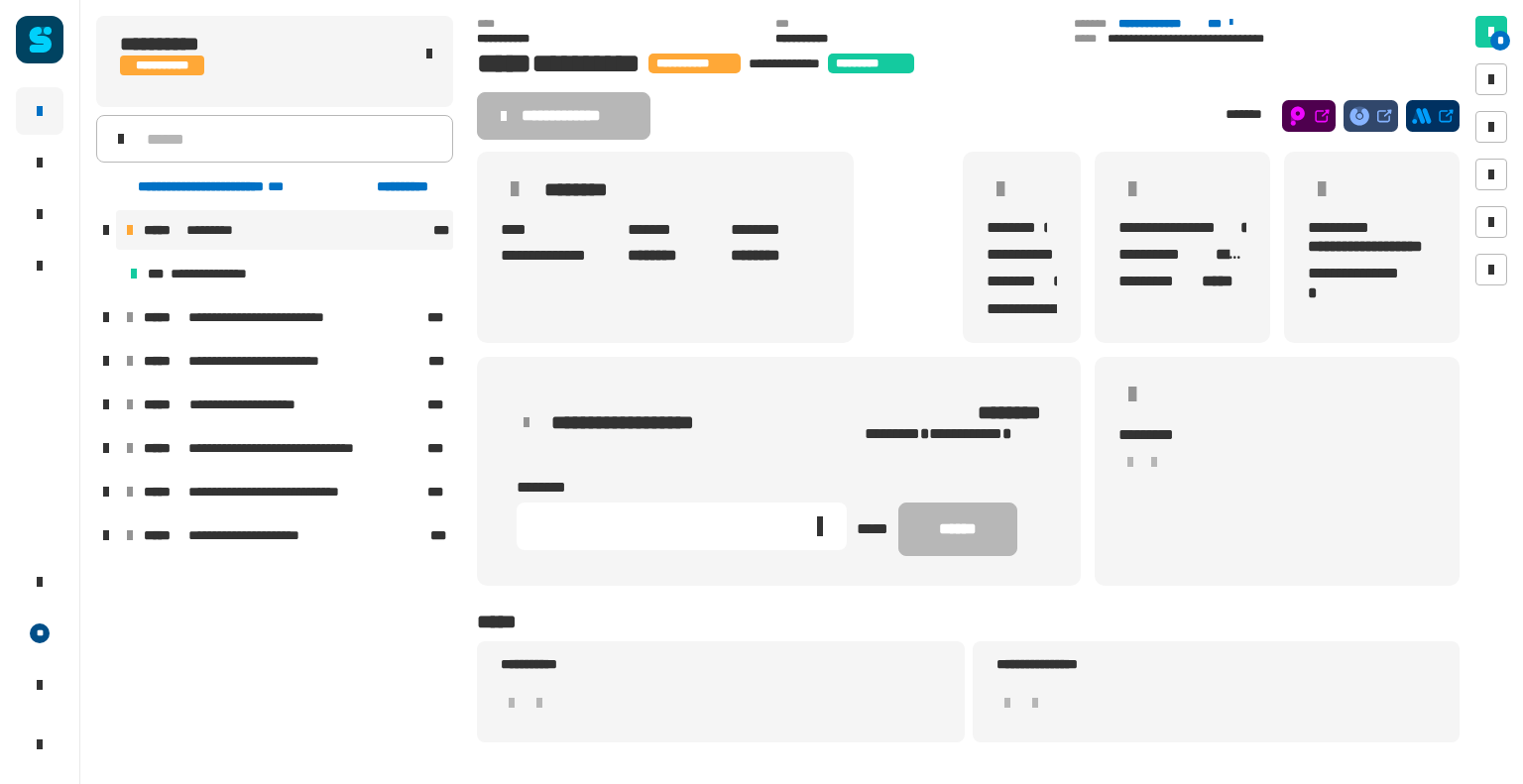 click 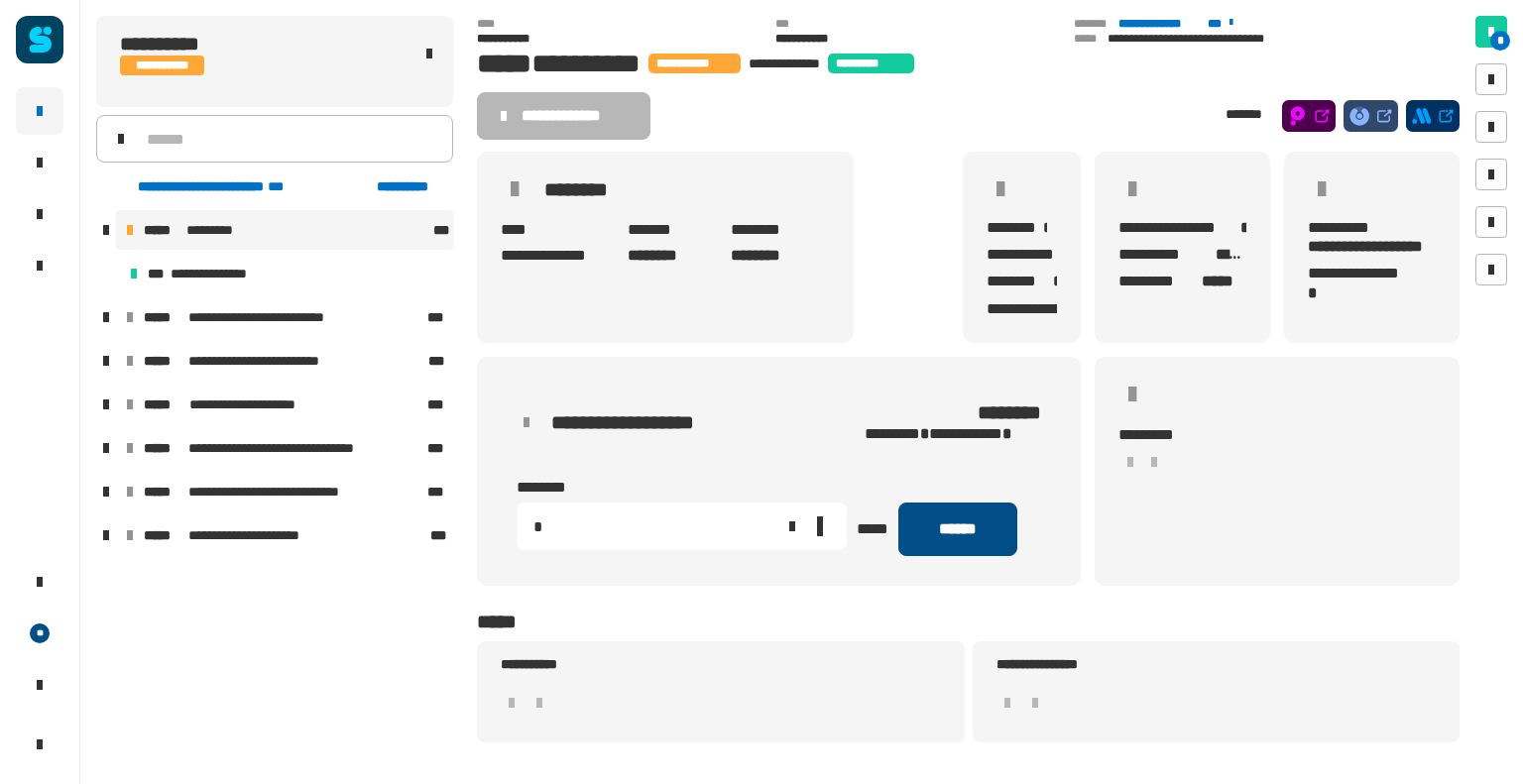 type on "*" 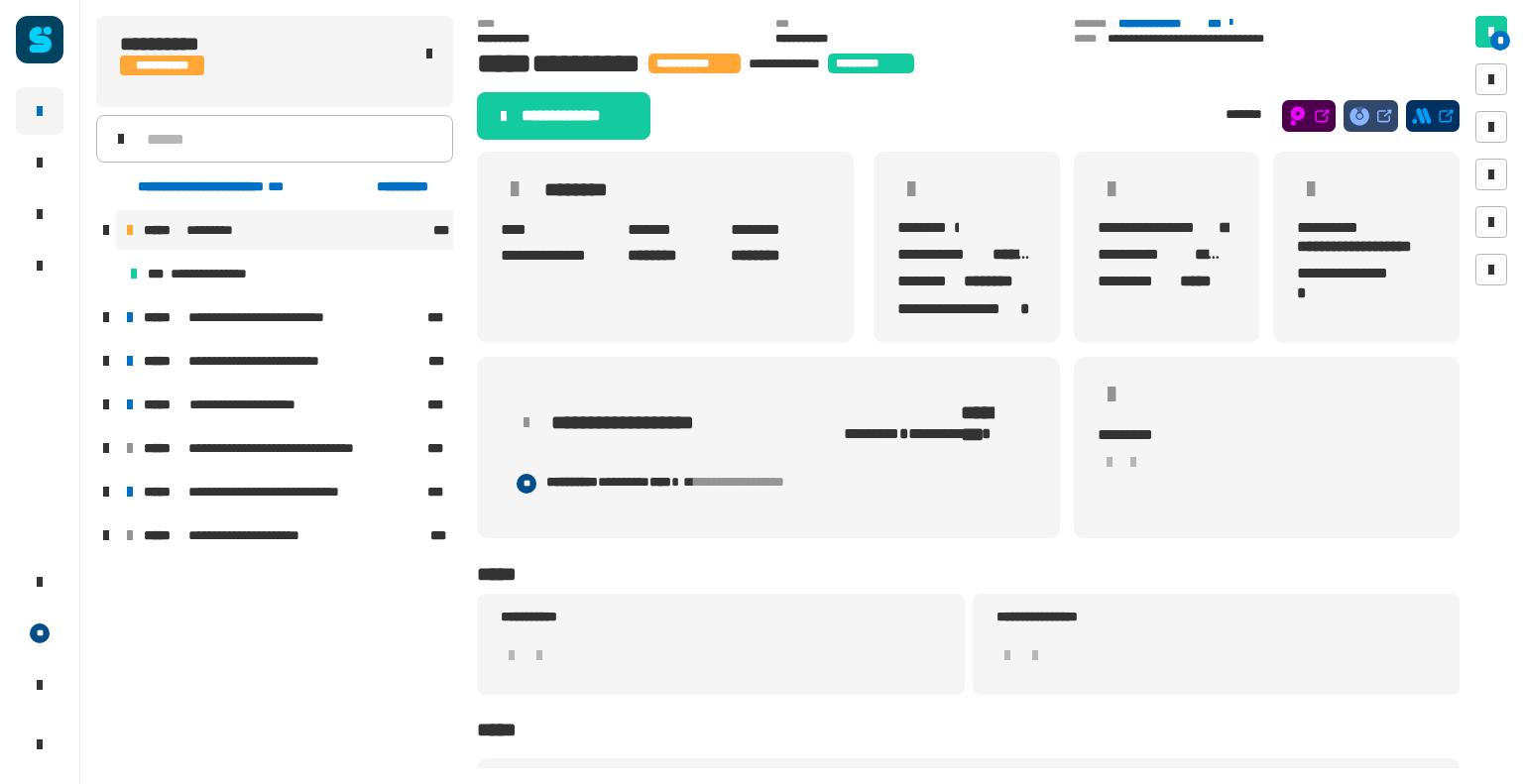 scroll, scrollTop: 44, scrollLeft: 0, axis: vertical 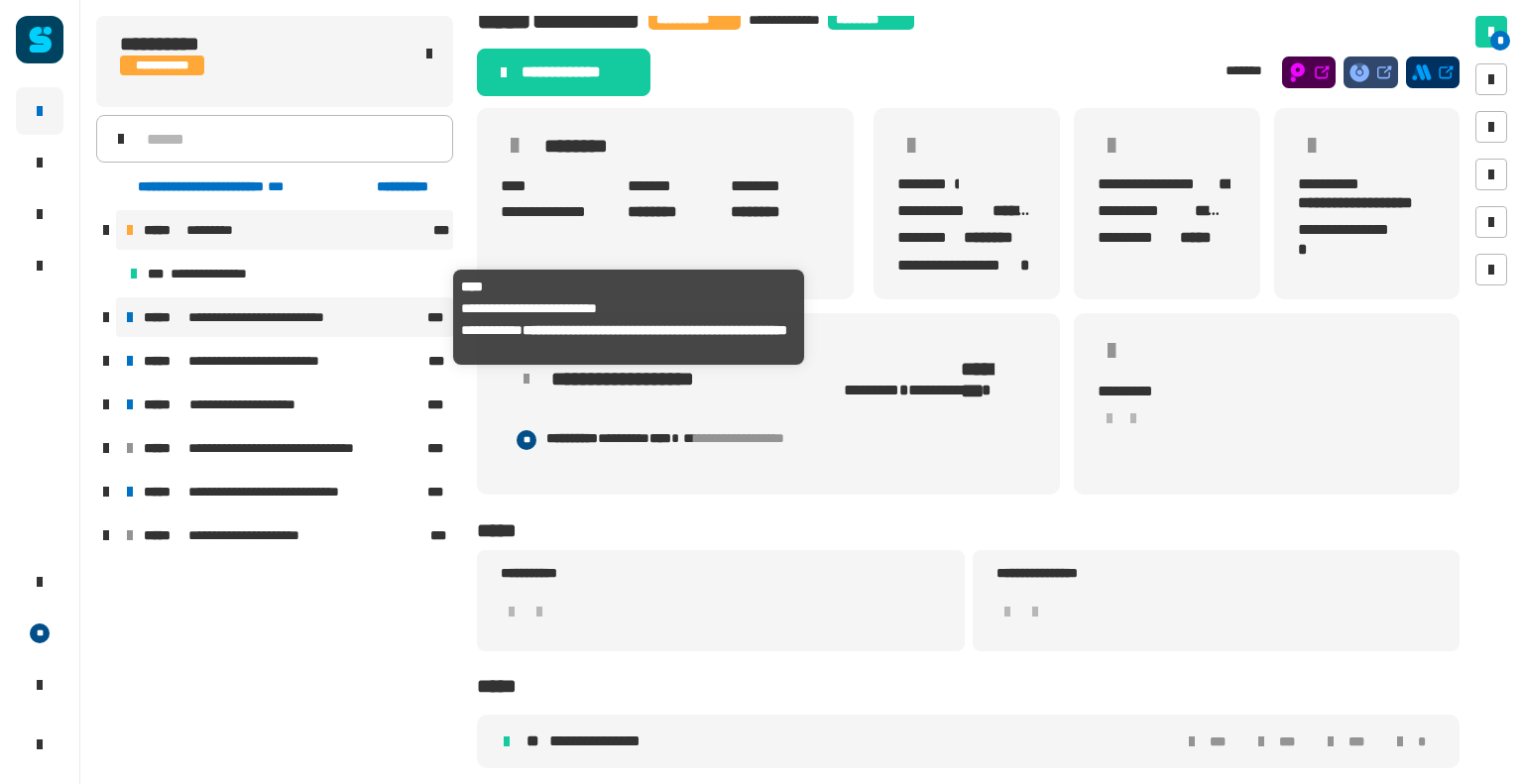 click on "**********" at bounding box center [267, 317] 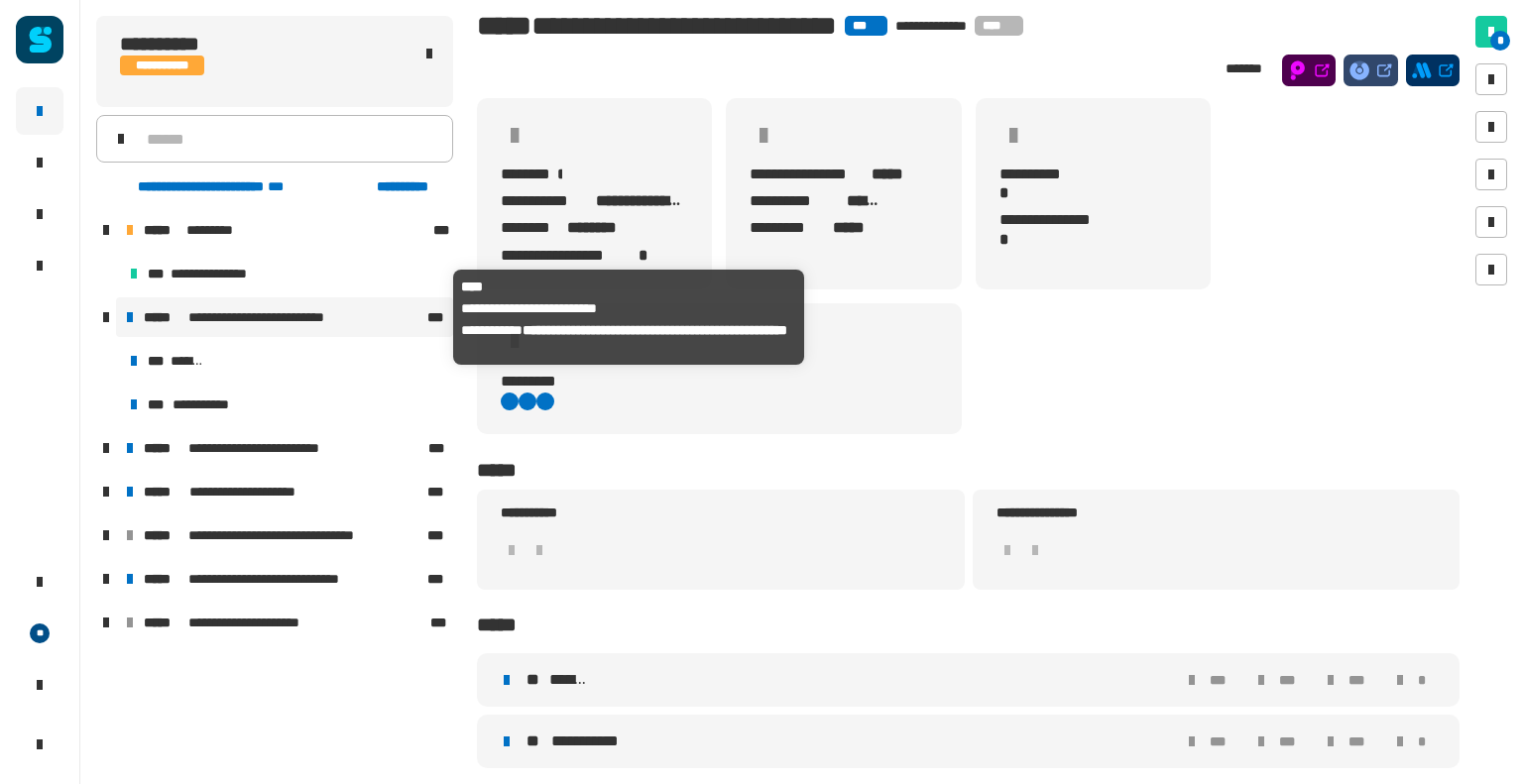 scroll, scrollTop: 44, scrollLeft: 0, axis: vertical 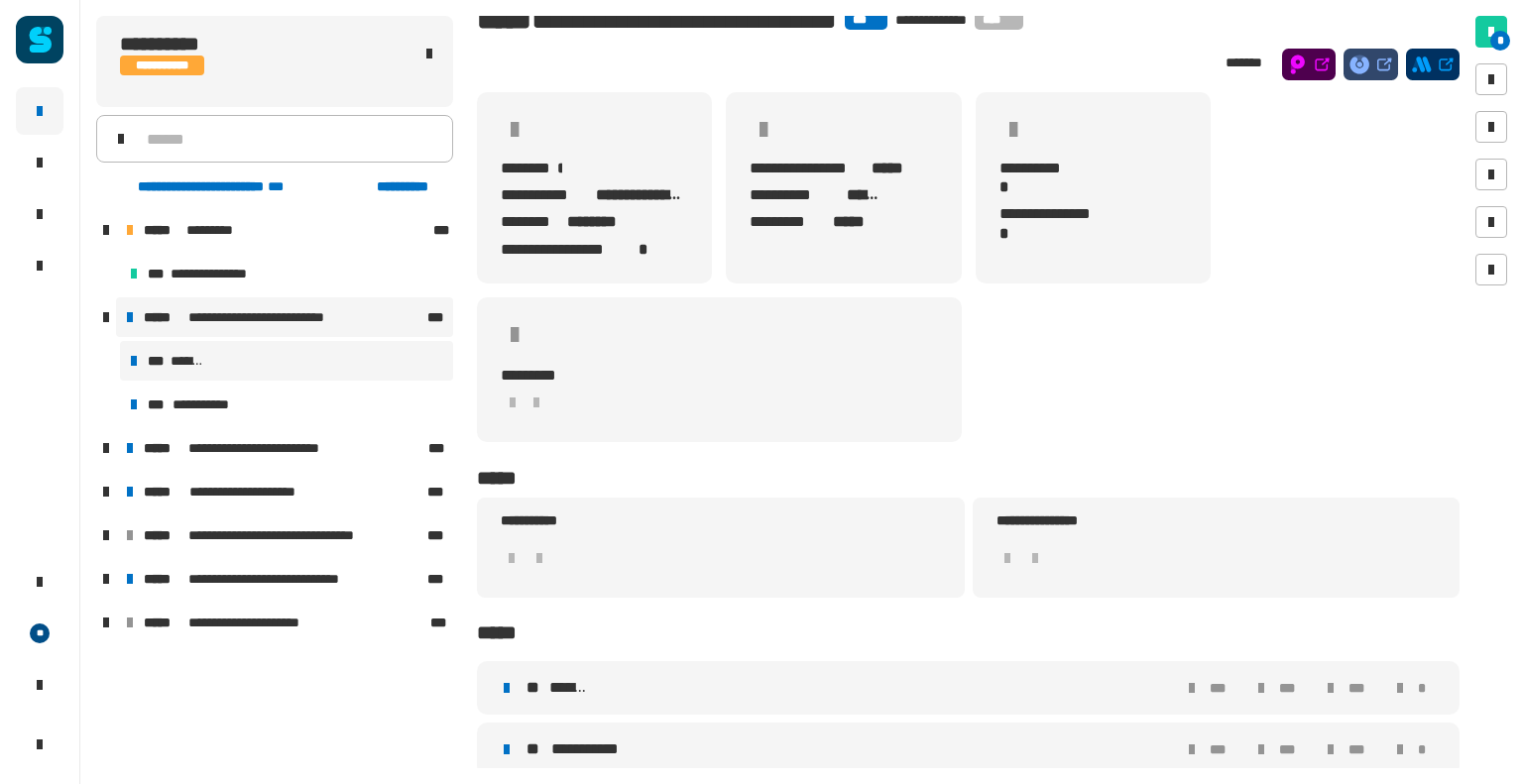 click on "*** *******" at bounding box center [287, 361] 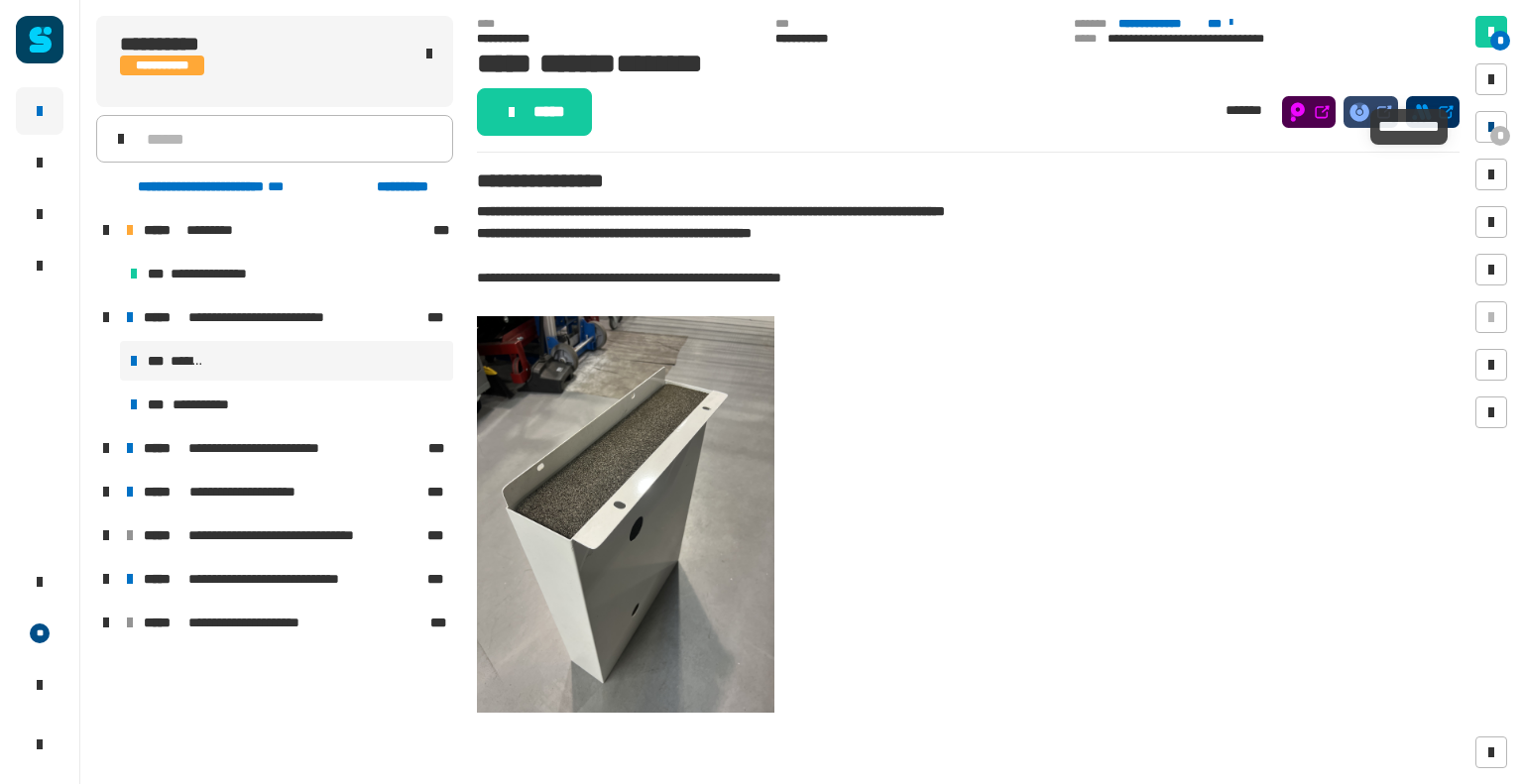 click at bounding box center (1491, 127) 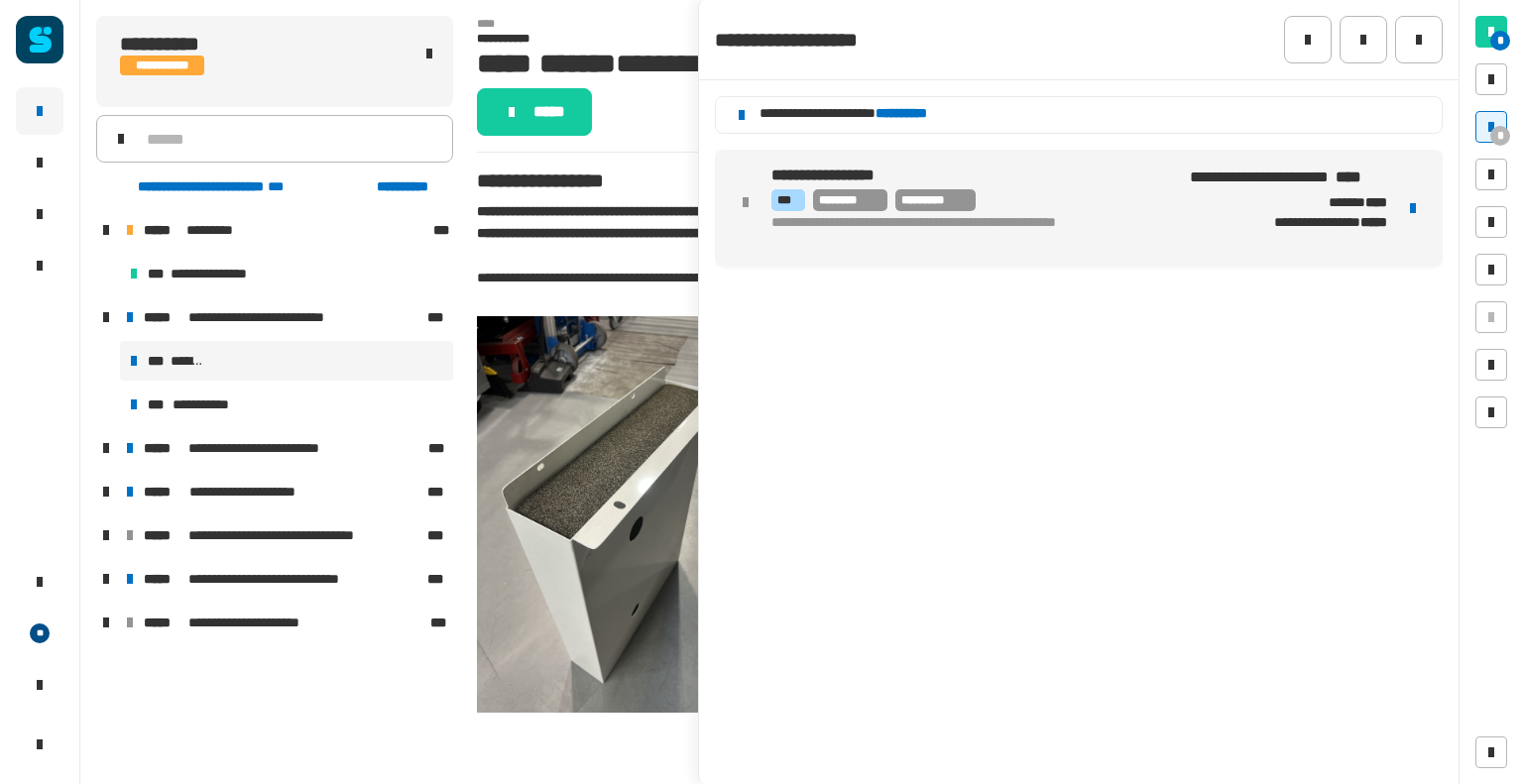 click on "**********" 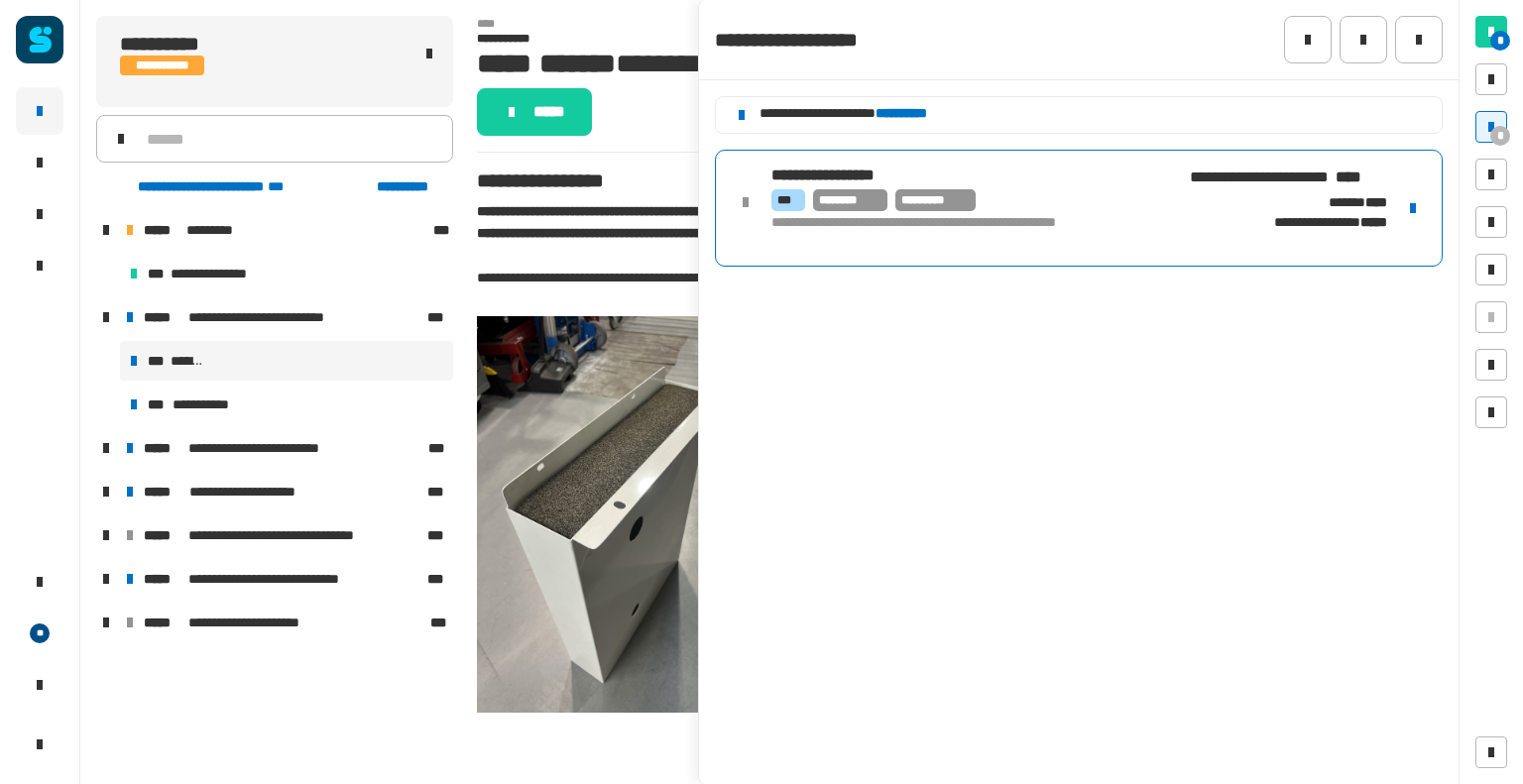 click on "*** ******** *********" at bounding box center (973, 200) 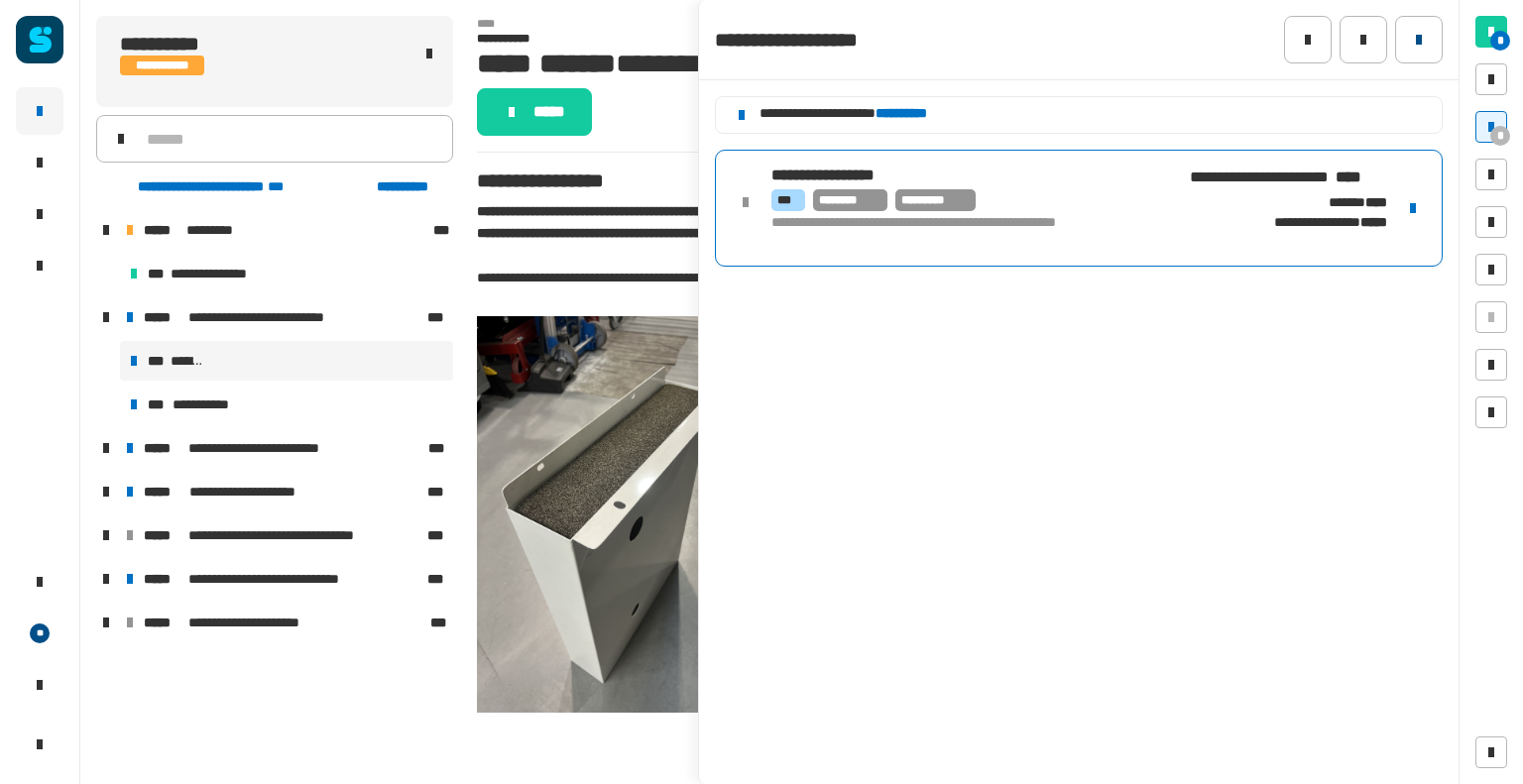 click 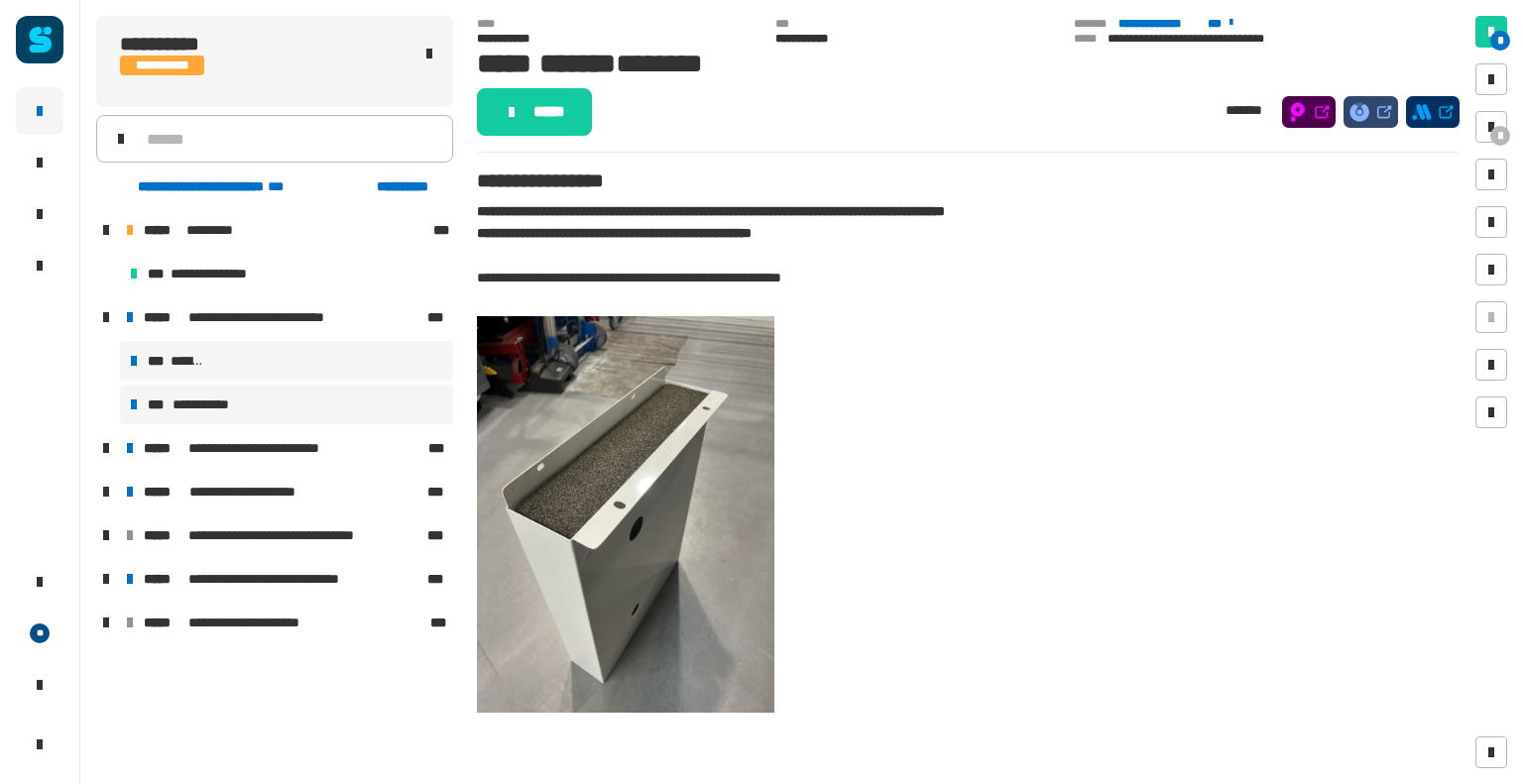 click on "**********" at bounding box center (287, 404) 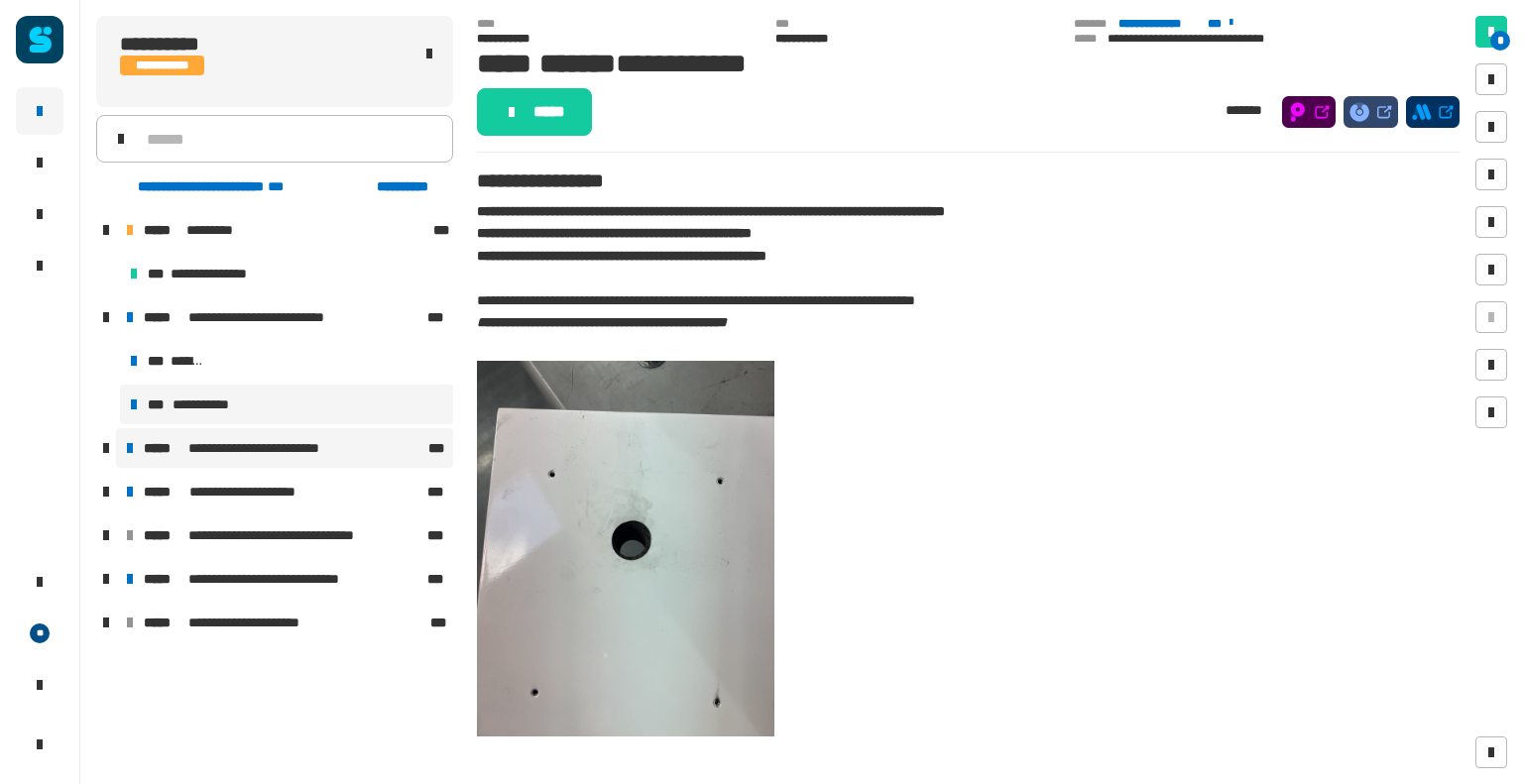 click on "**********" at bounding box center (285, 448) 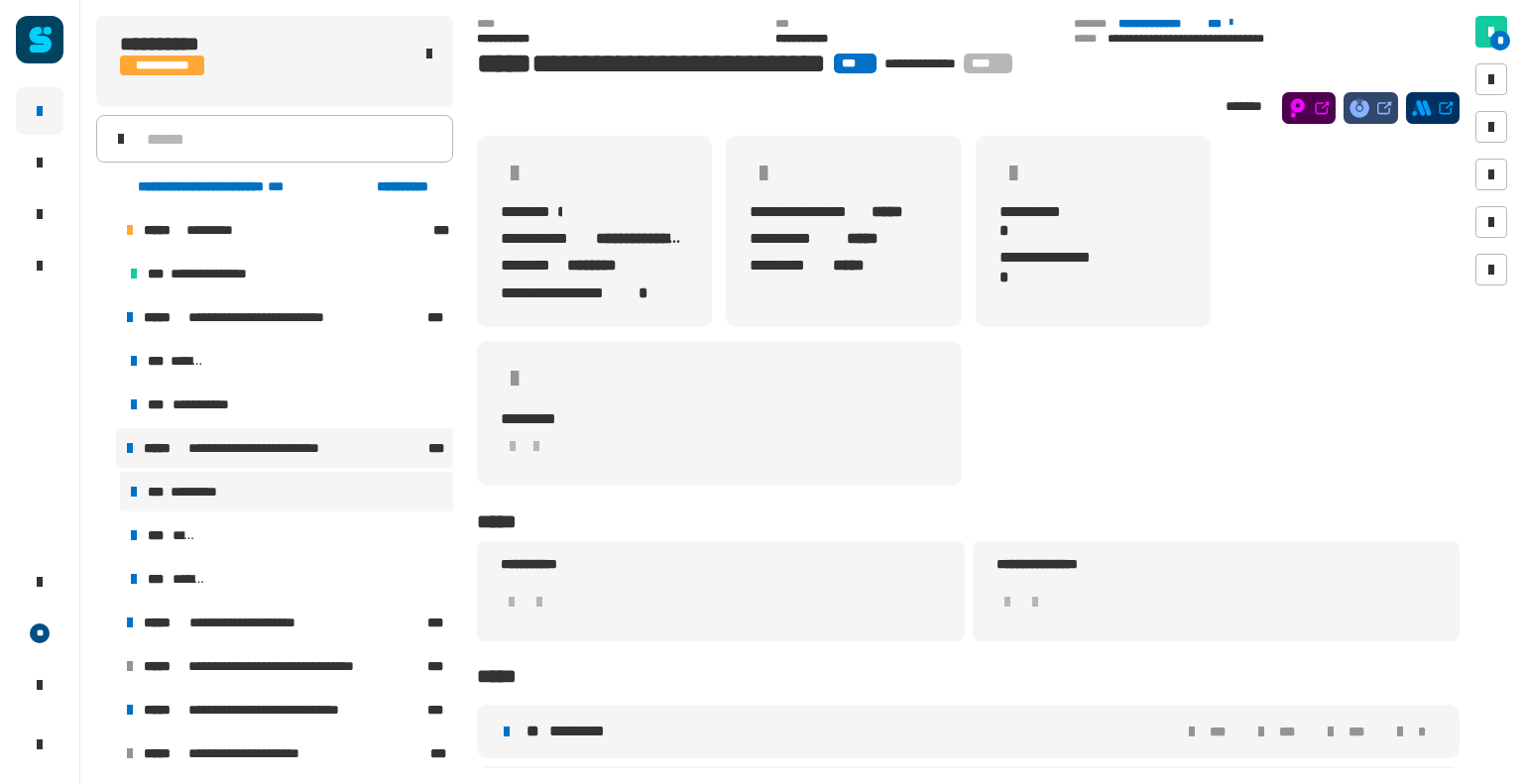 click on "*** *********" at bounding box center [287, 492] 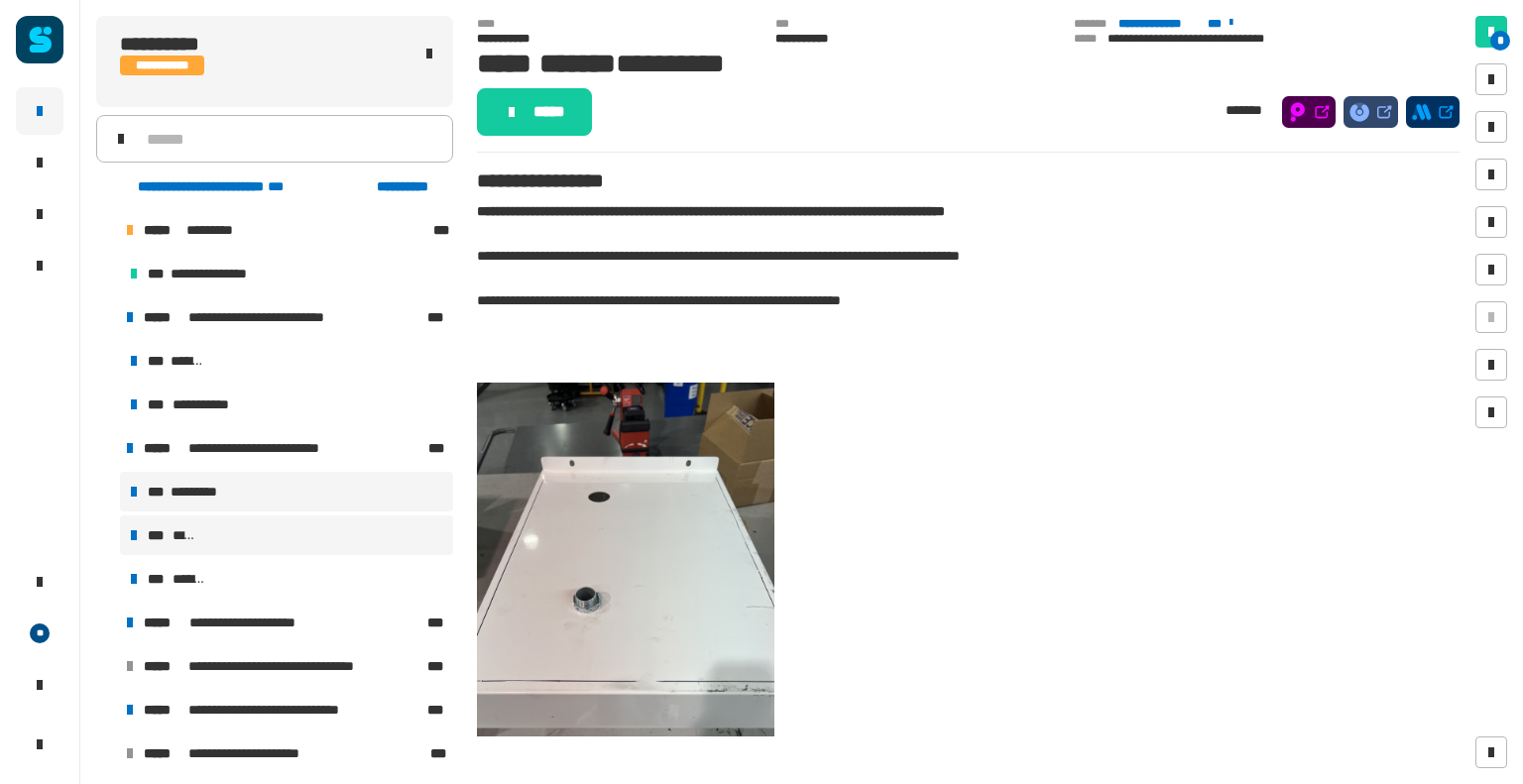 click on "*** *****" at bounding box center [287, 535] 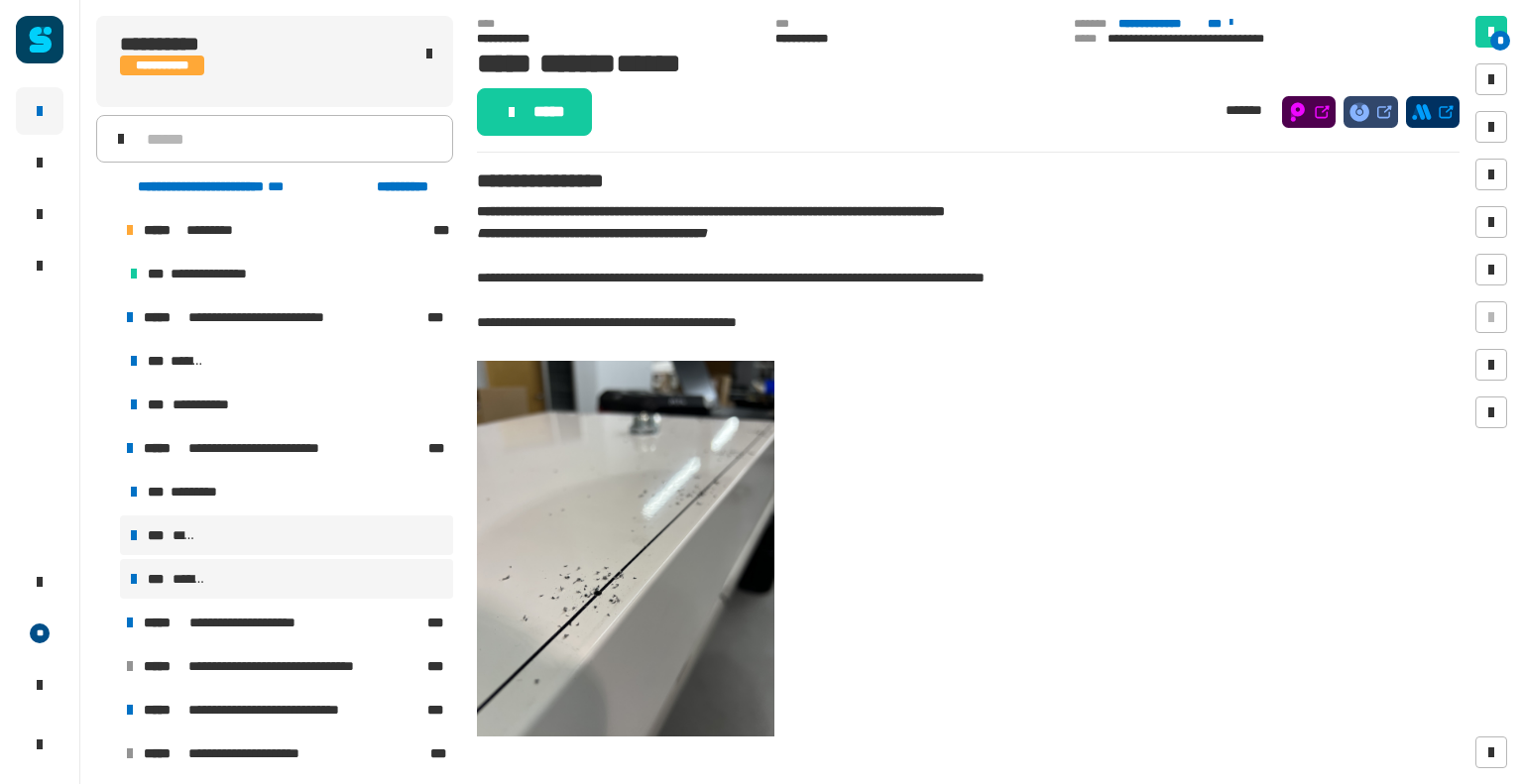 click on "*** *******" at bounding box center [287, 579] 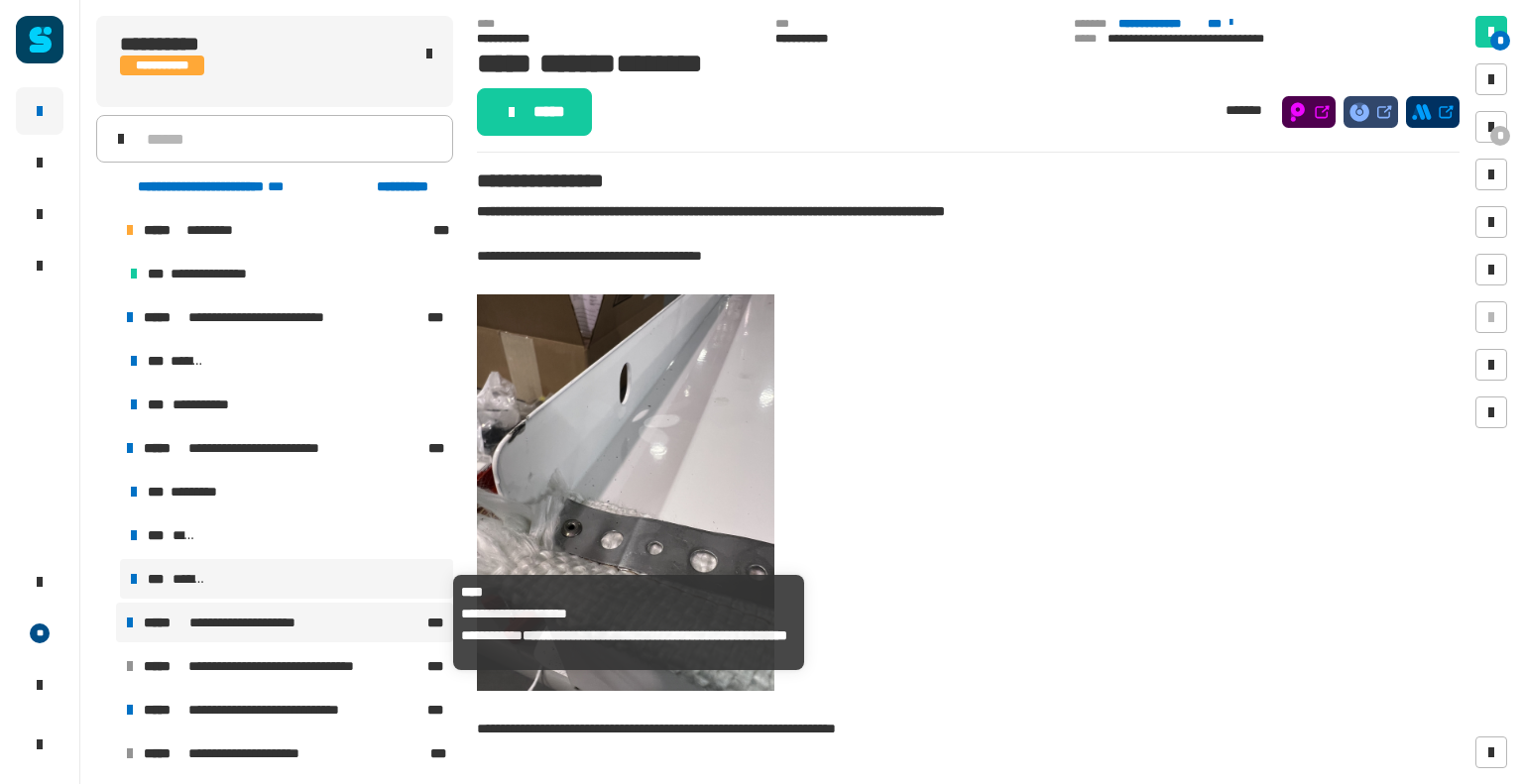 click on "**********" at bounding box center [258, 622] 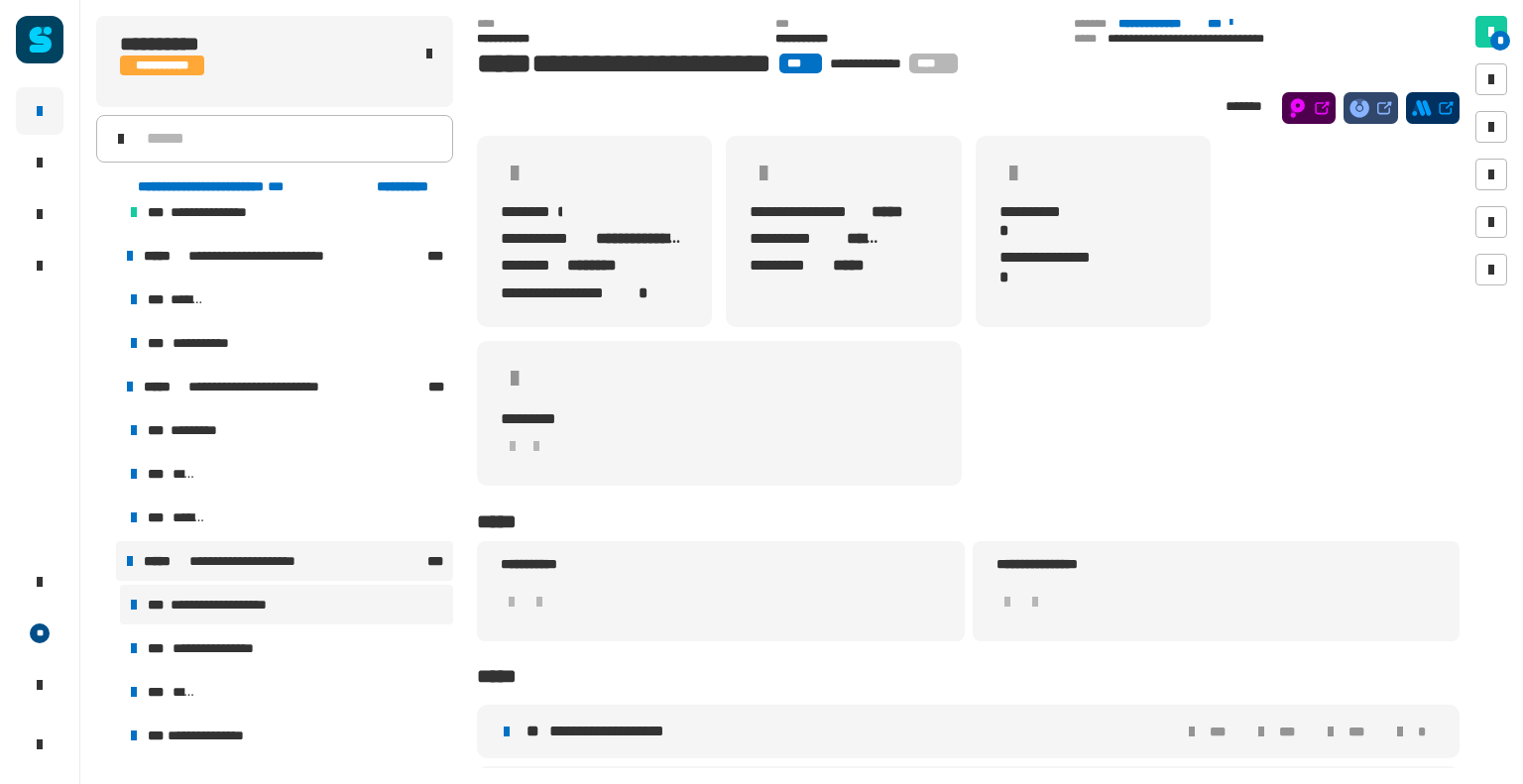 scroll, scrollTop: 75, scrollLeft: 0, axis: vertical 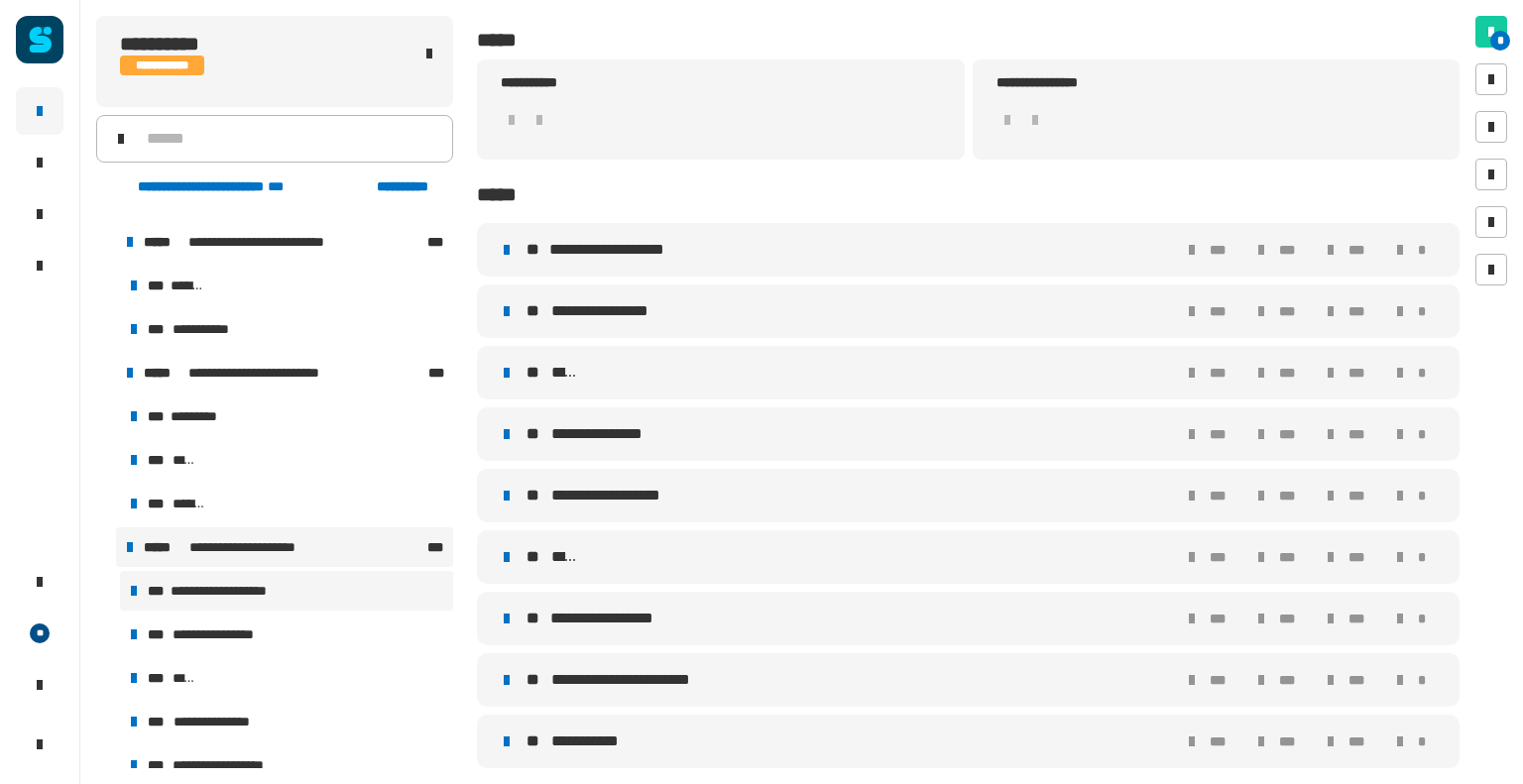 click on "**********" at bounding box center [287, 591] 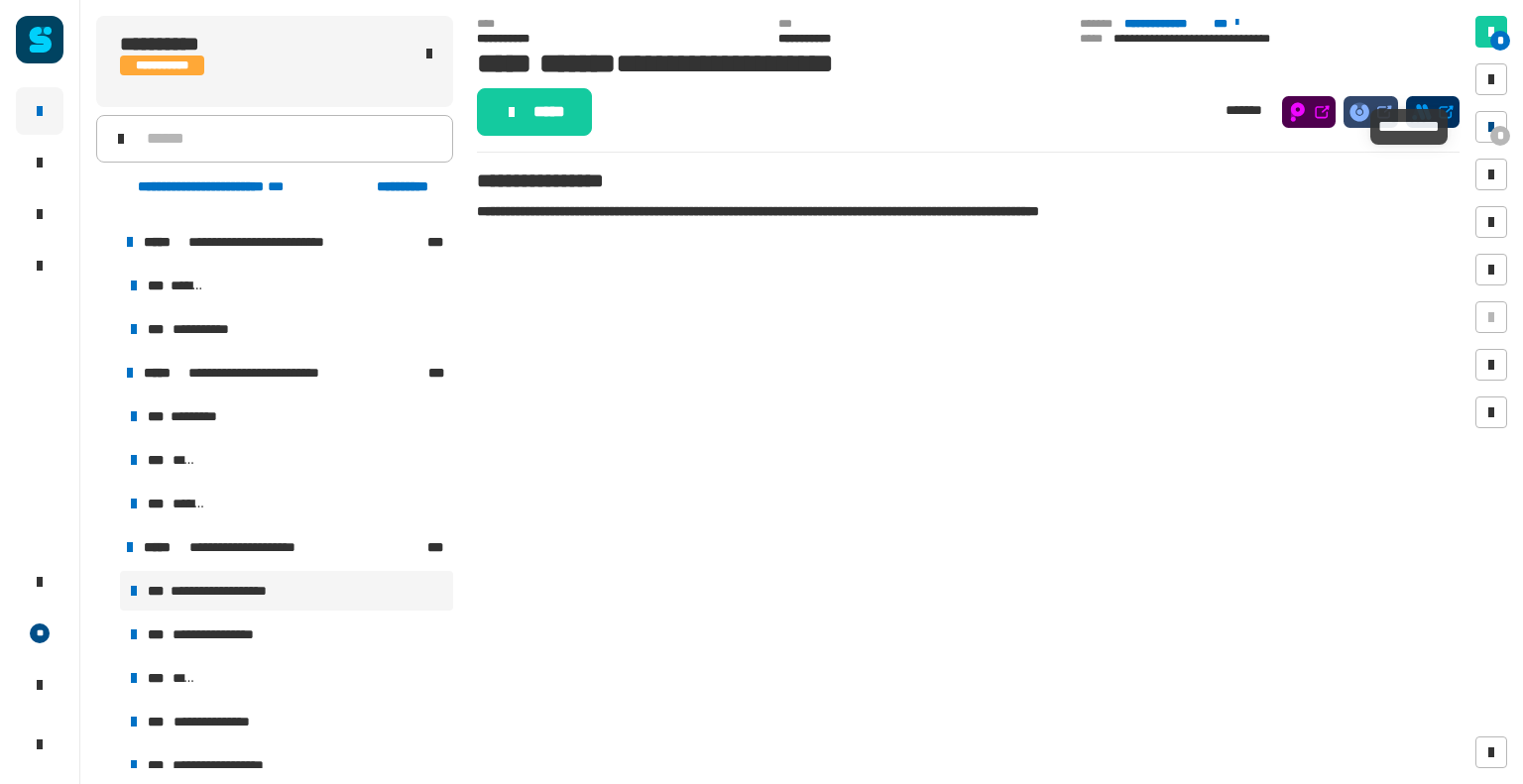 click on "*" at bounding box center (1500, 136) 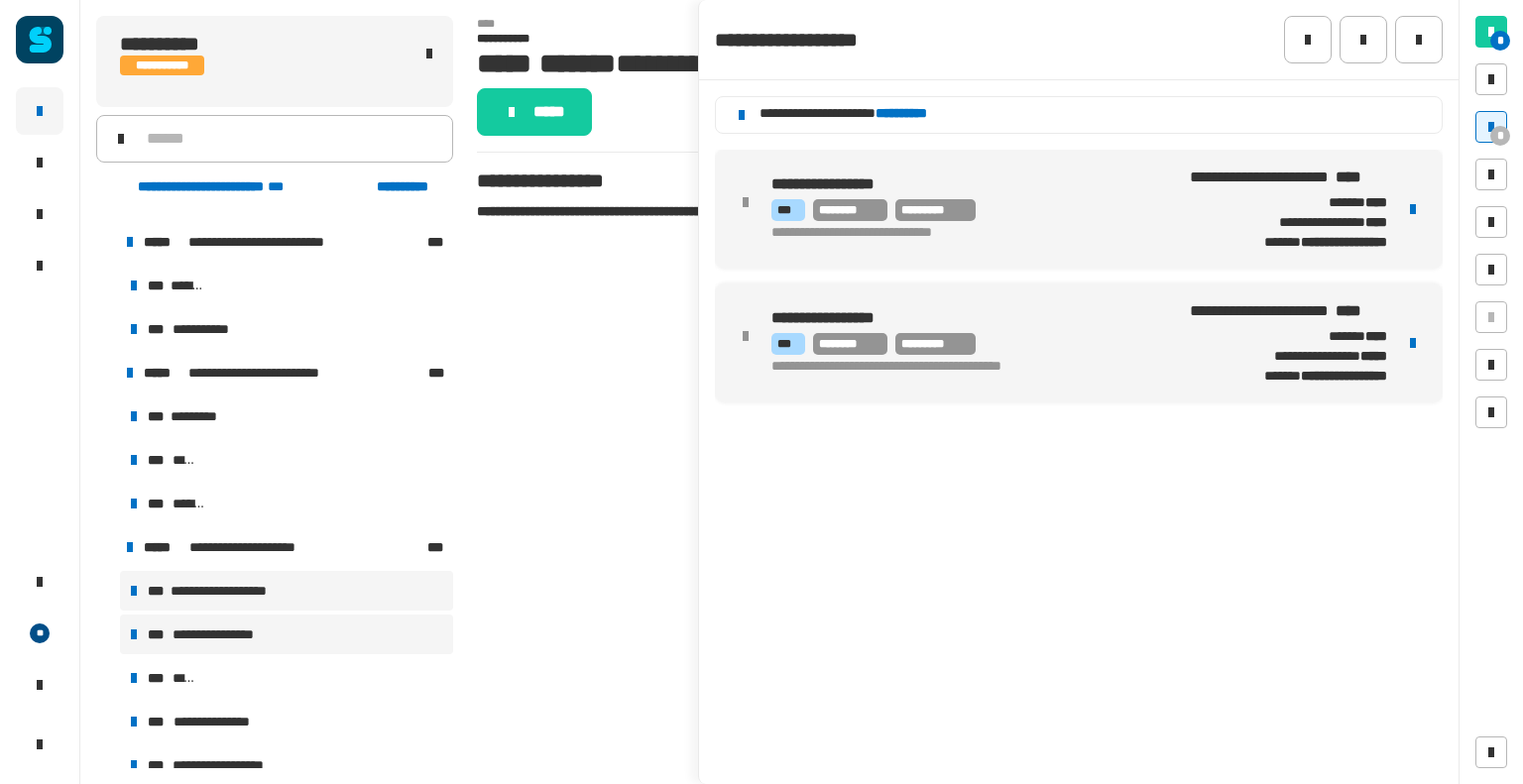 click on "**********" at bounding box center [287, 634] 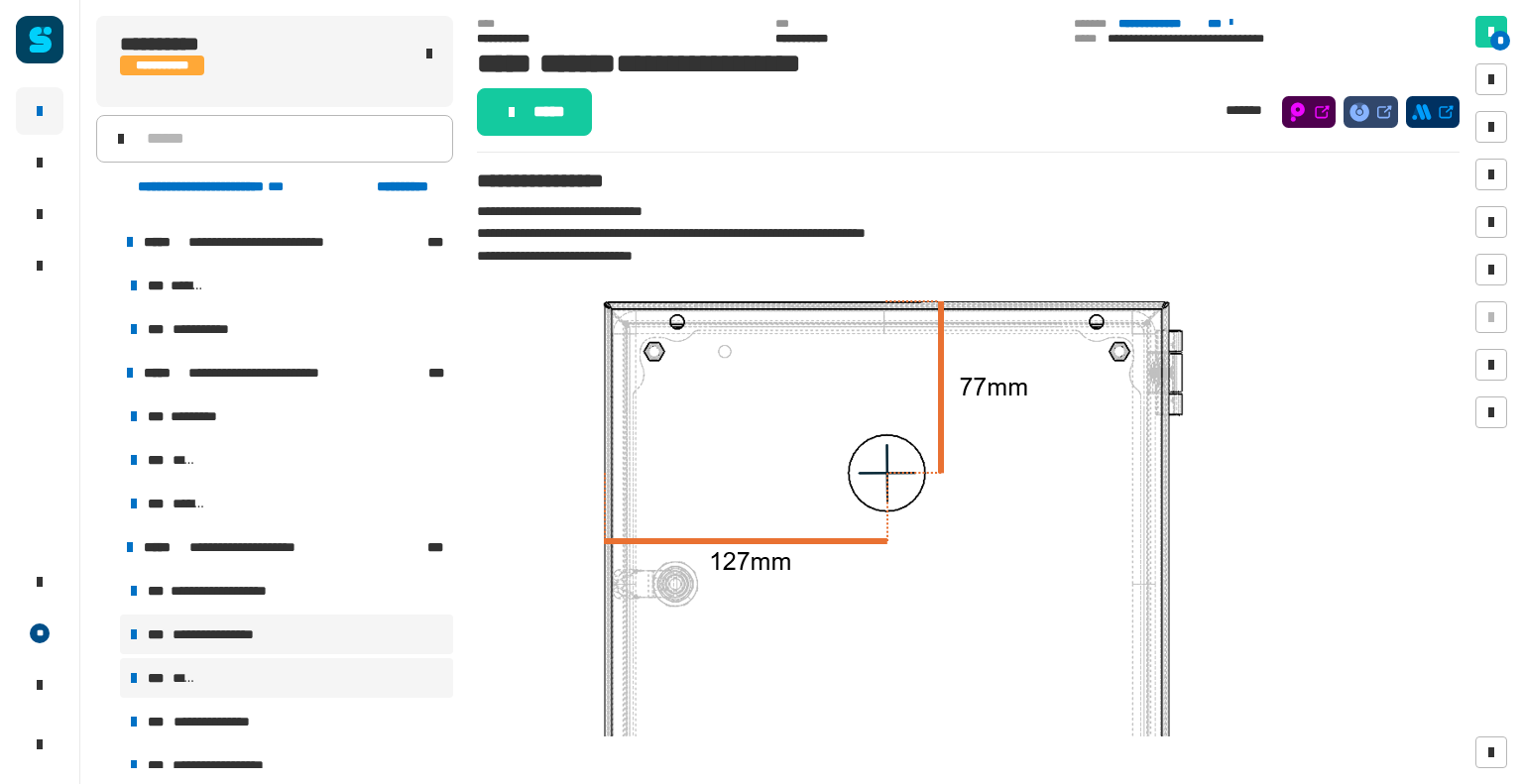 click on "*** *****" at bounding box center [287, 678] 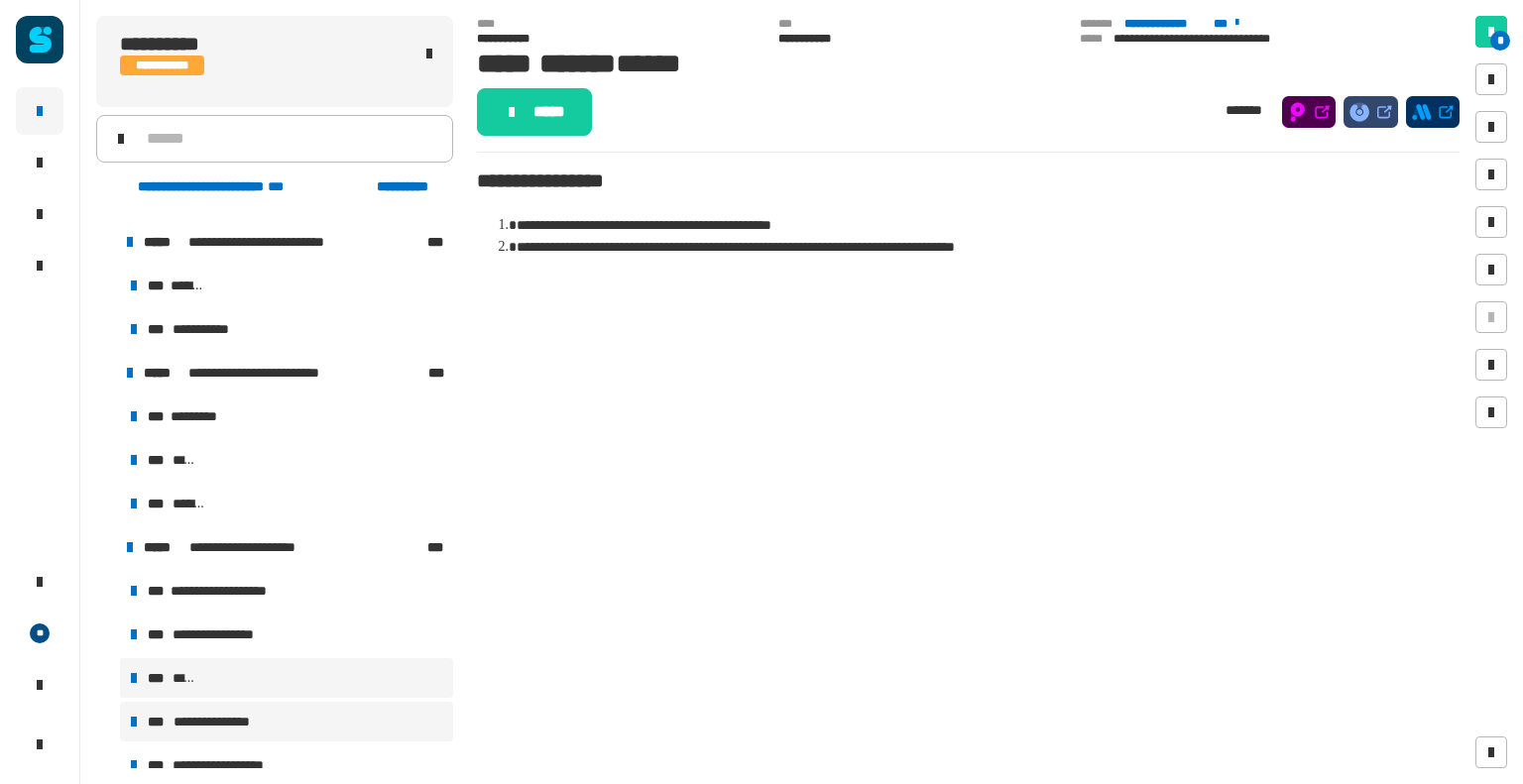 click on "**********" at bounding box center (287, 722) 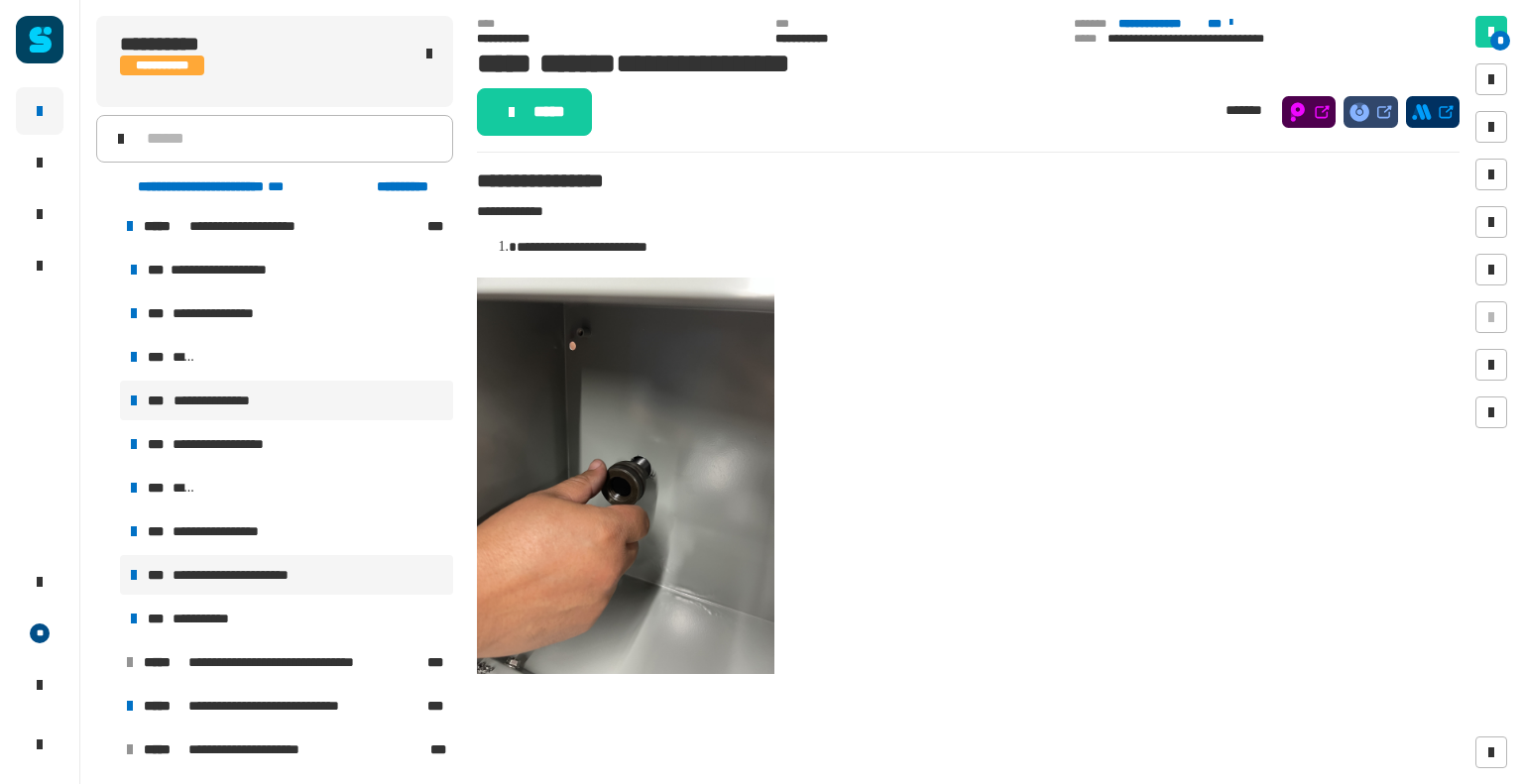 scroll, scrollTop: 396, scrollLeft: 0, axis: vertical 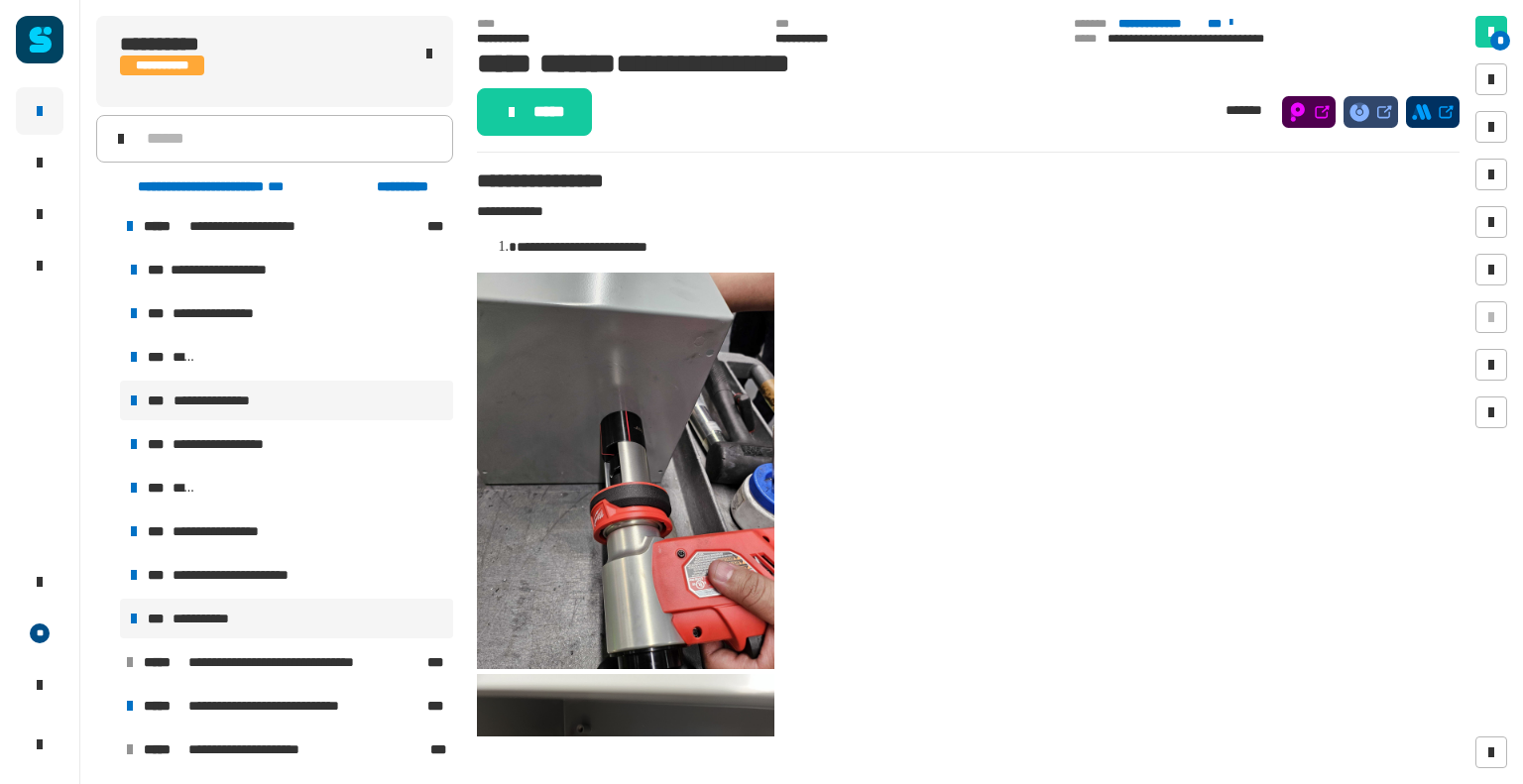click on "**********" at bounding box center [287, 618] 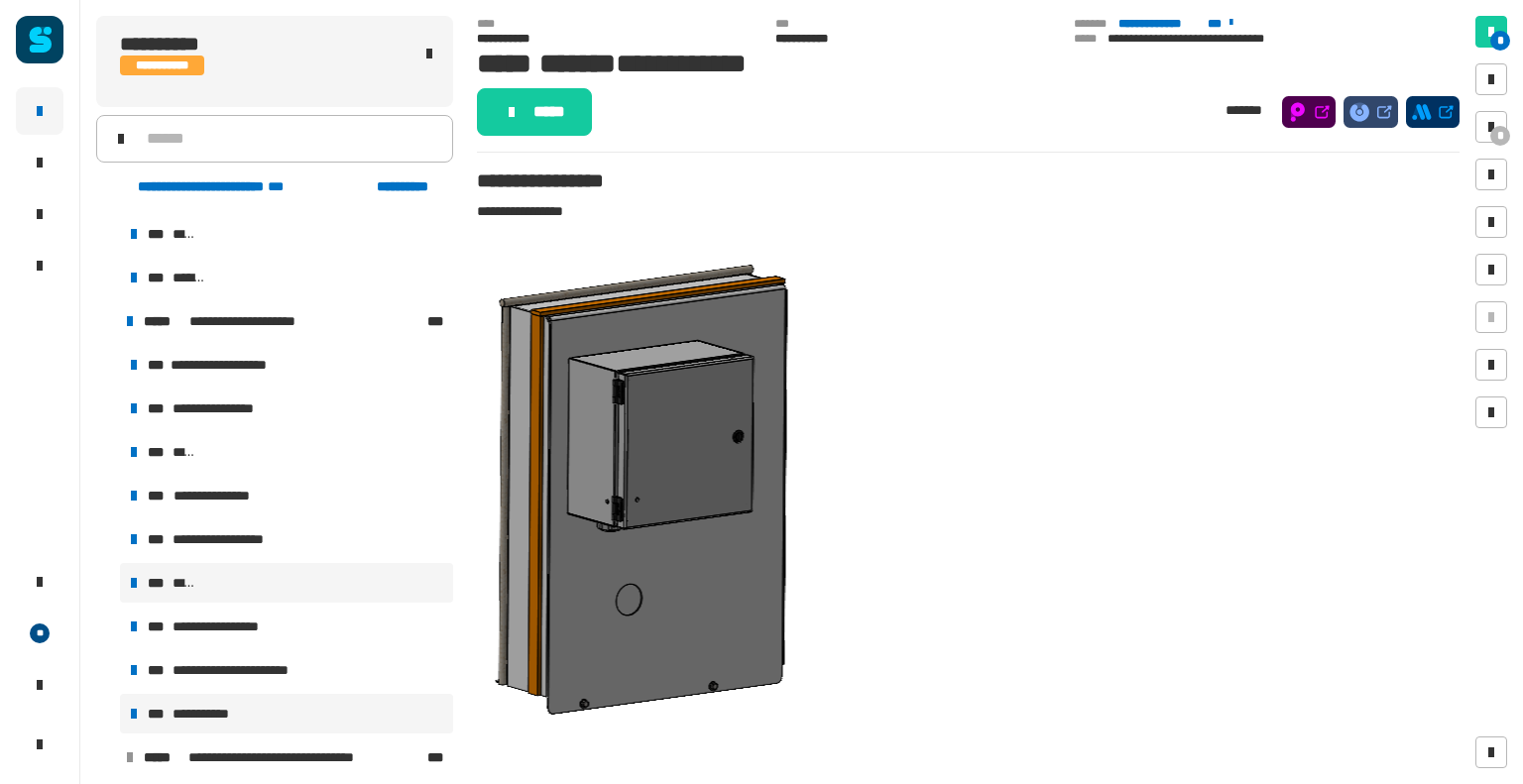 scroll, scrollTop: 297, scrollLeft: 0, axis: vertical 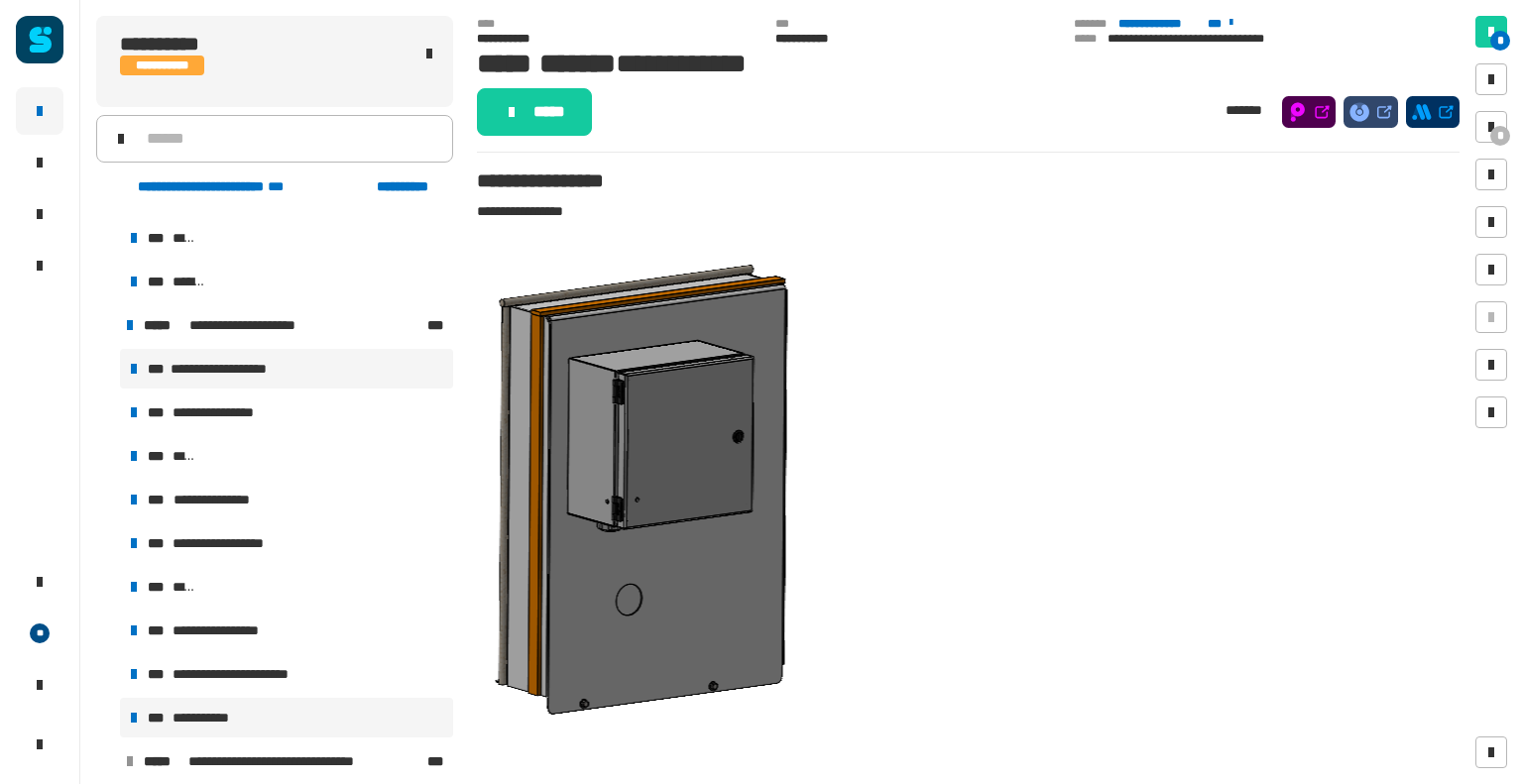 click on "**********" at bounding box center (225, 369) 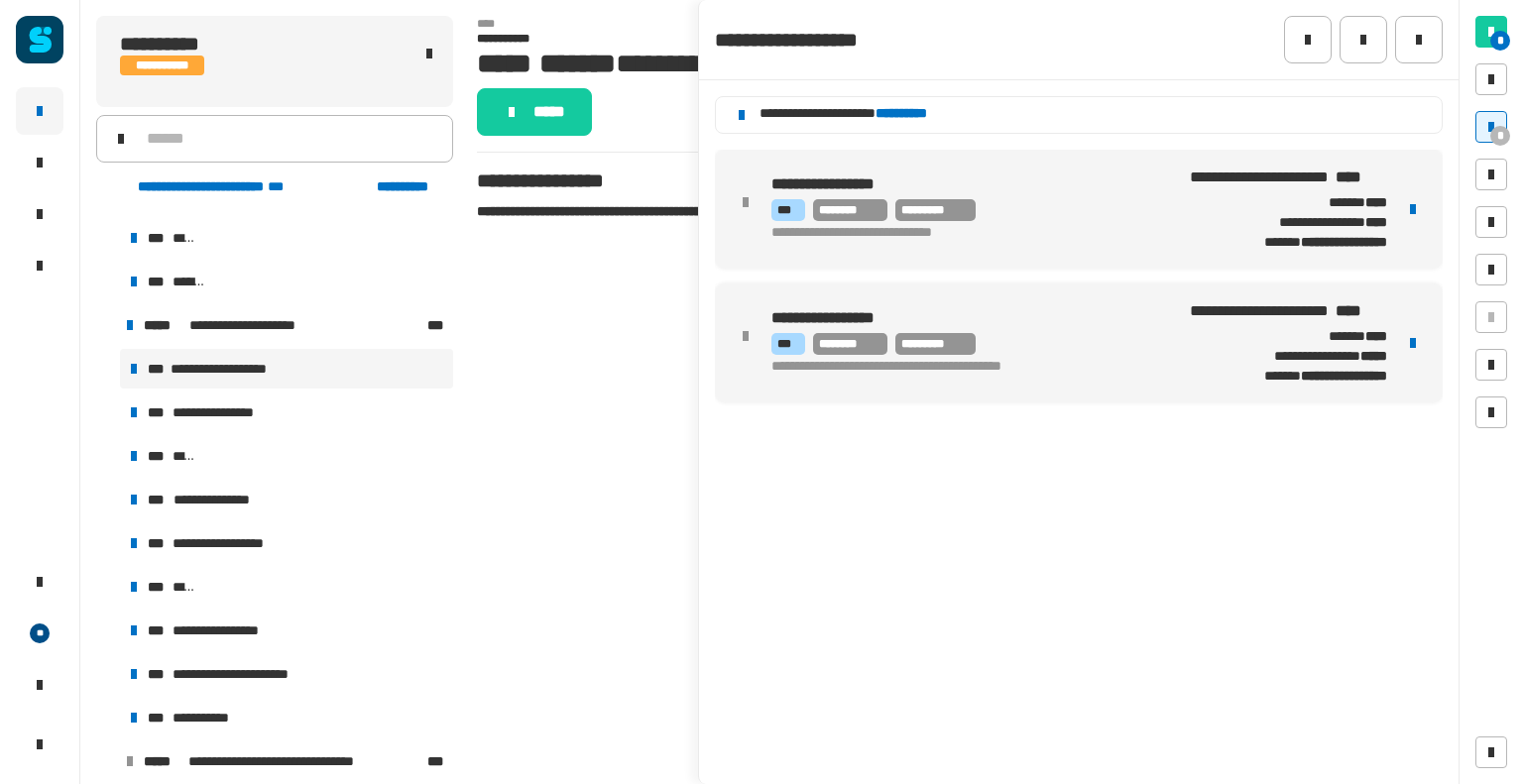 click on "**********" at bounding box center (973, 342) 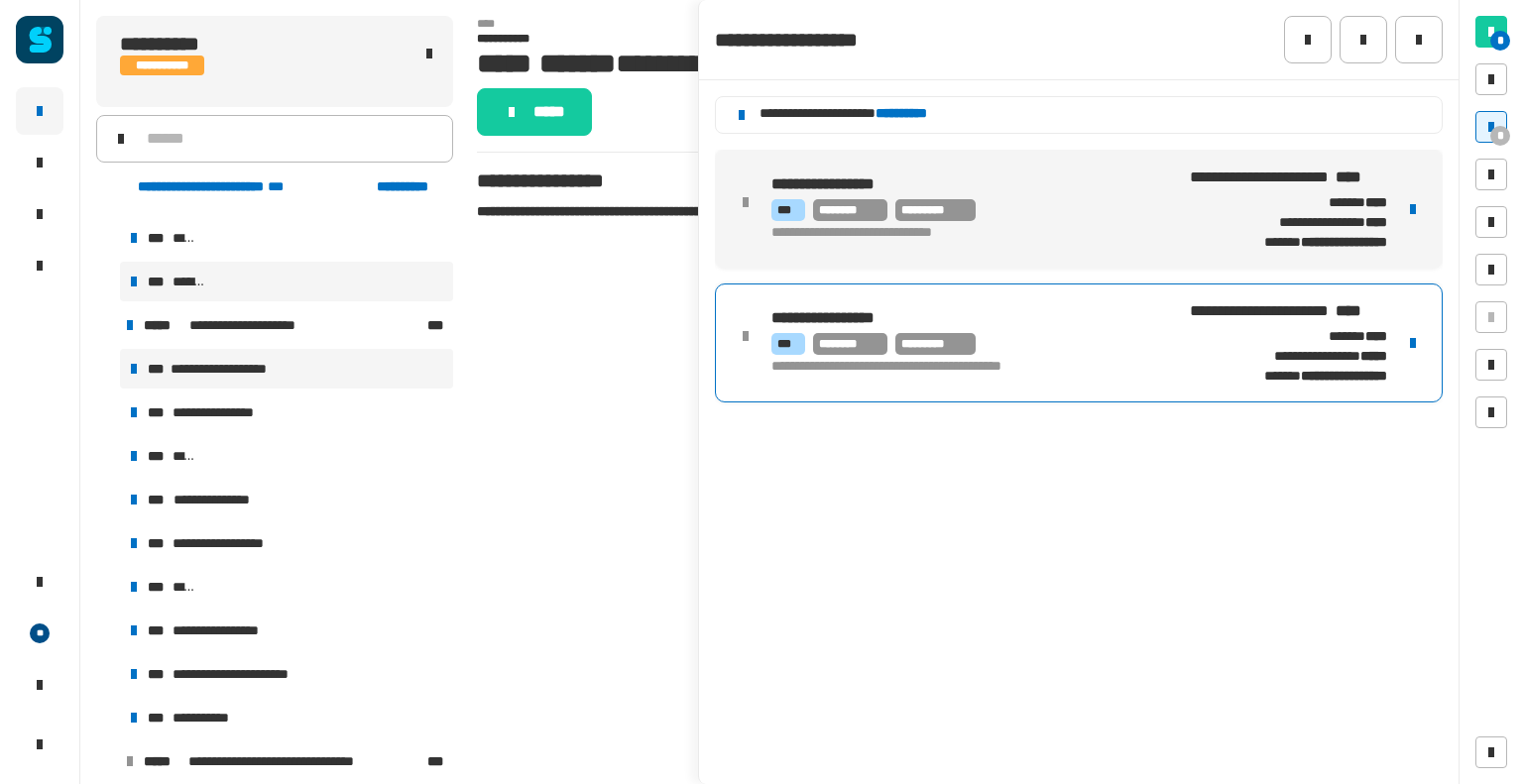 click on "*** *******" at bounding box center (287, 281) 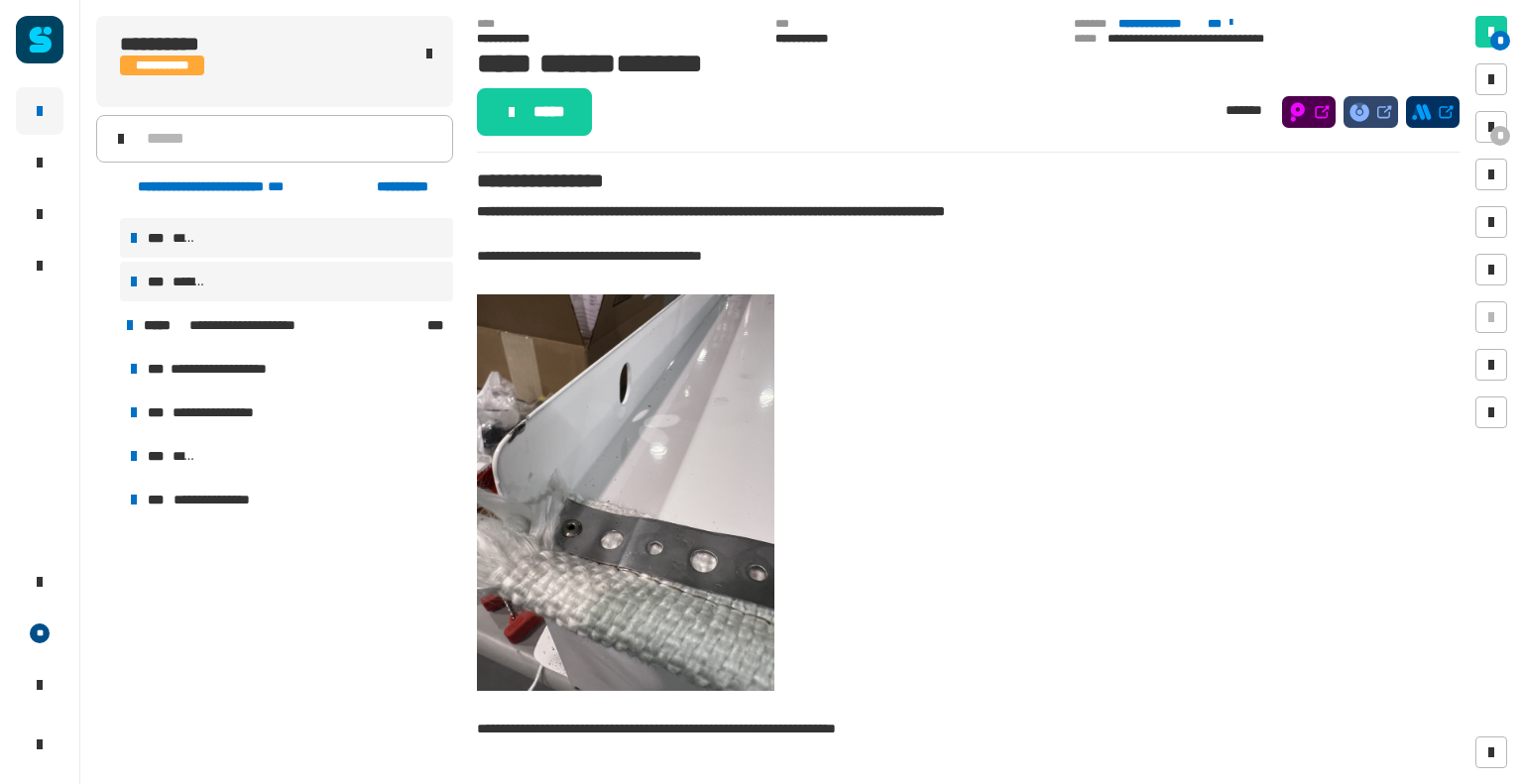 scroll, scrollTop: 0, scrollLeft: 0, axis: both 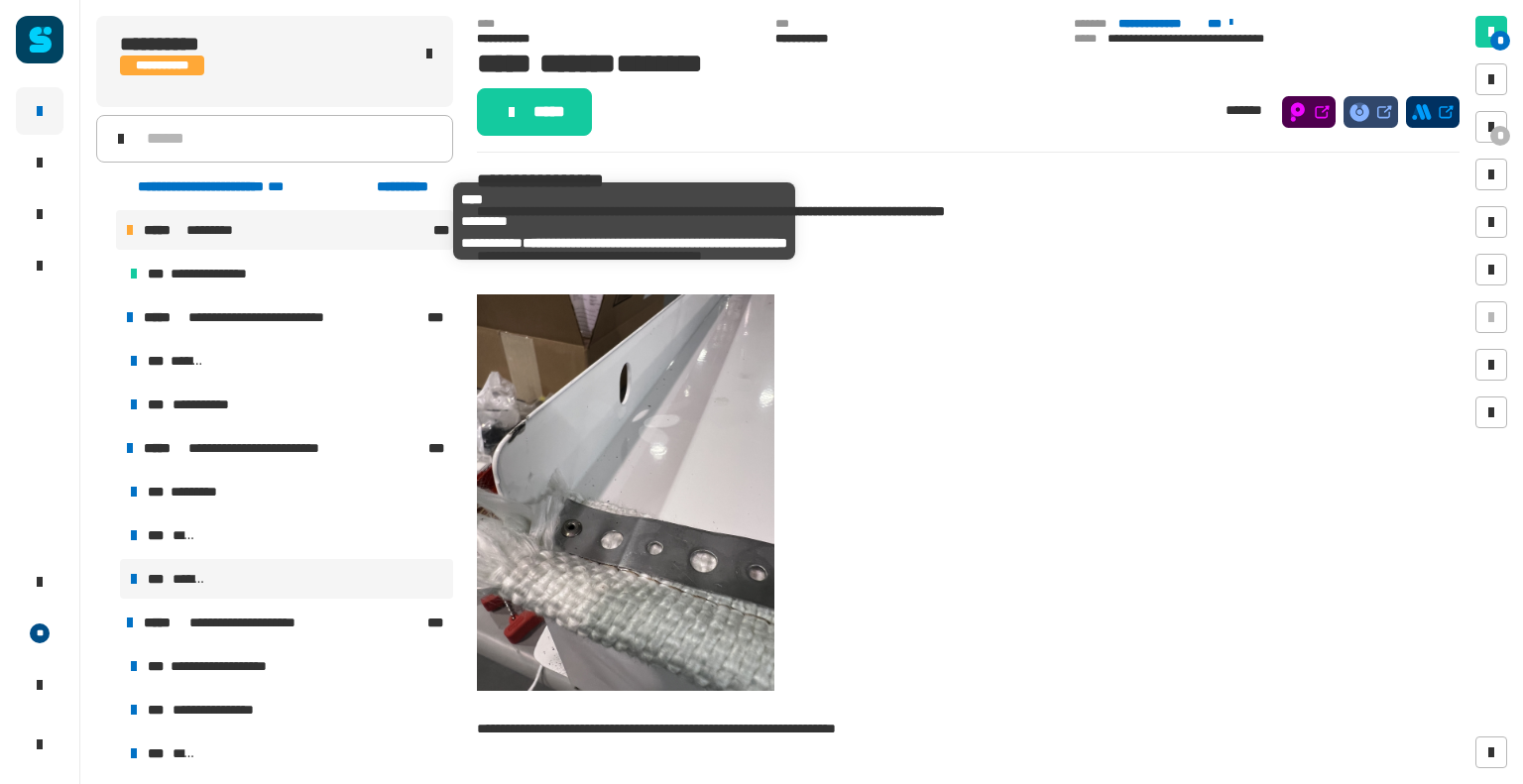 click on "***** *********" at bounding box center [287, 230] 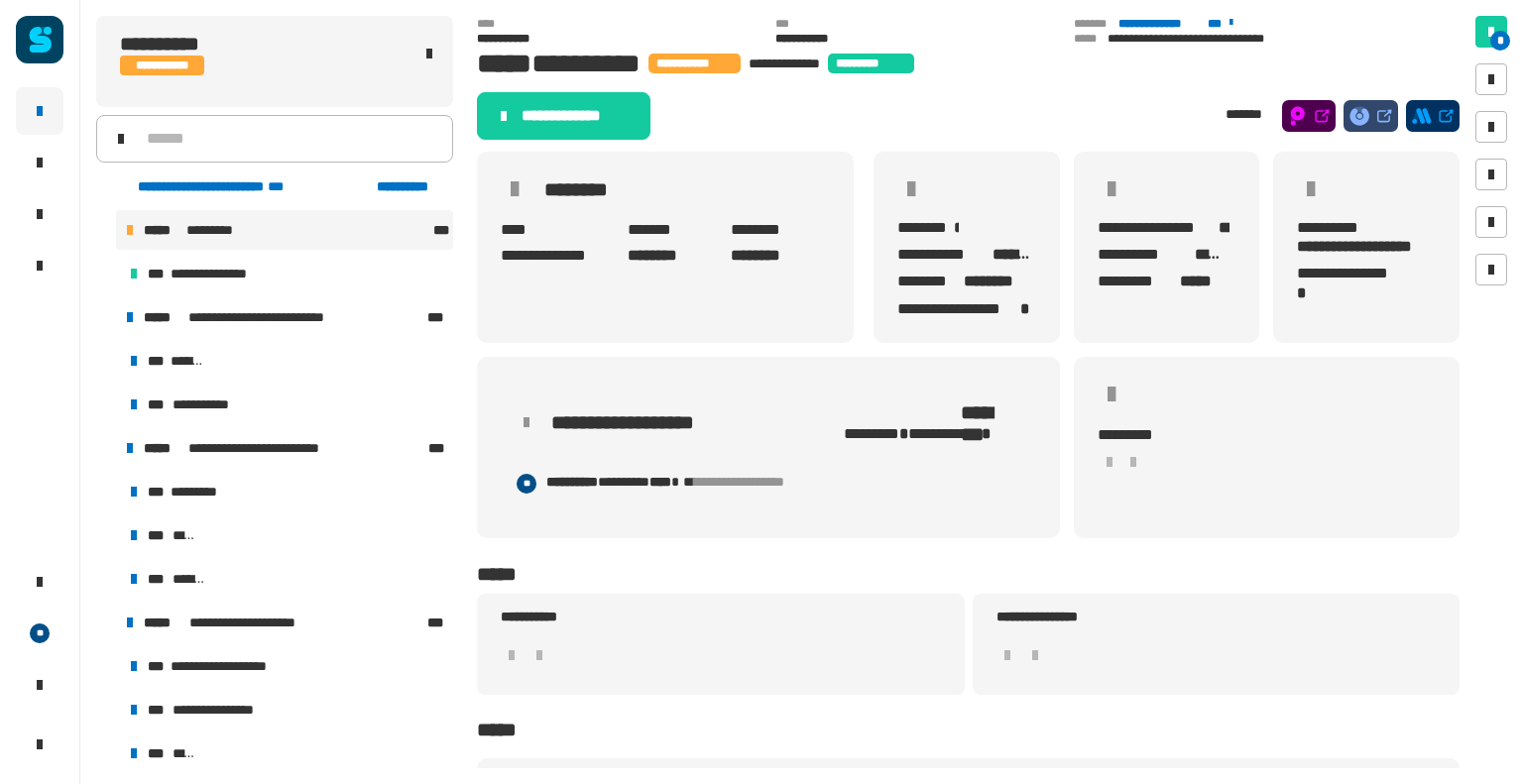 scroll, scrollTop: 44, scrollLeft: 0, axis: vertical 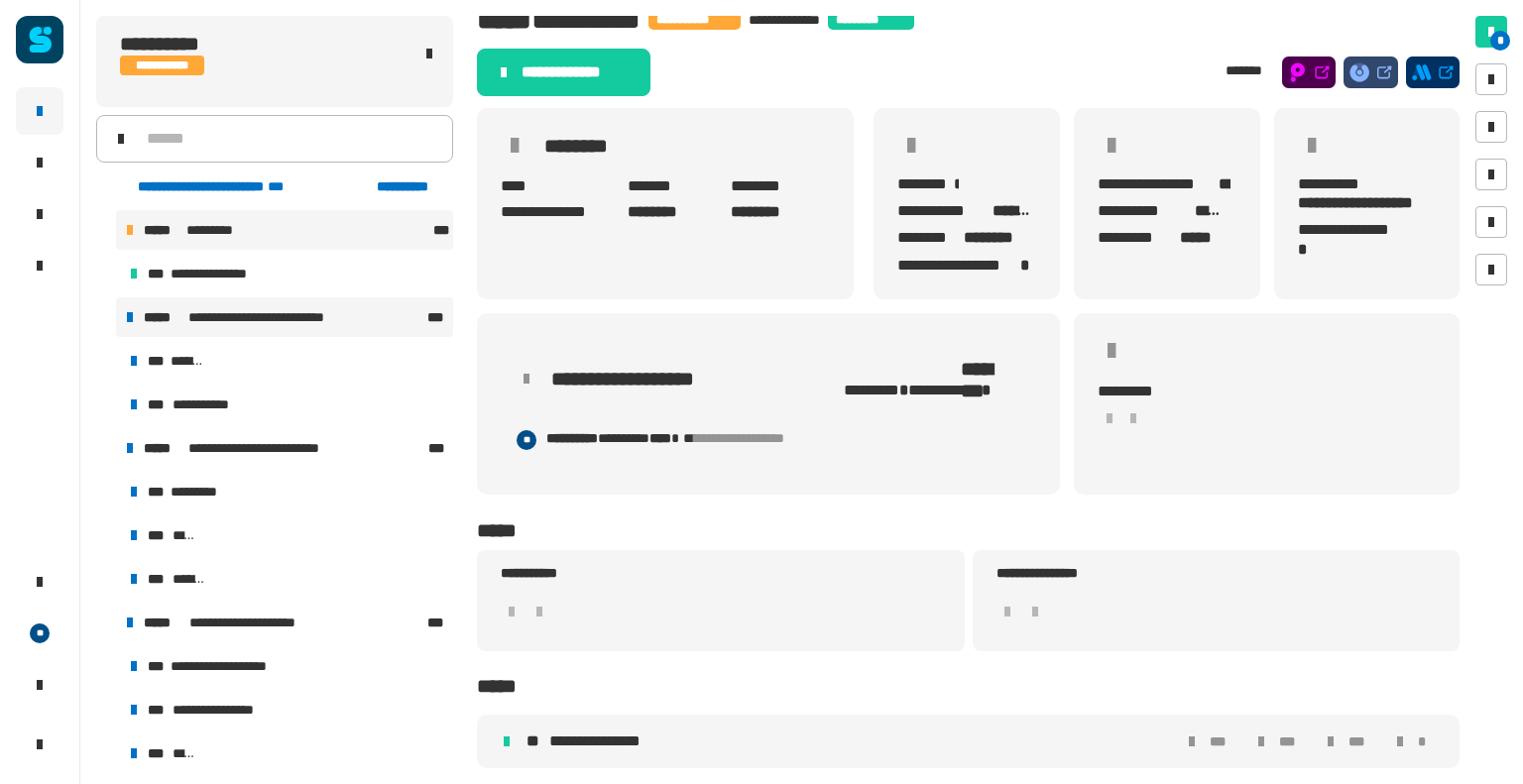 click on "**********" at bounding box center [285, 317] 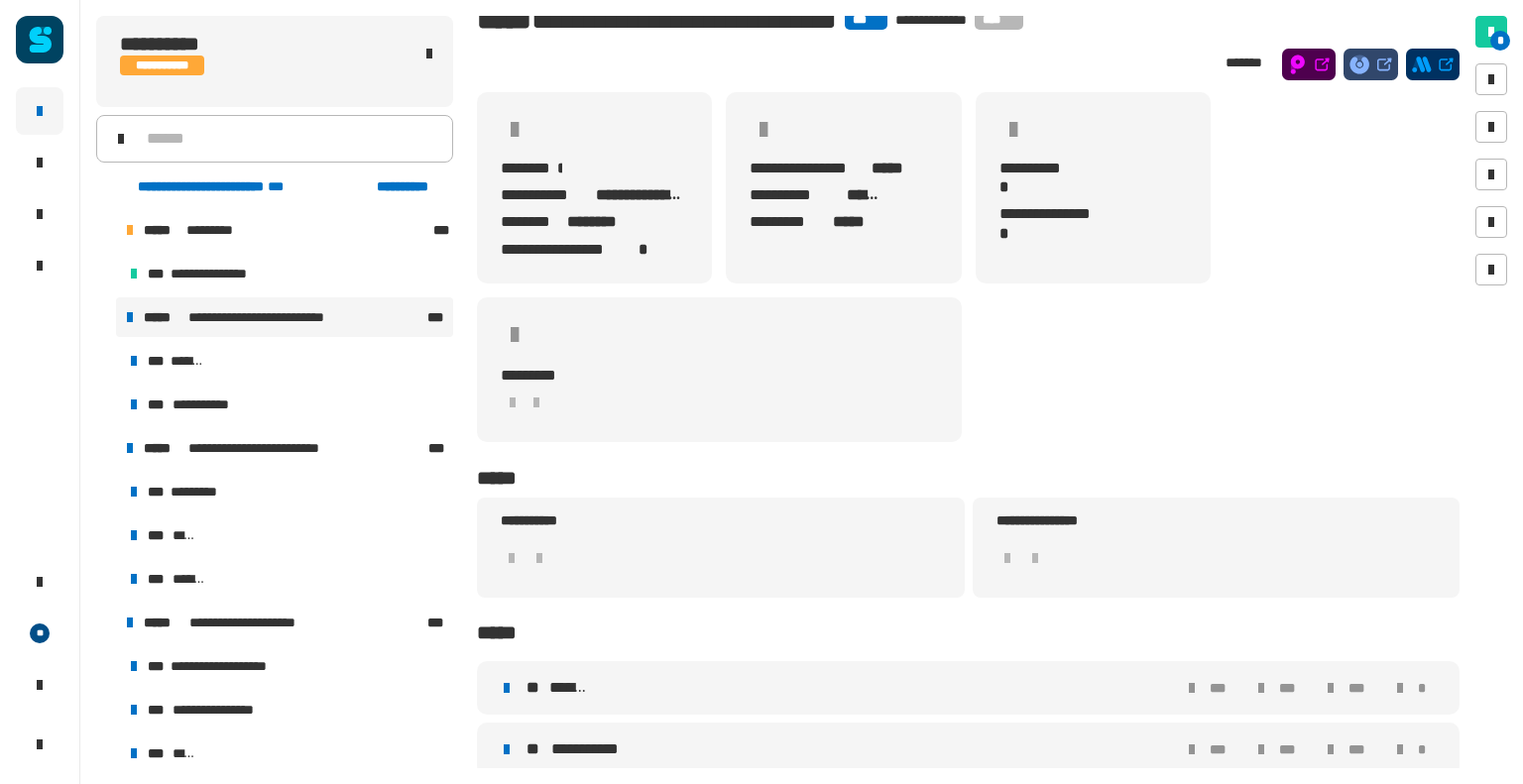 scroll, scrollTop: 53, scrollLeft: 0, axis: vertical 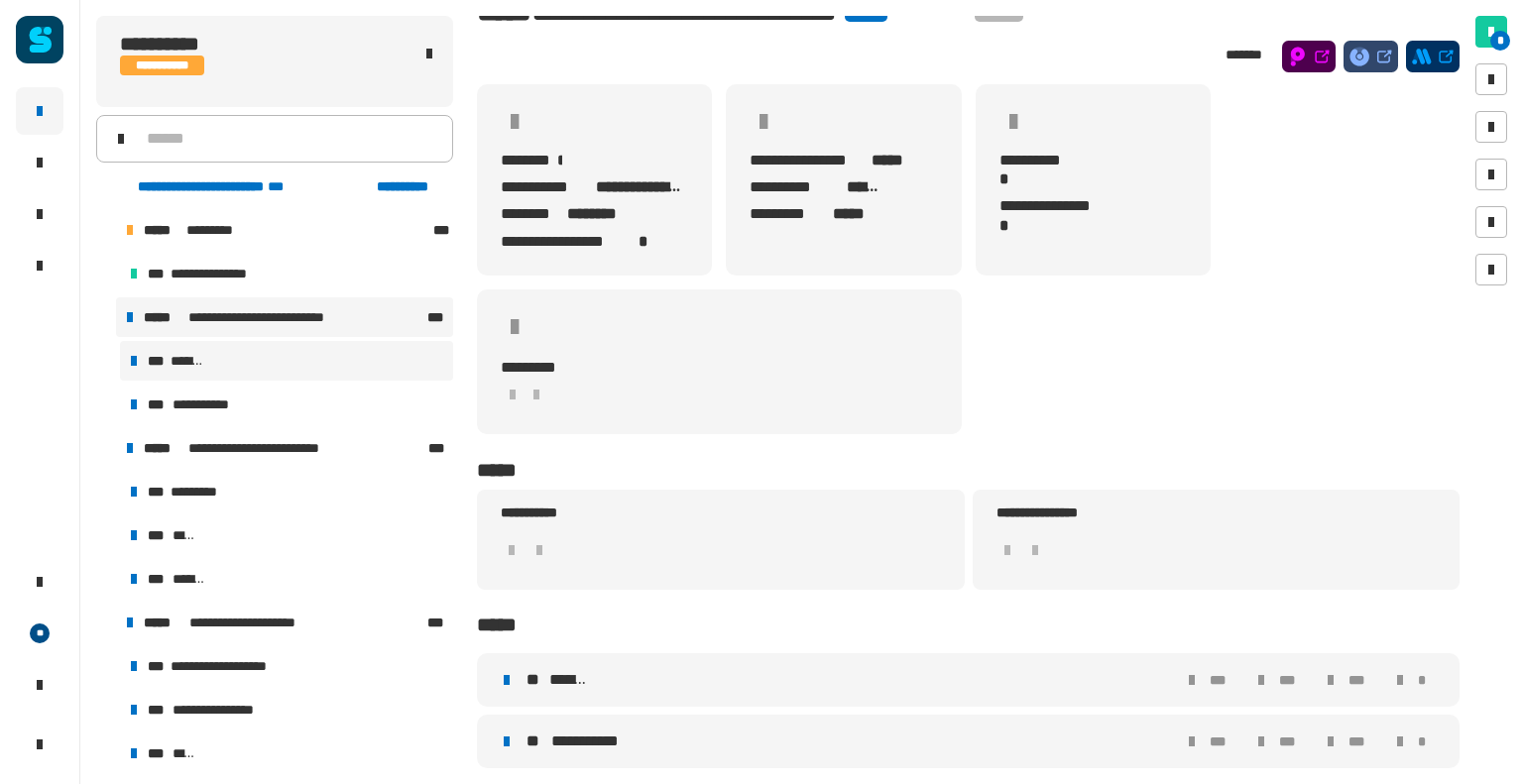 click on "*** *******" at bounding box center [287, 361] 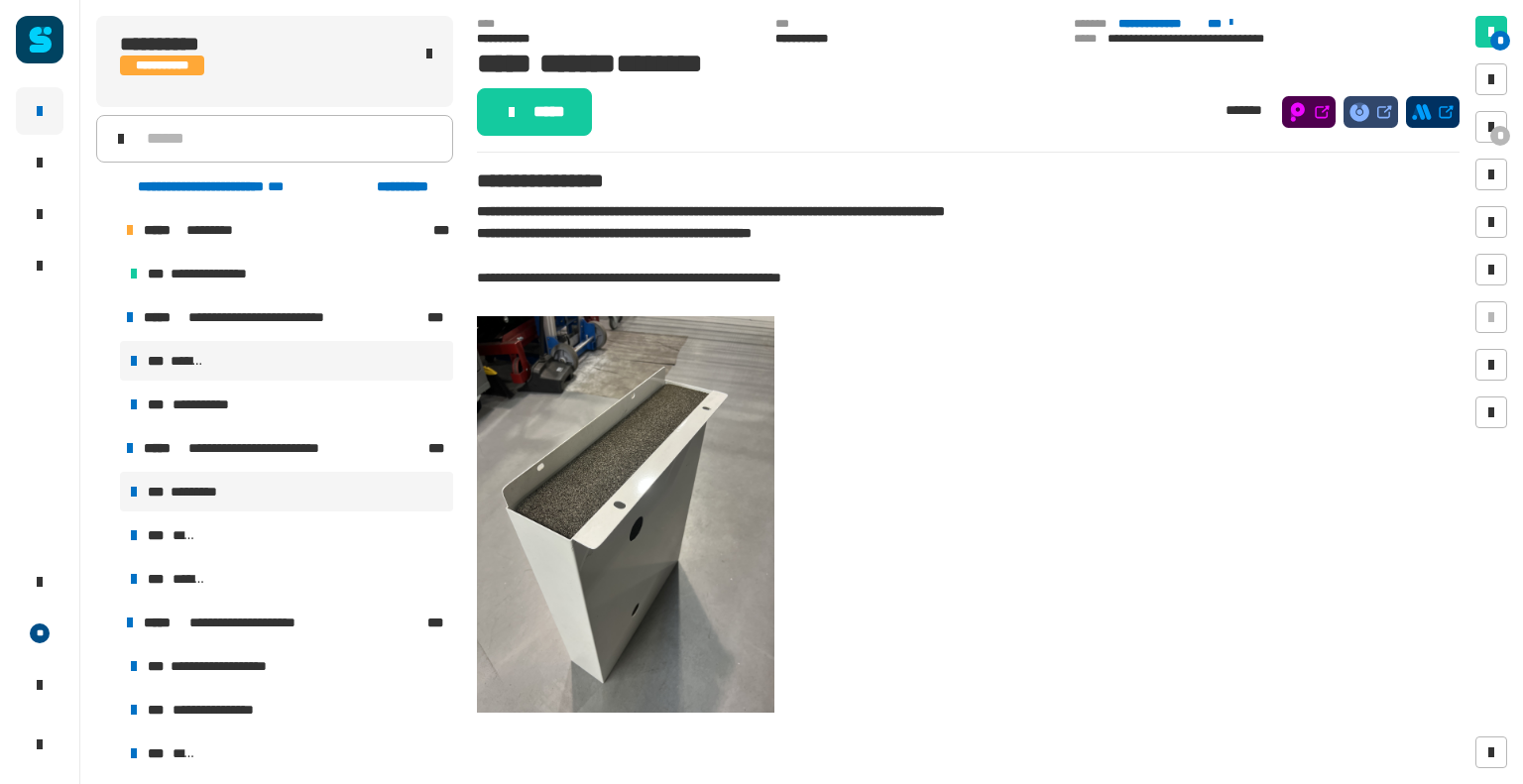 click on "*** *********" at bounding box center (287, 492) 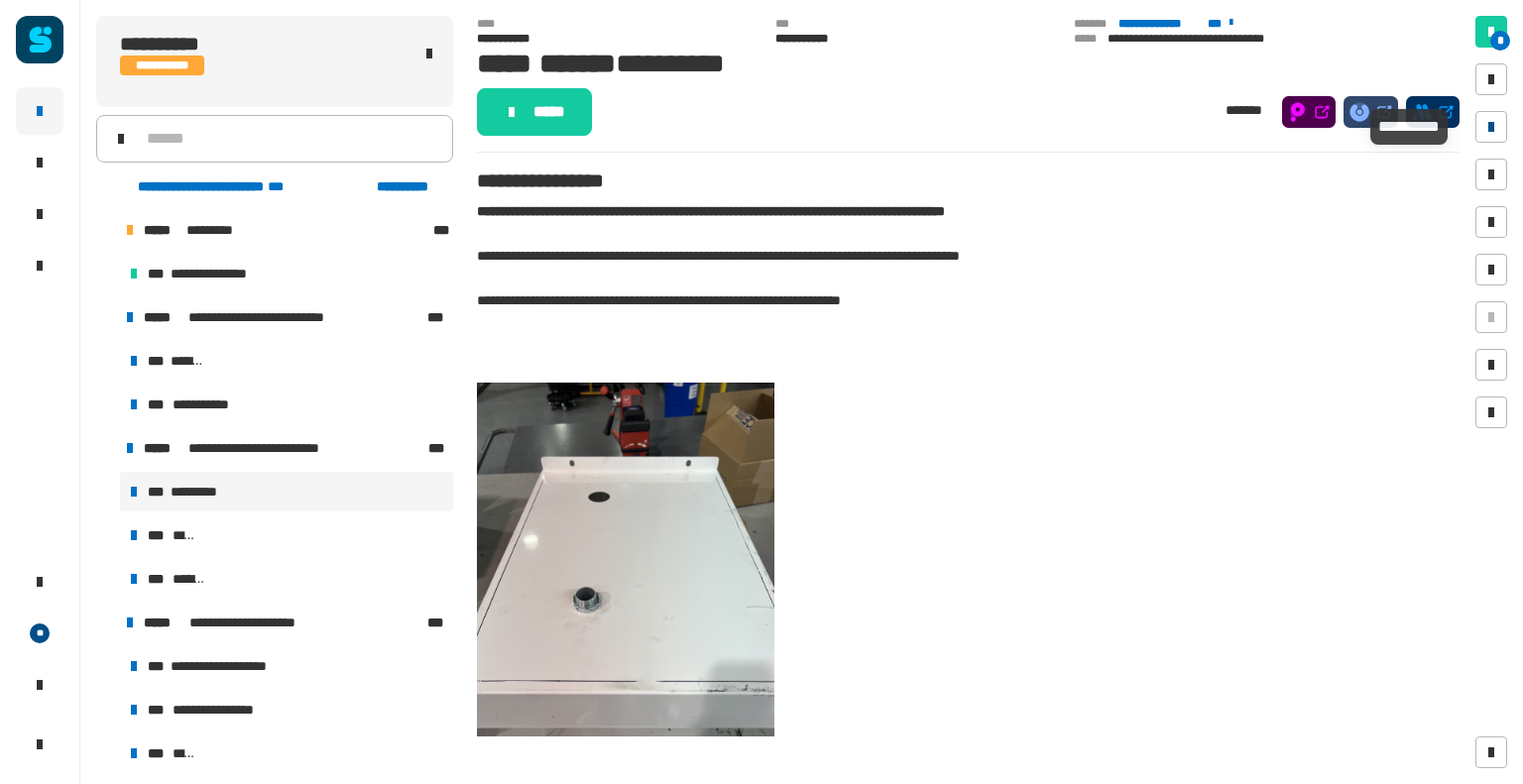 click at bounding box center (1491, 127) 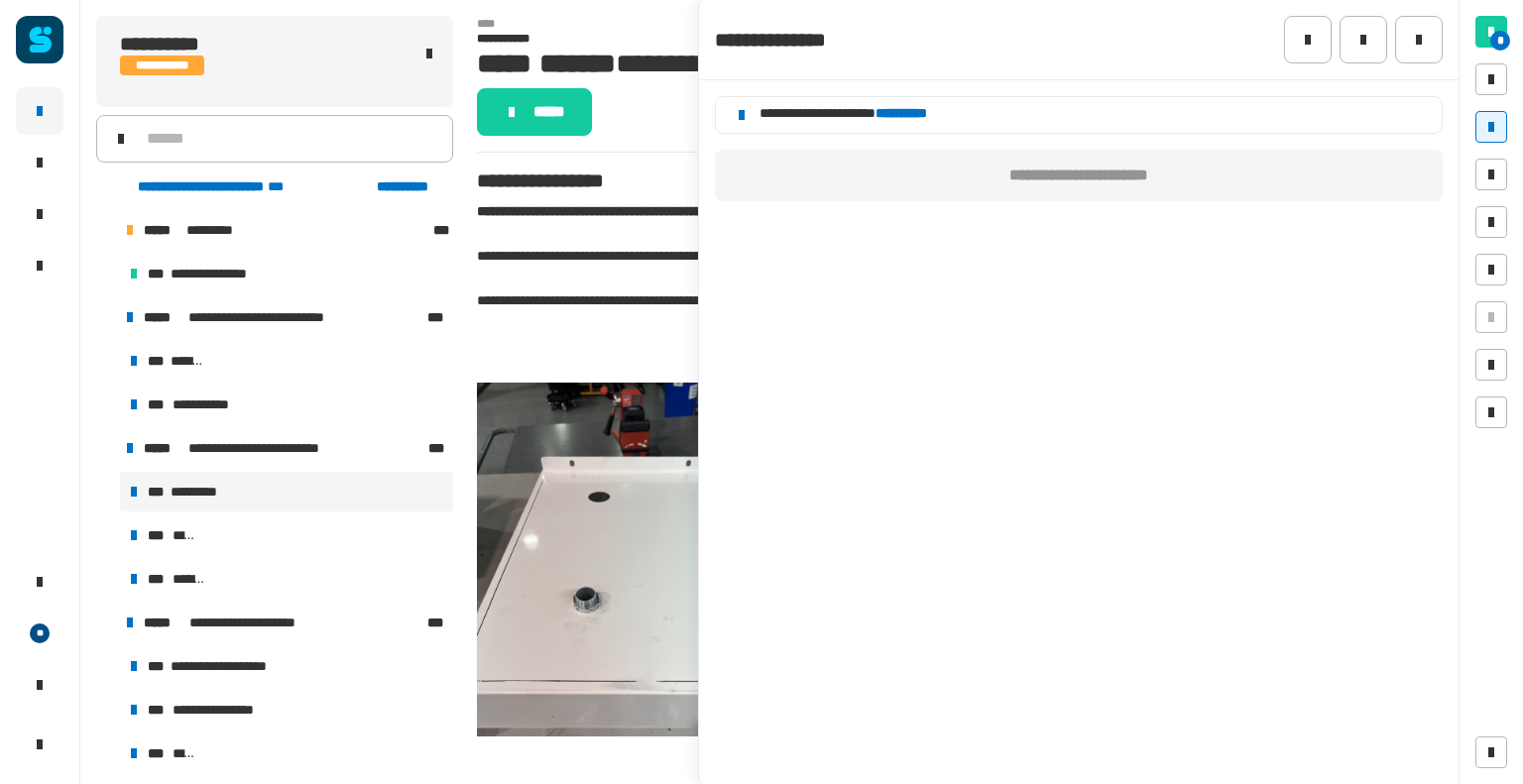 drag, startPoint x: 1405, startPoint y: 52, endPoint x: 830, endPoint y: 137, distance: 581.2487 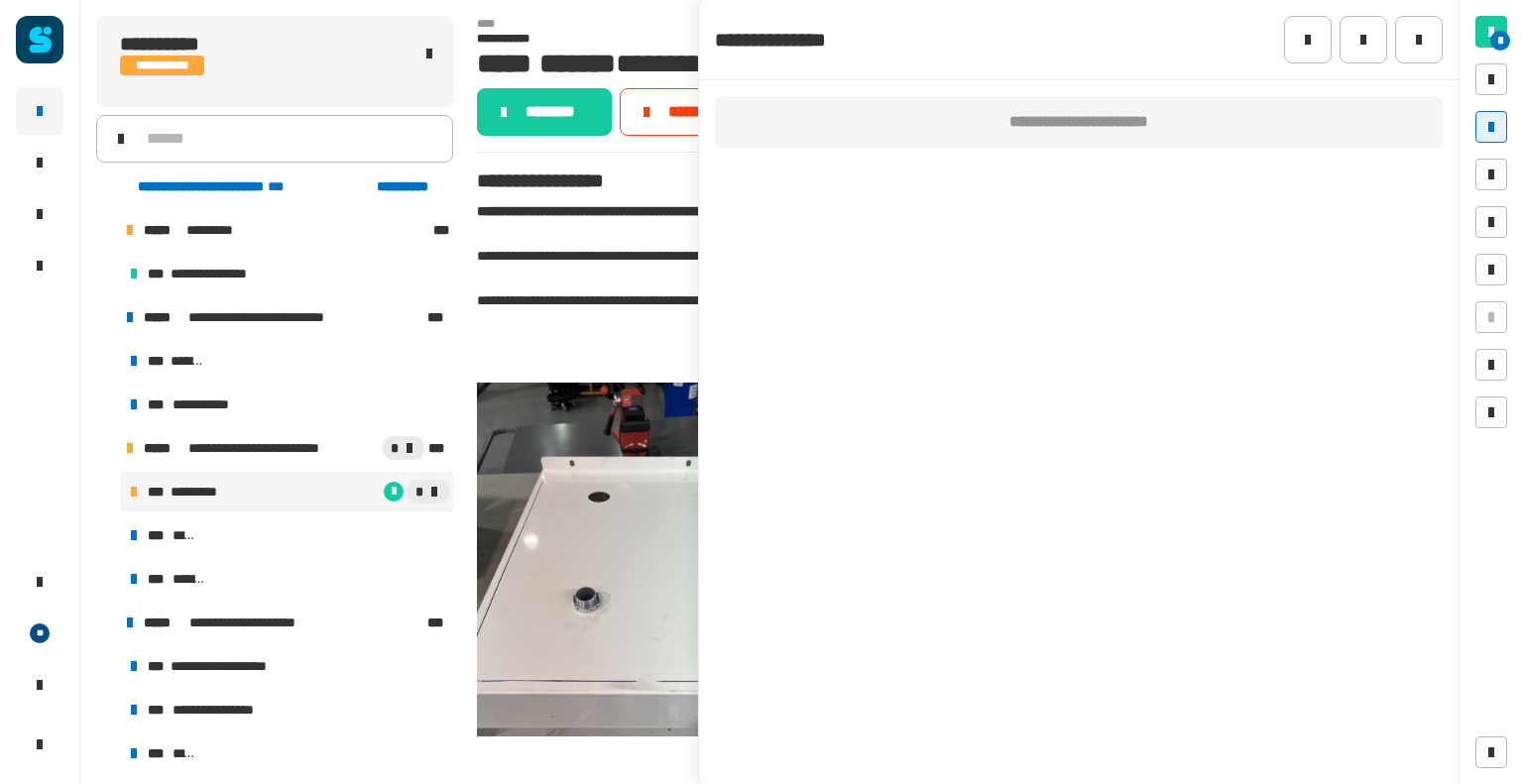 click on "**********" 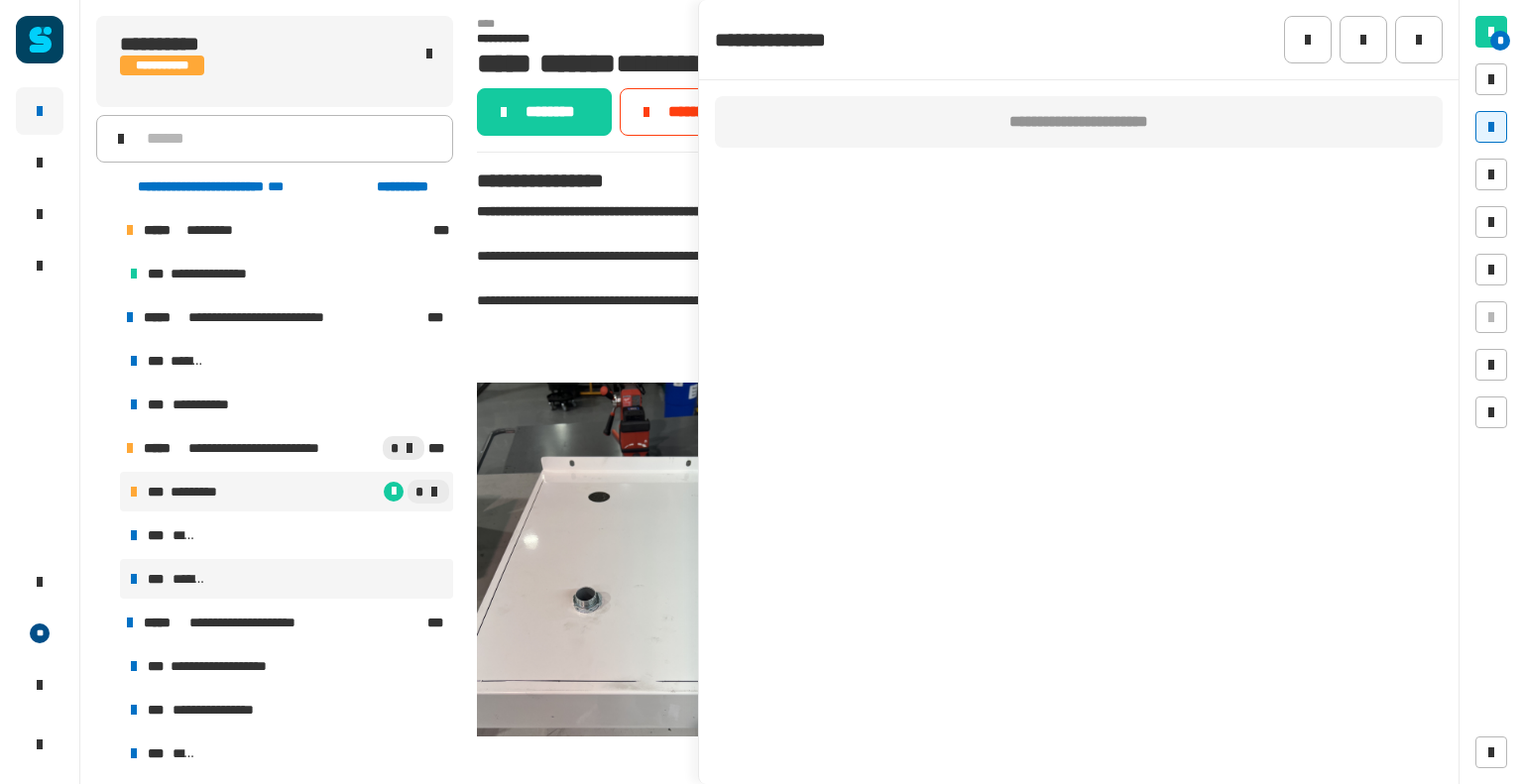 click on "*** *******" at bounding box center [287, 579] 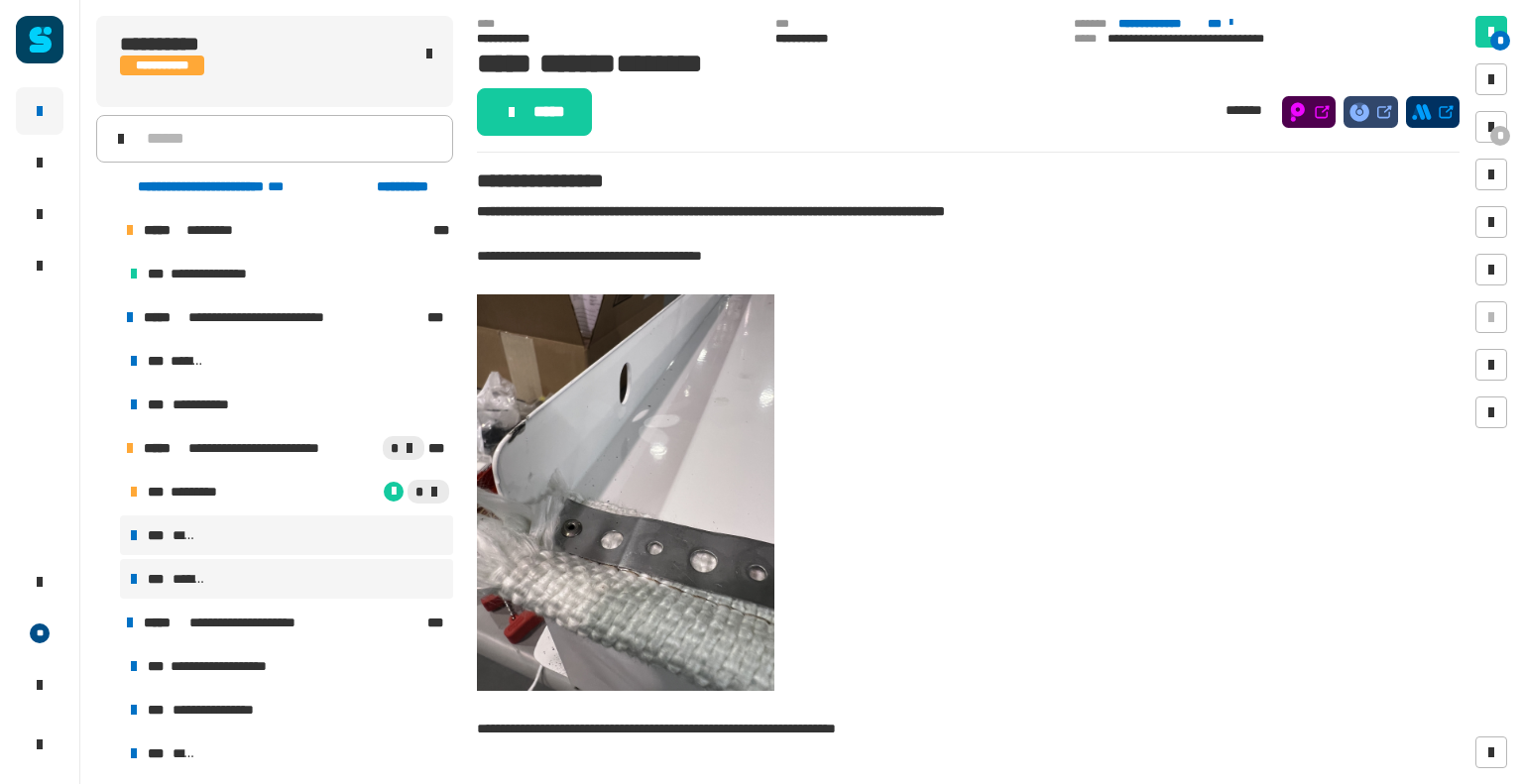 click on "*** *****" at bounding box center [287, 535] 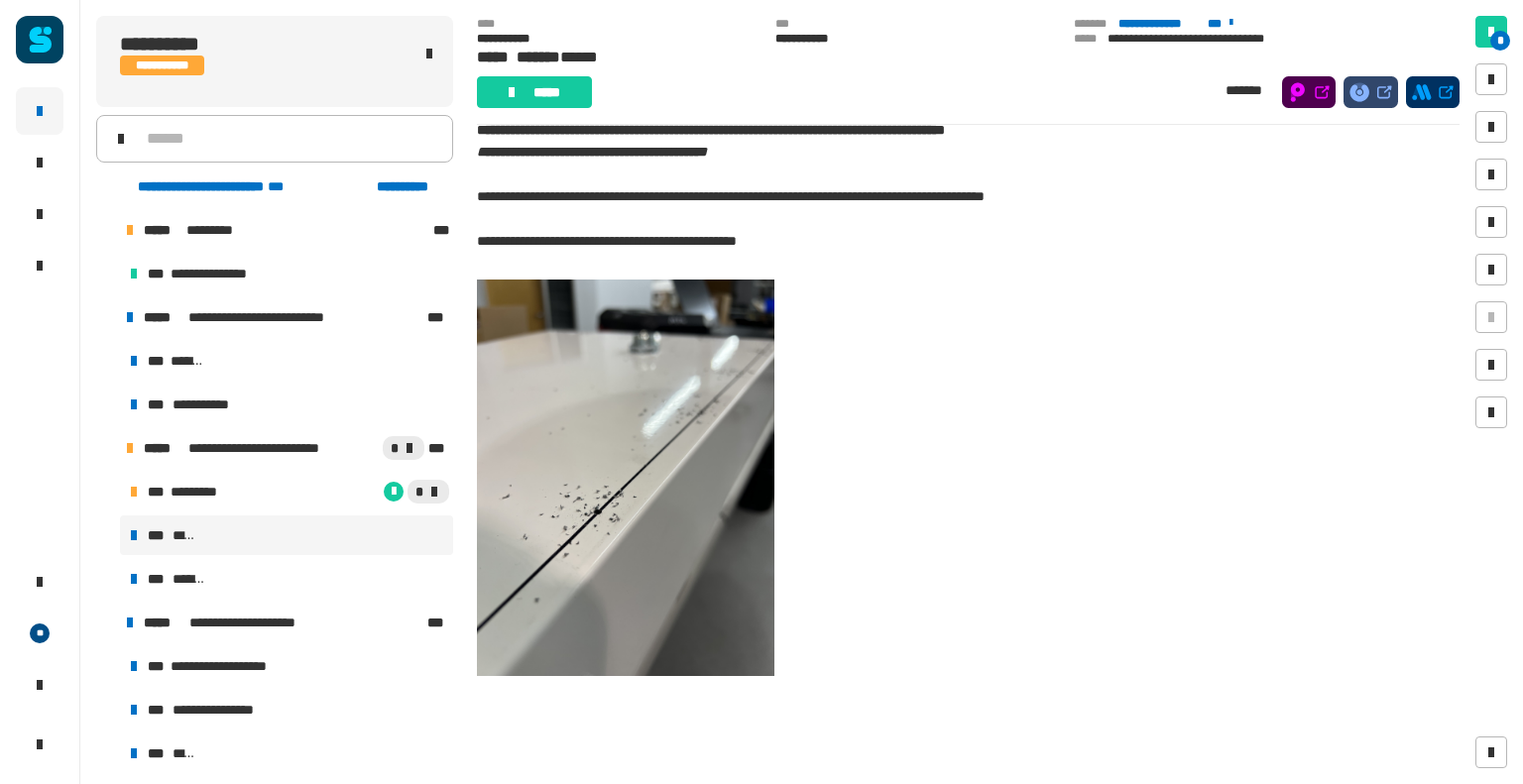 scroll, scrollTop: 55, scrollLeft: 0, axis: vertical 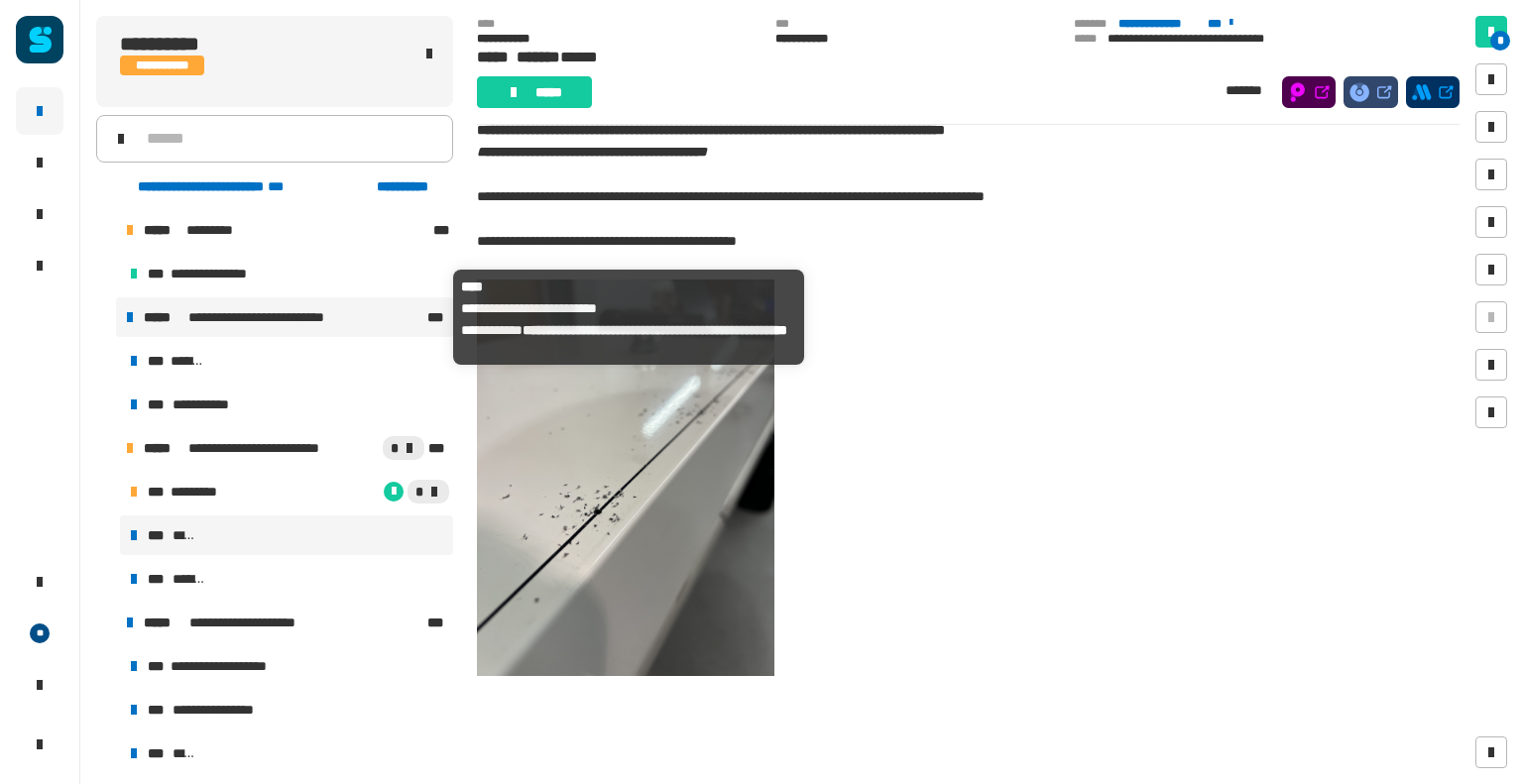 click on "**********" at bounding box center (267, 317) 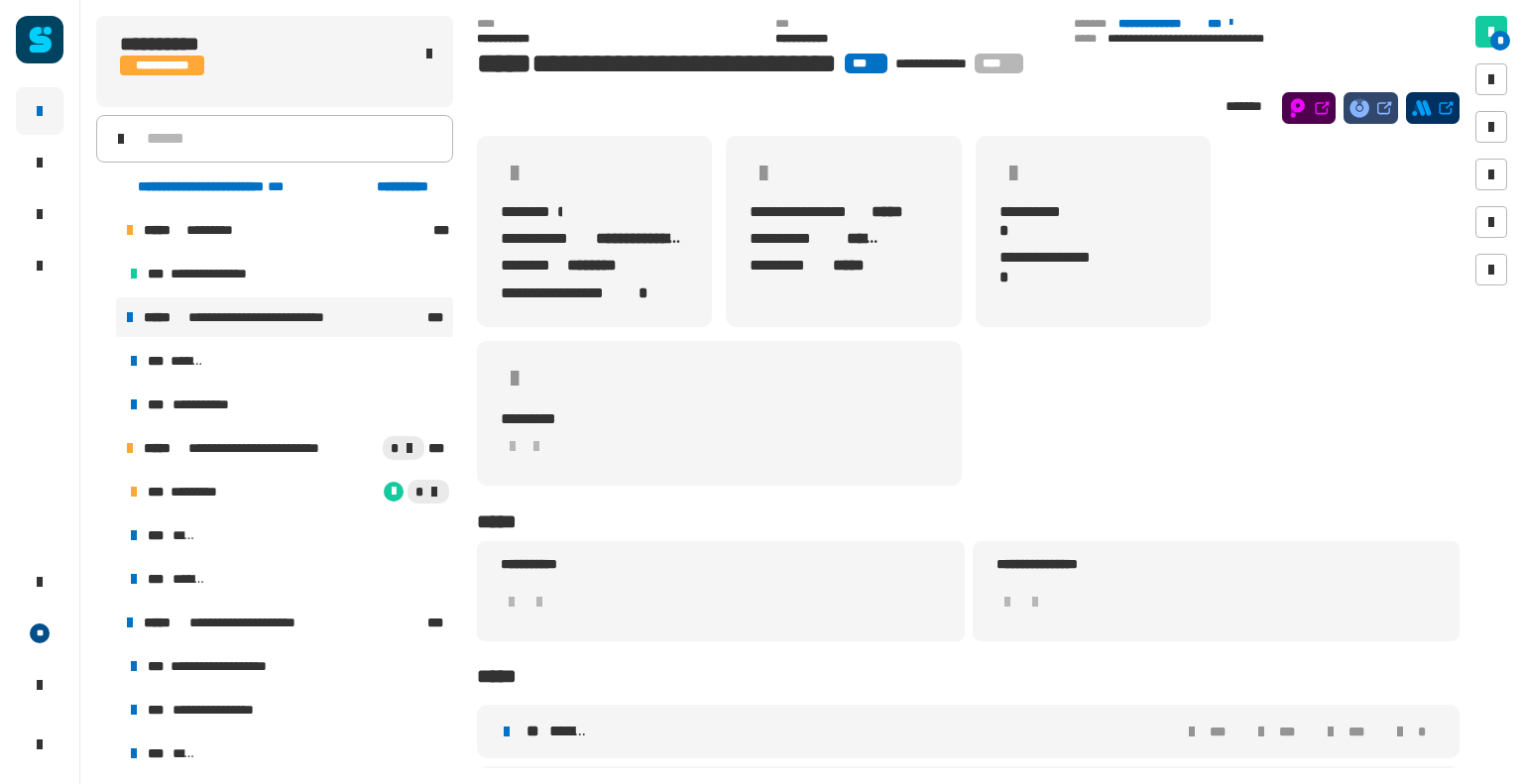 scroll, scrollTop: 53, scrollLeft: 0, axis: vertical 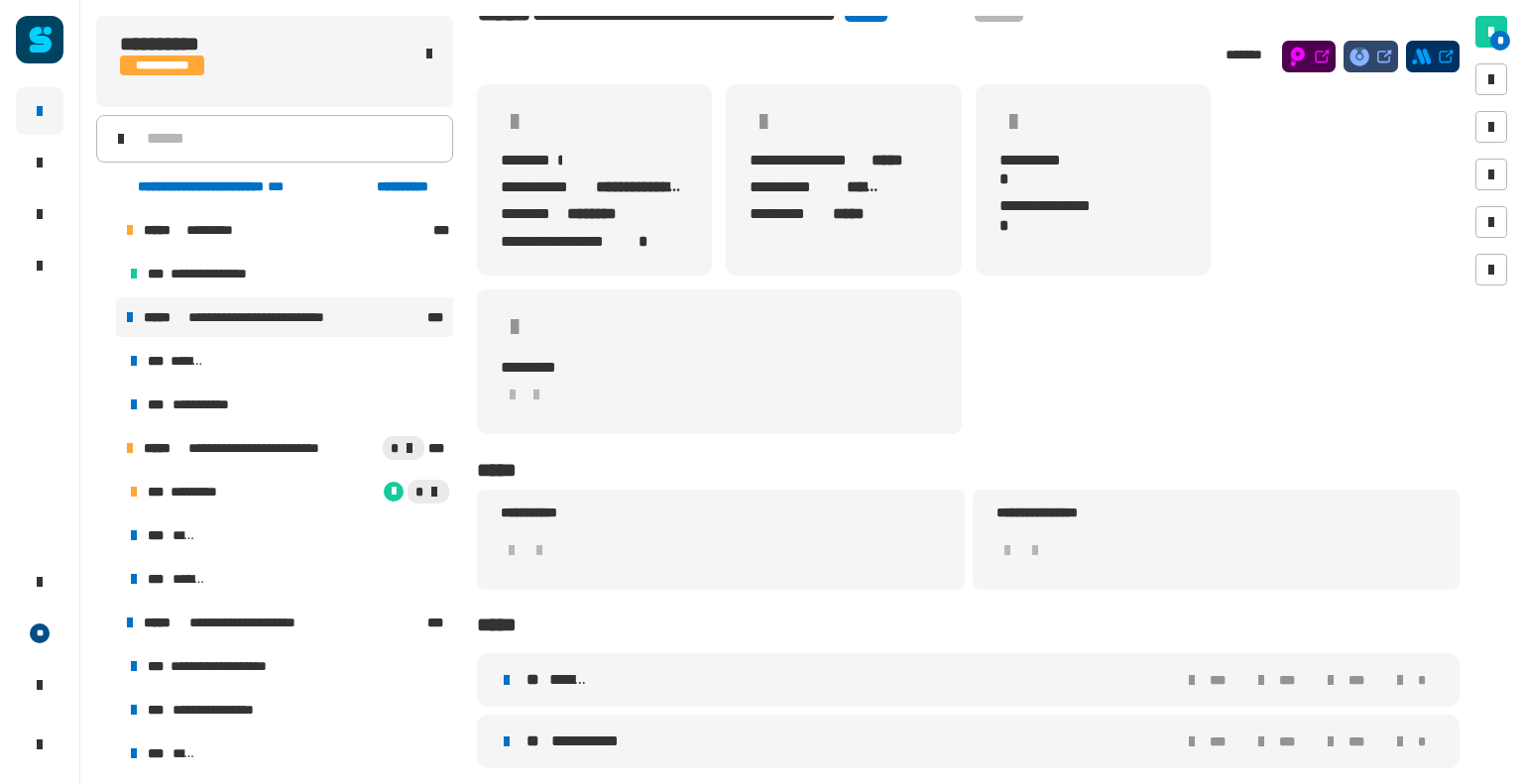 click on "*******" at bounding box center [569, 680] 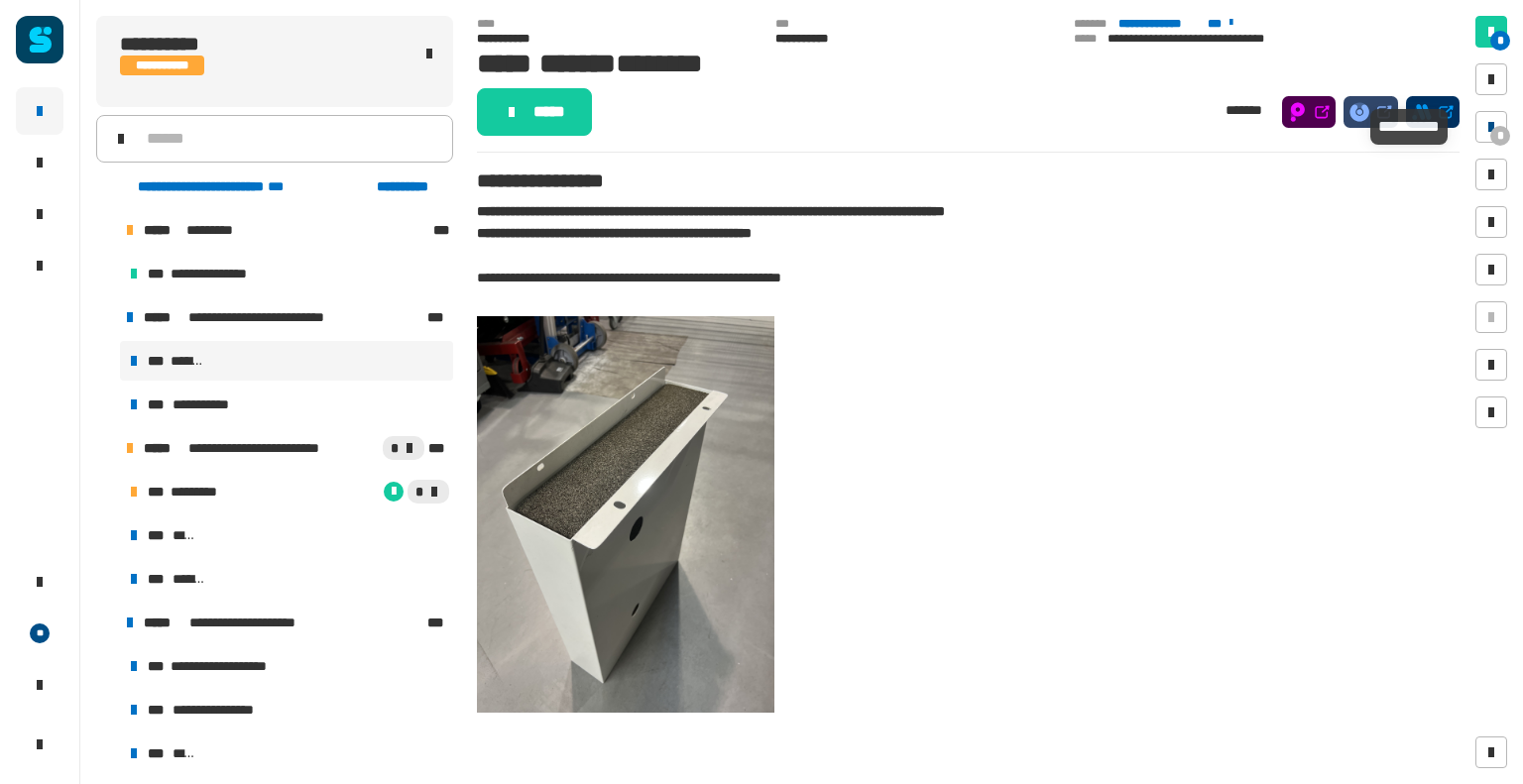 drag, startPoint x: 1480, startPoint y: 120, endPoint x: 1490, endPoint y: 128, distance: 12.806248 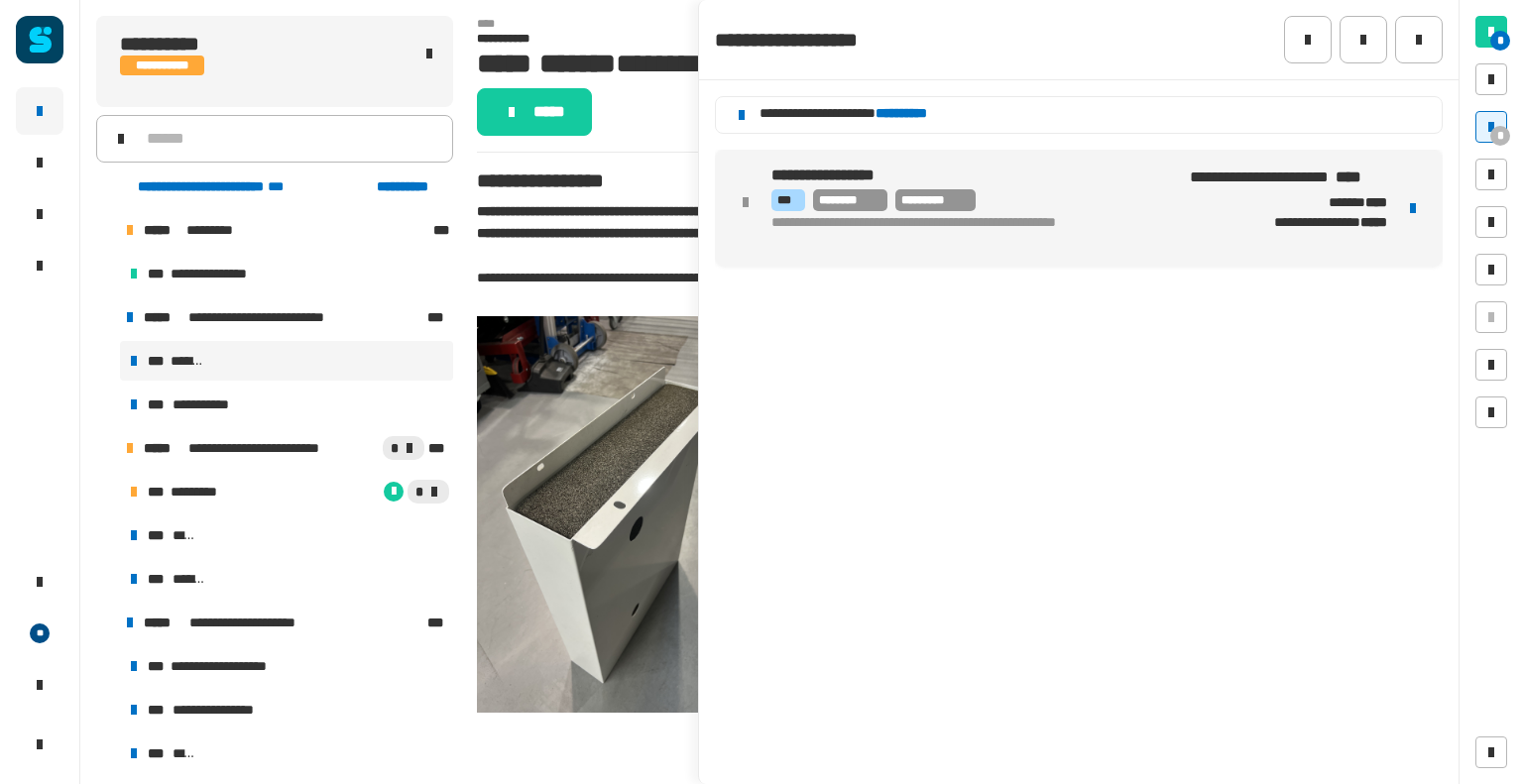 click on "**********" at bounding box center [973, 232] 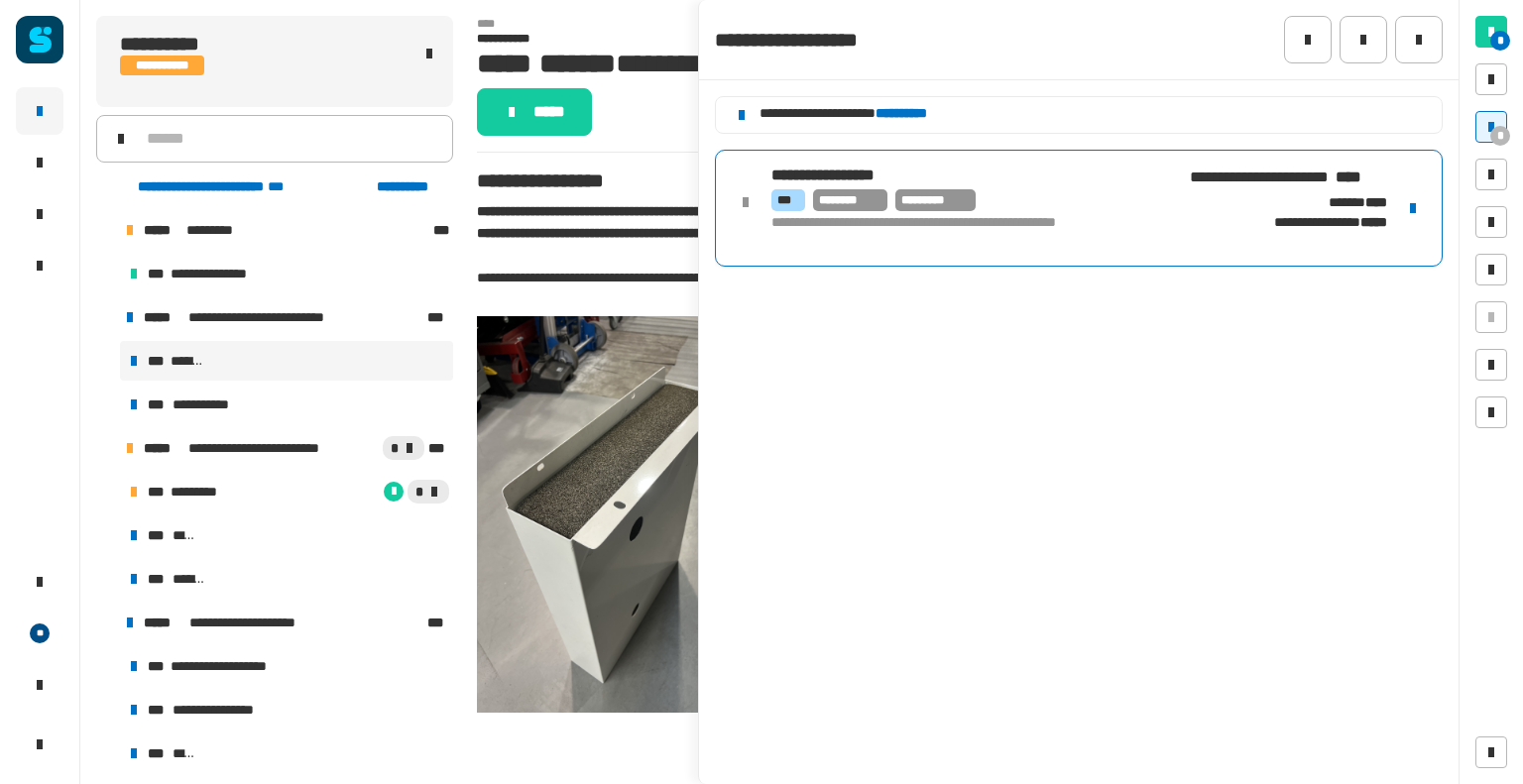 click on "**********" 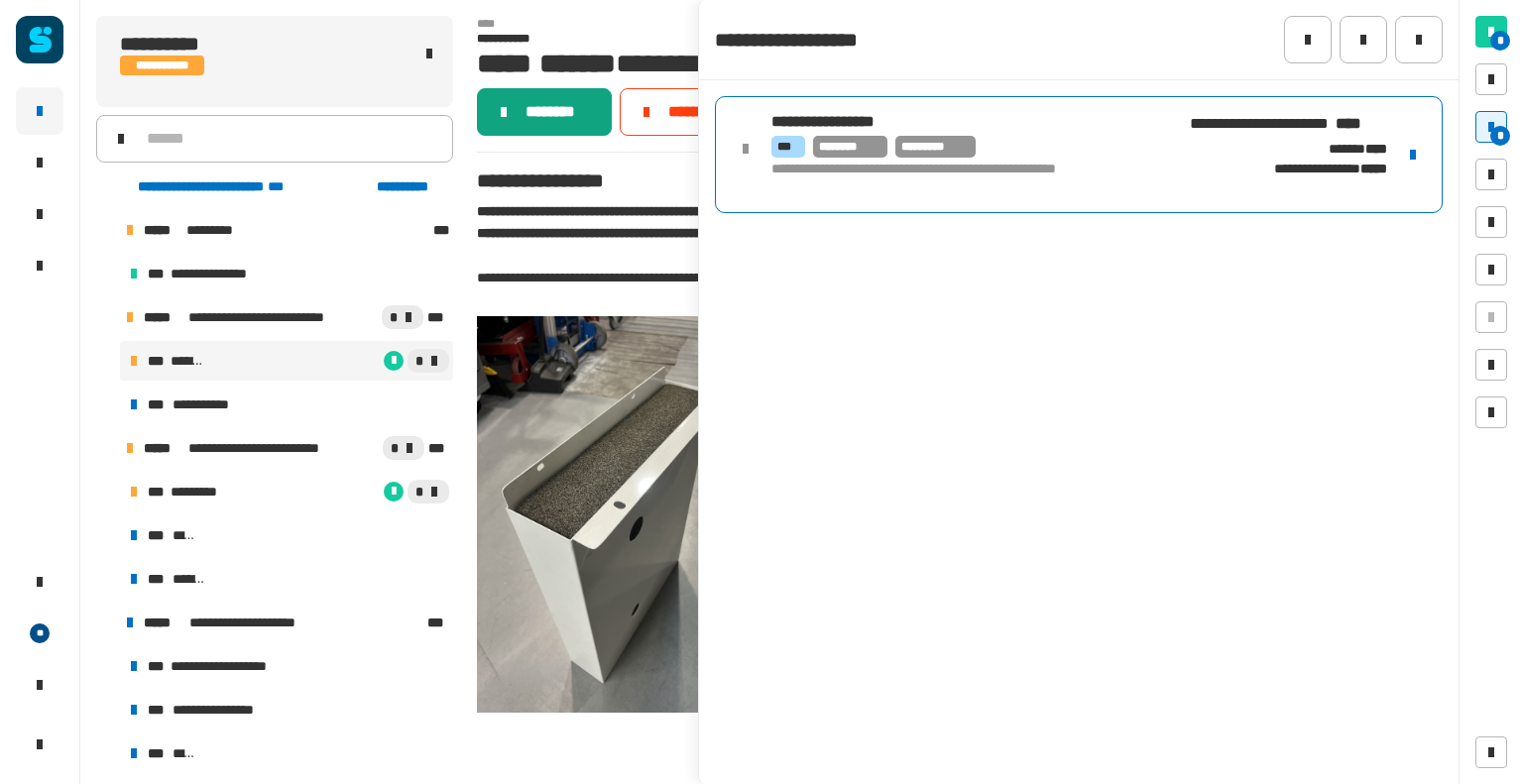 click on "********" 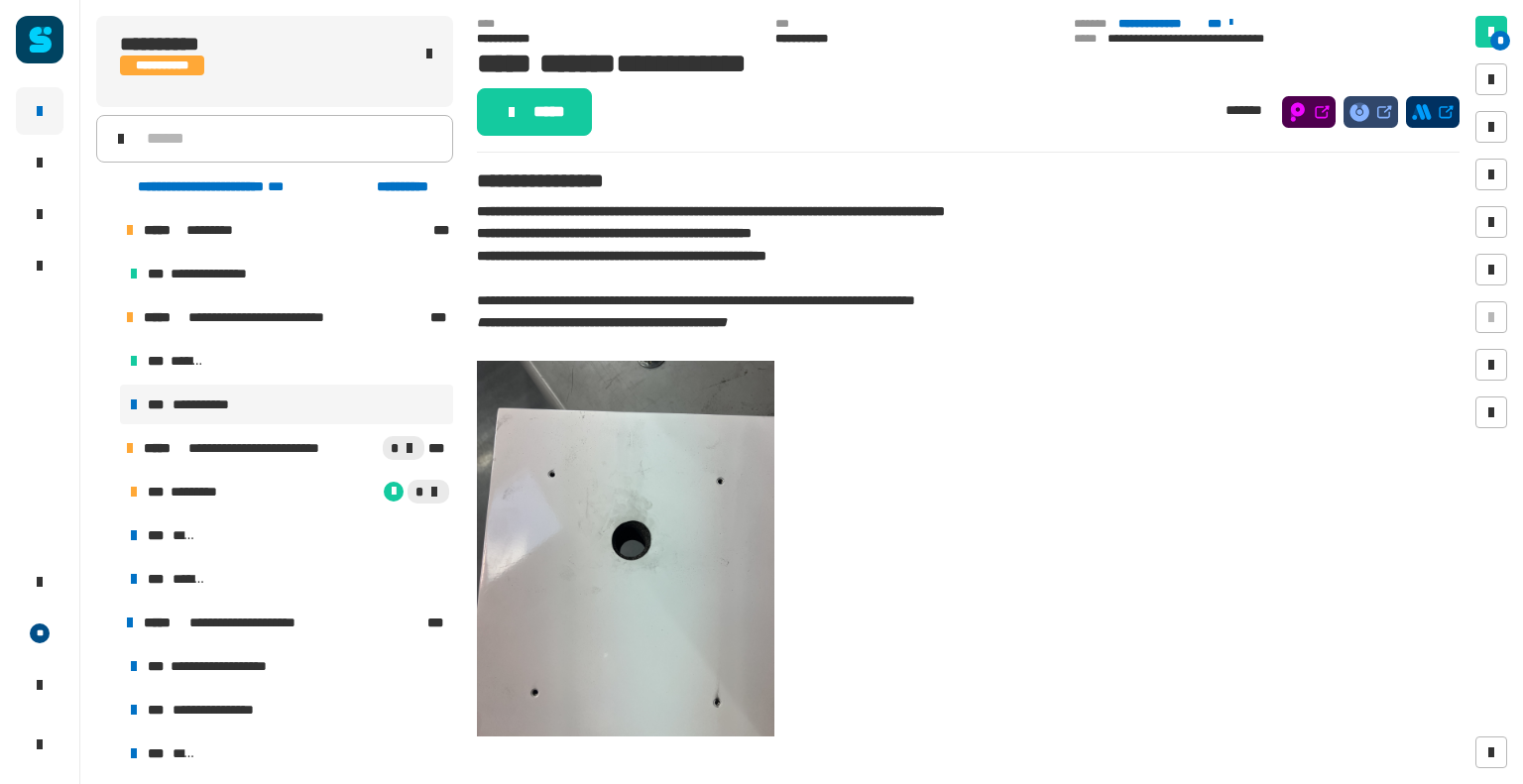 click on "**********" at bounding box center (287, 404) 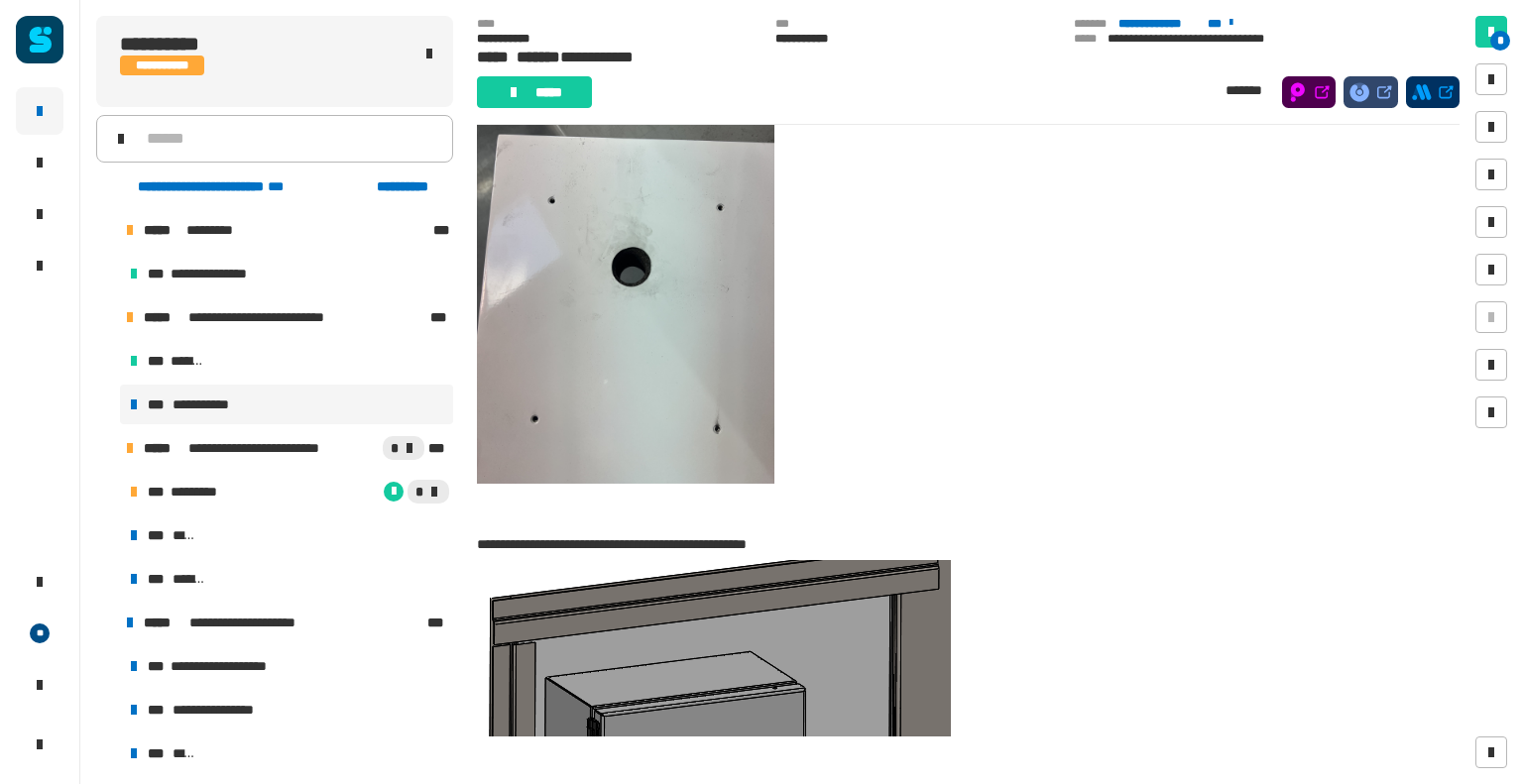 scroll, scrollTop: 782, scrollLeft: 0, axis: vertical 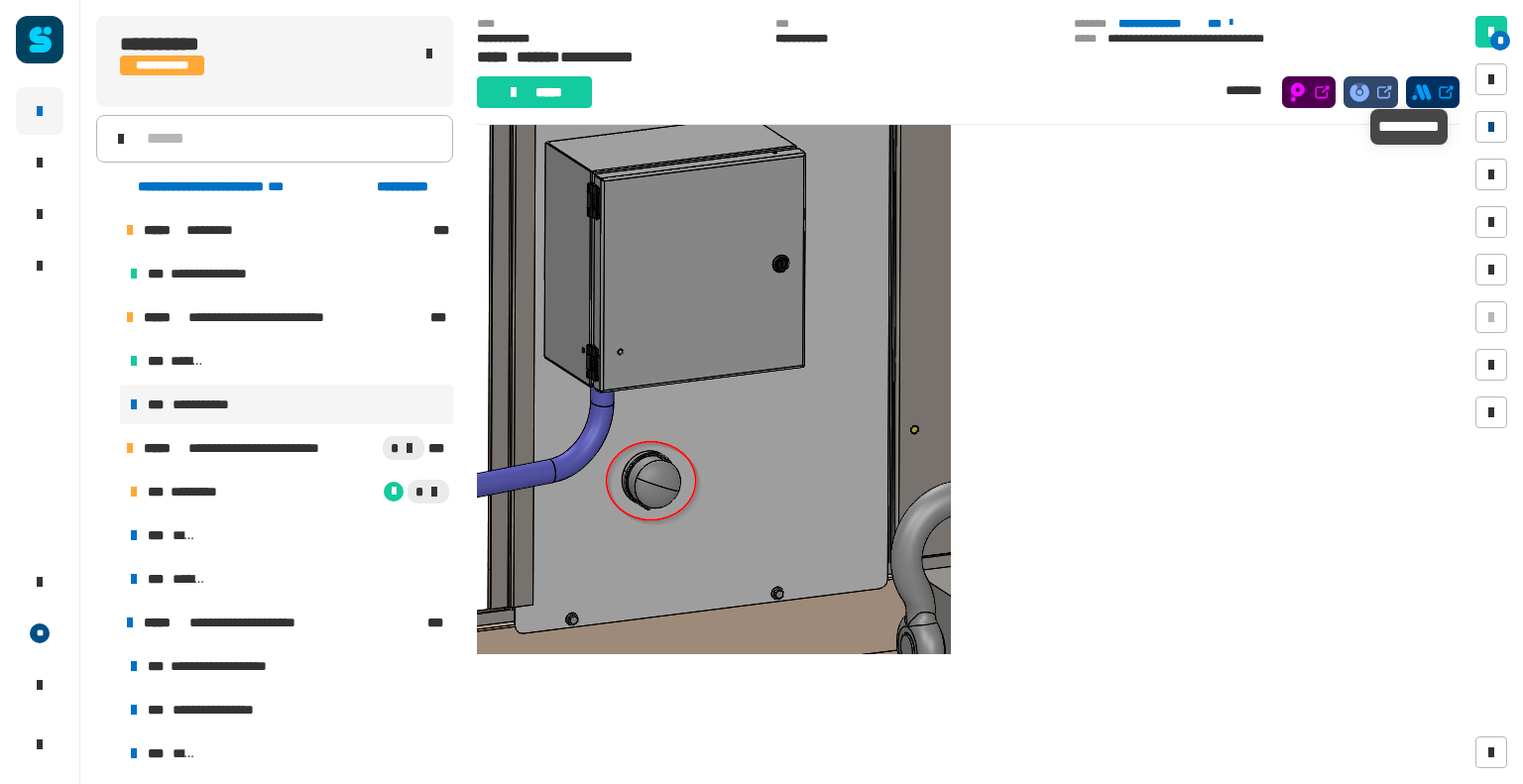 click at bounding box center [1491, 127] 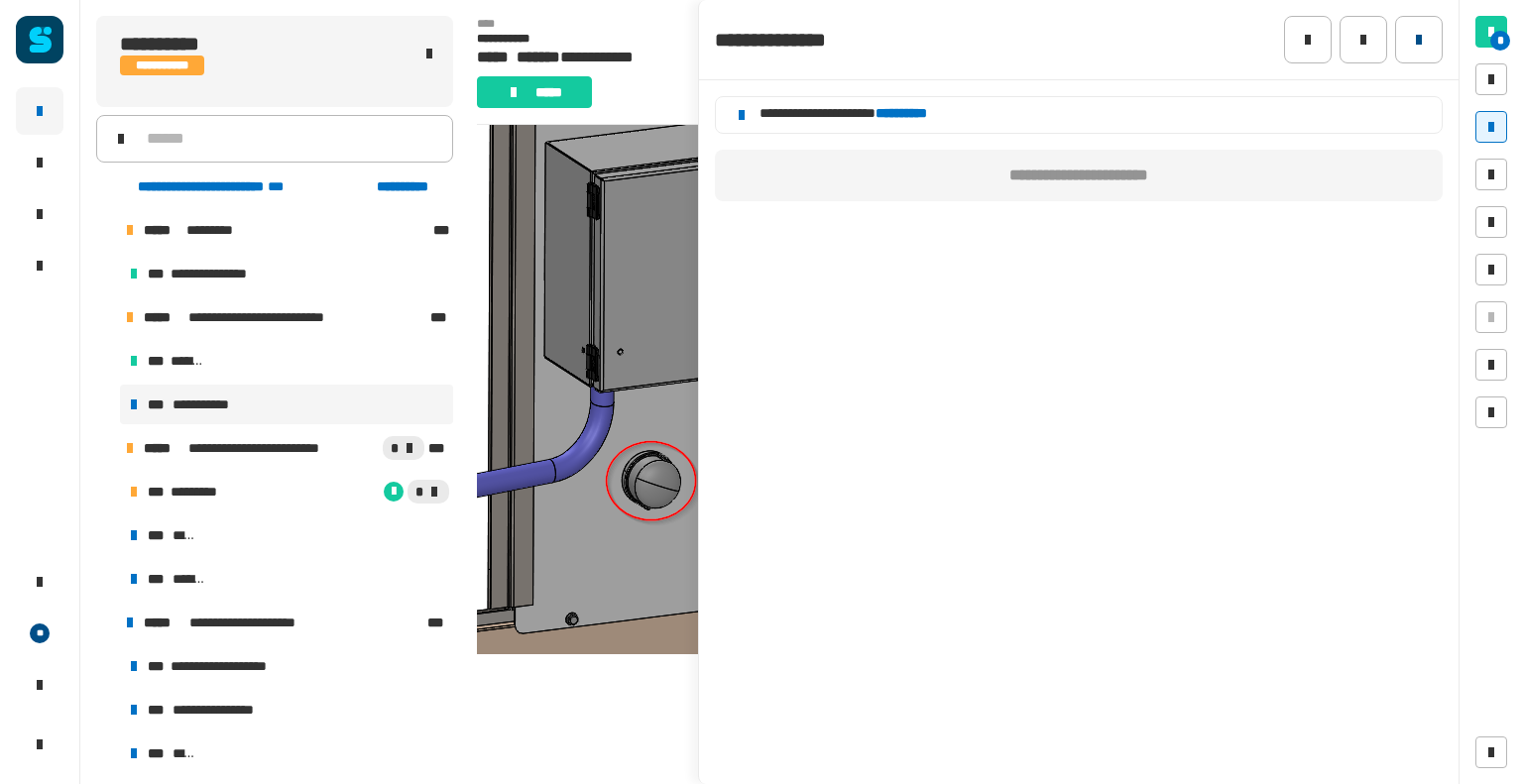 click 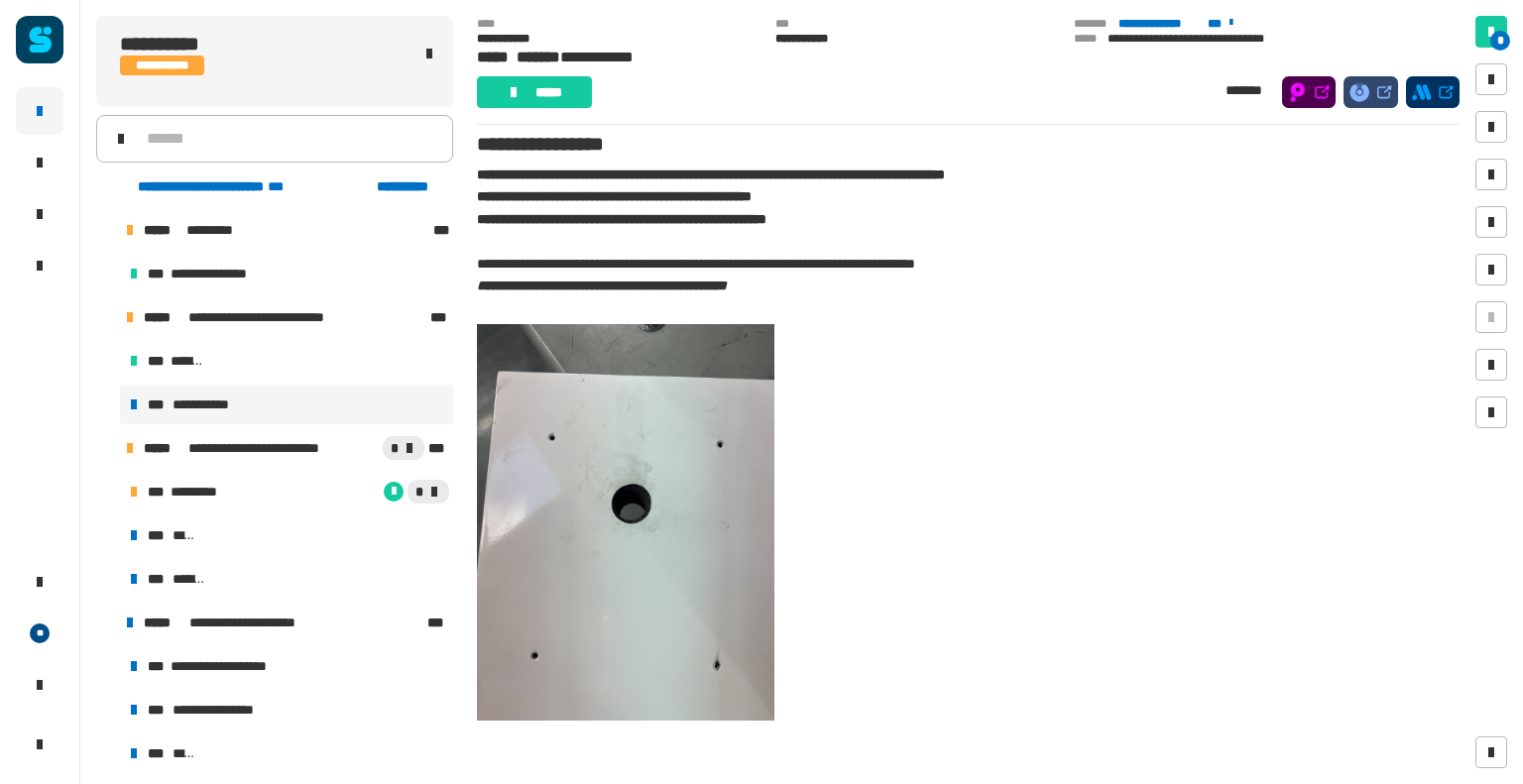 scroll, scrollTop: 0, scrollLeft: 0, axis: both 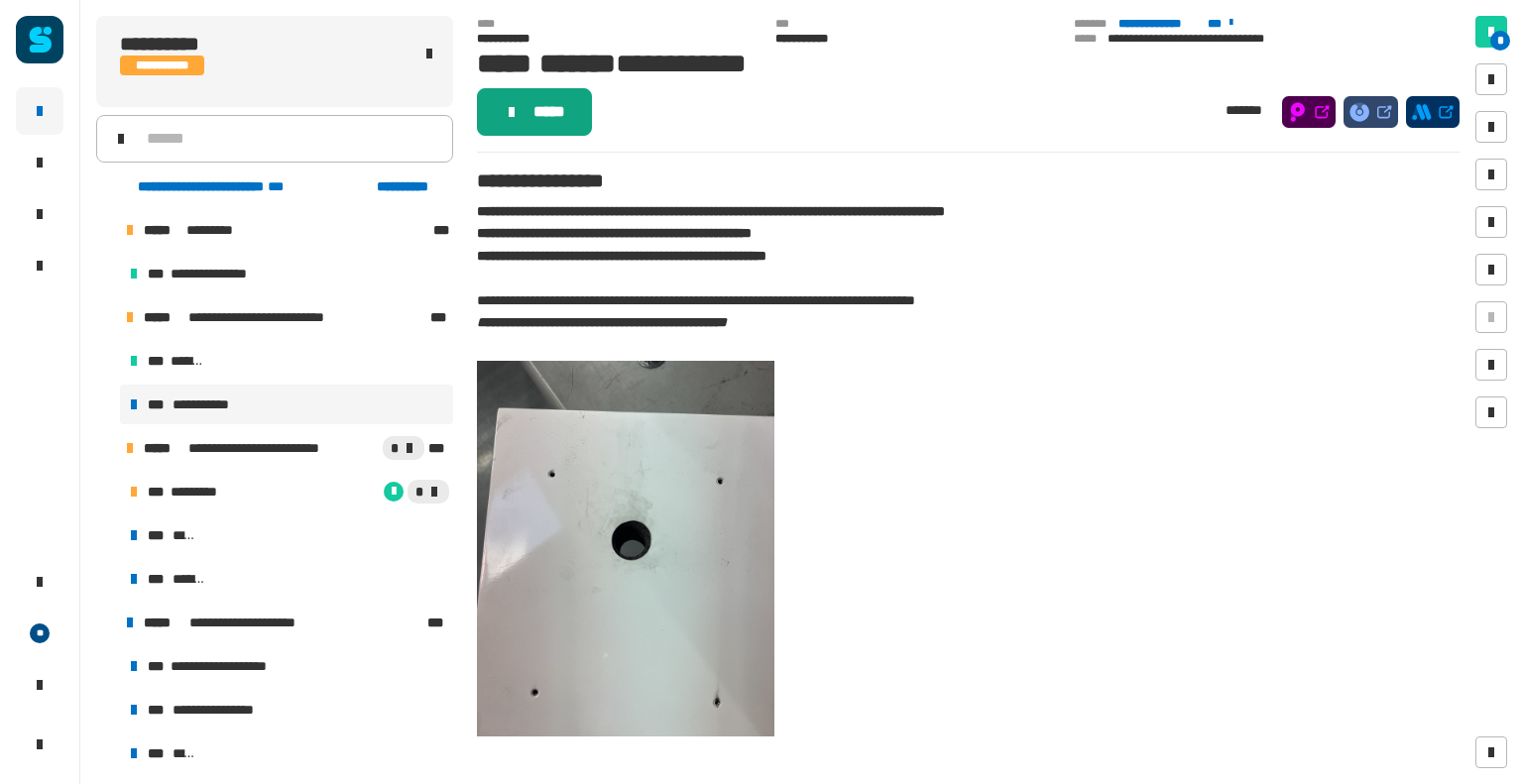 click 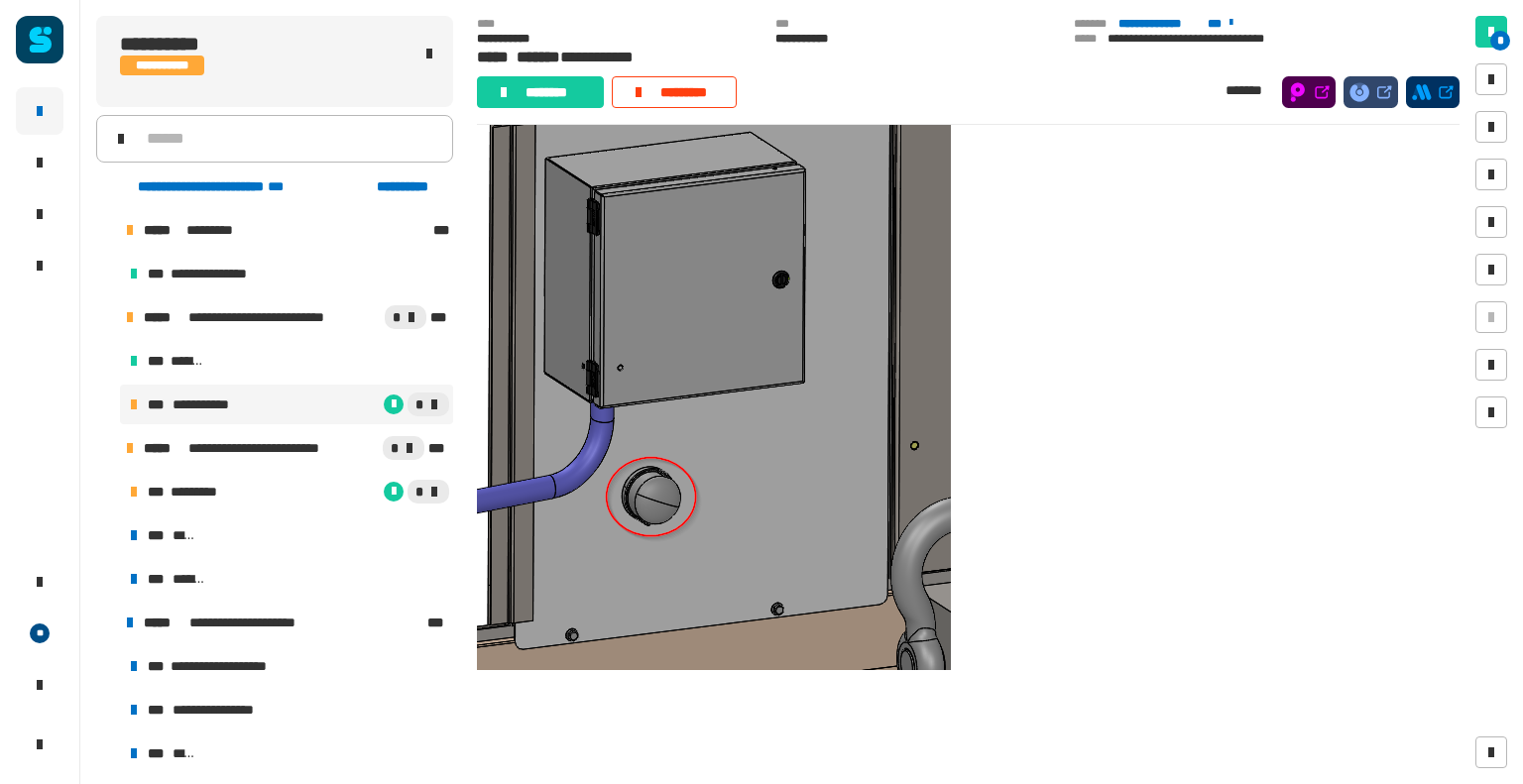 scroll, scrollTop: 765, scrollLeft: 0, axis: vertical 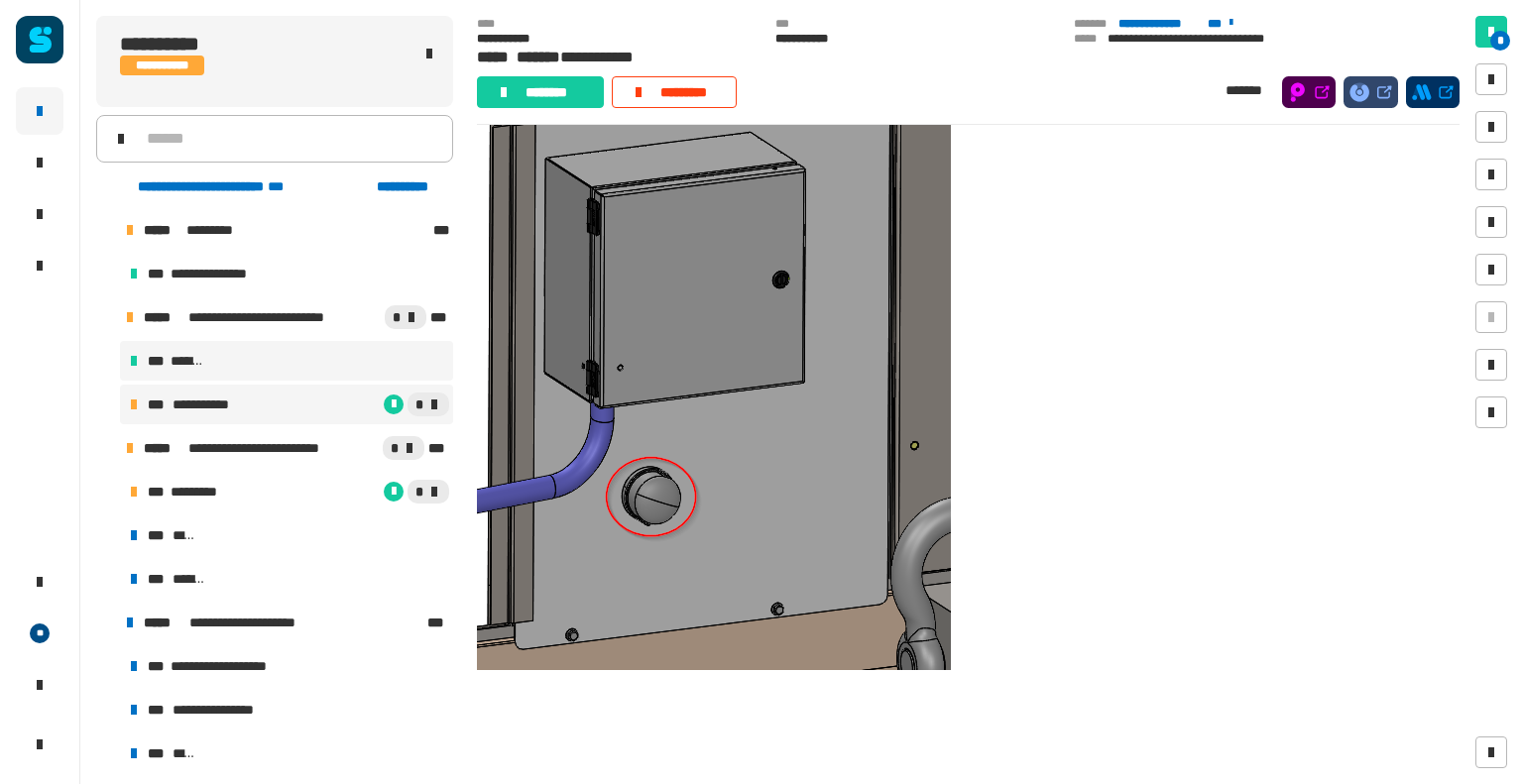 click on "*** *******" at bounding box center [287, 361] 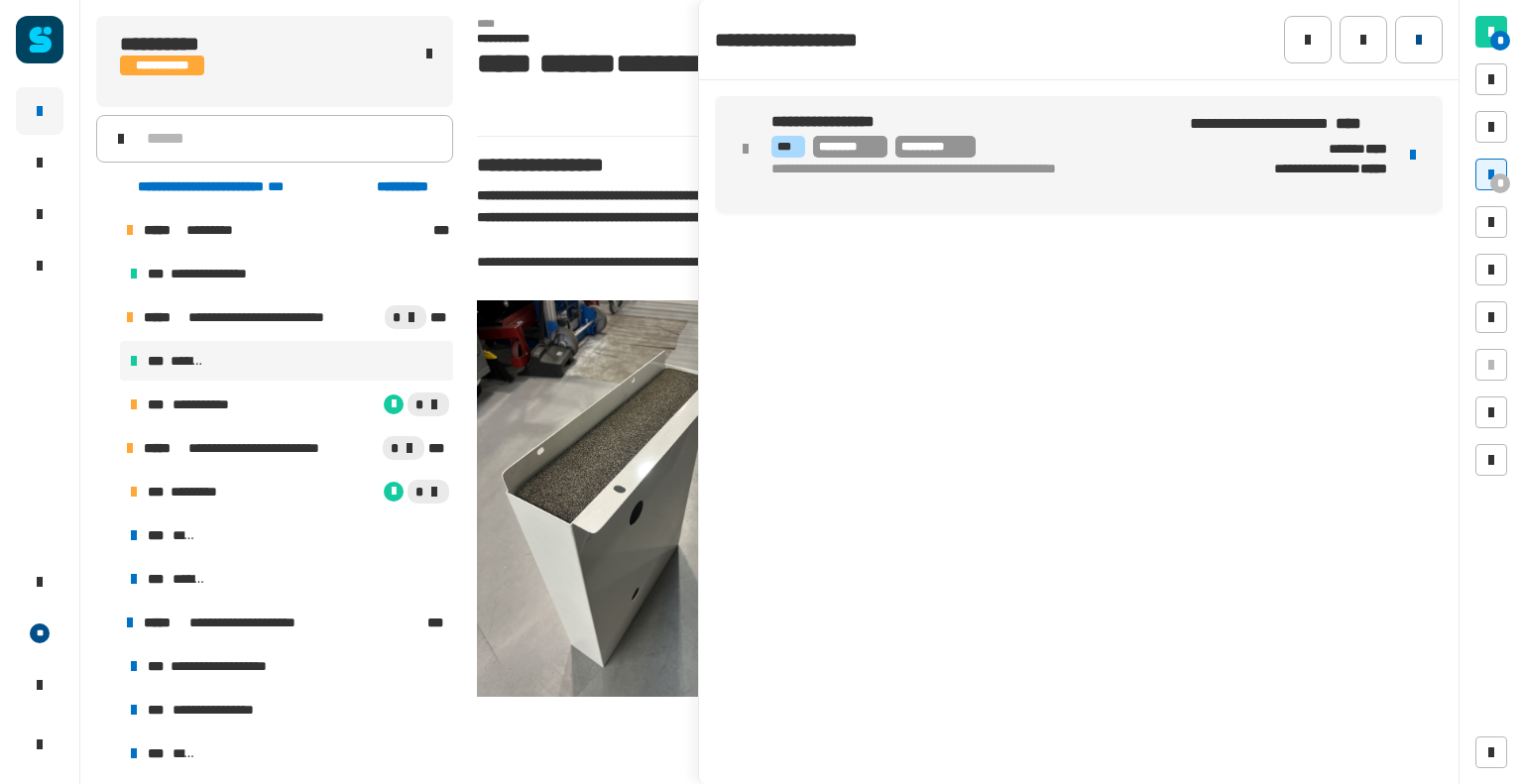click 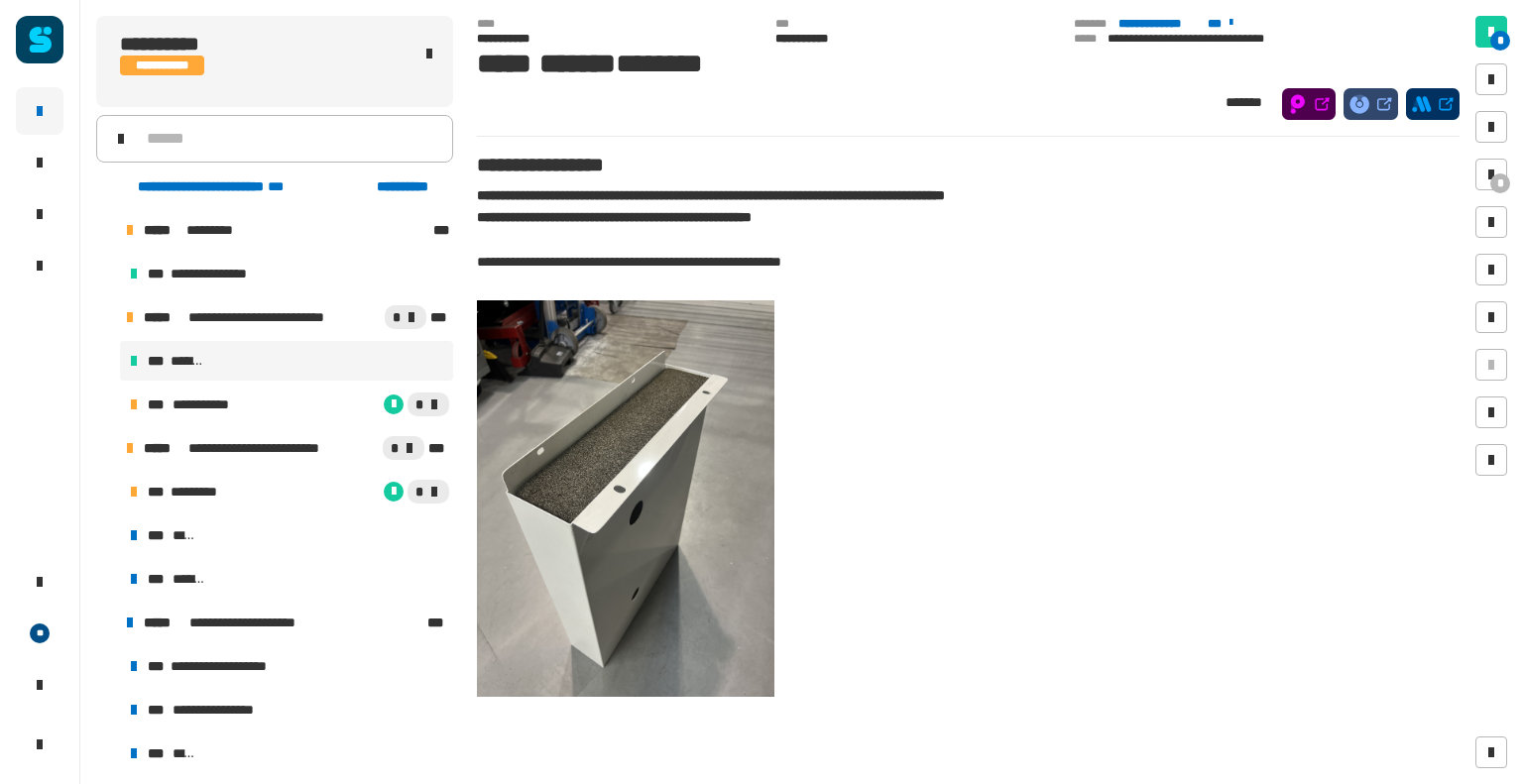 scroll, scrollTop: 32, scrollLeft: 0, axis: vertical 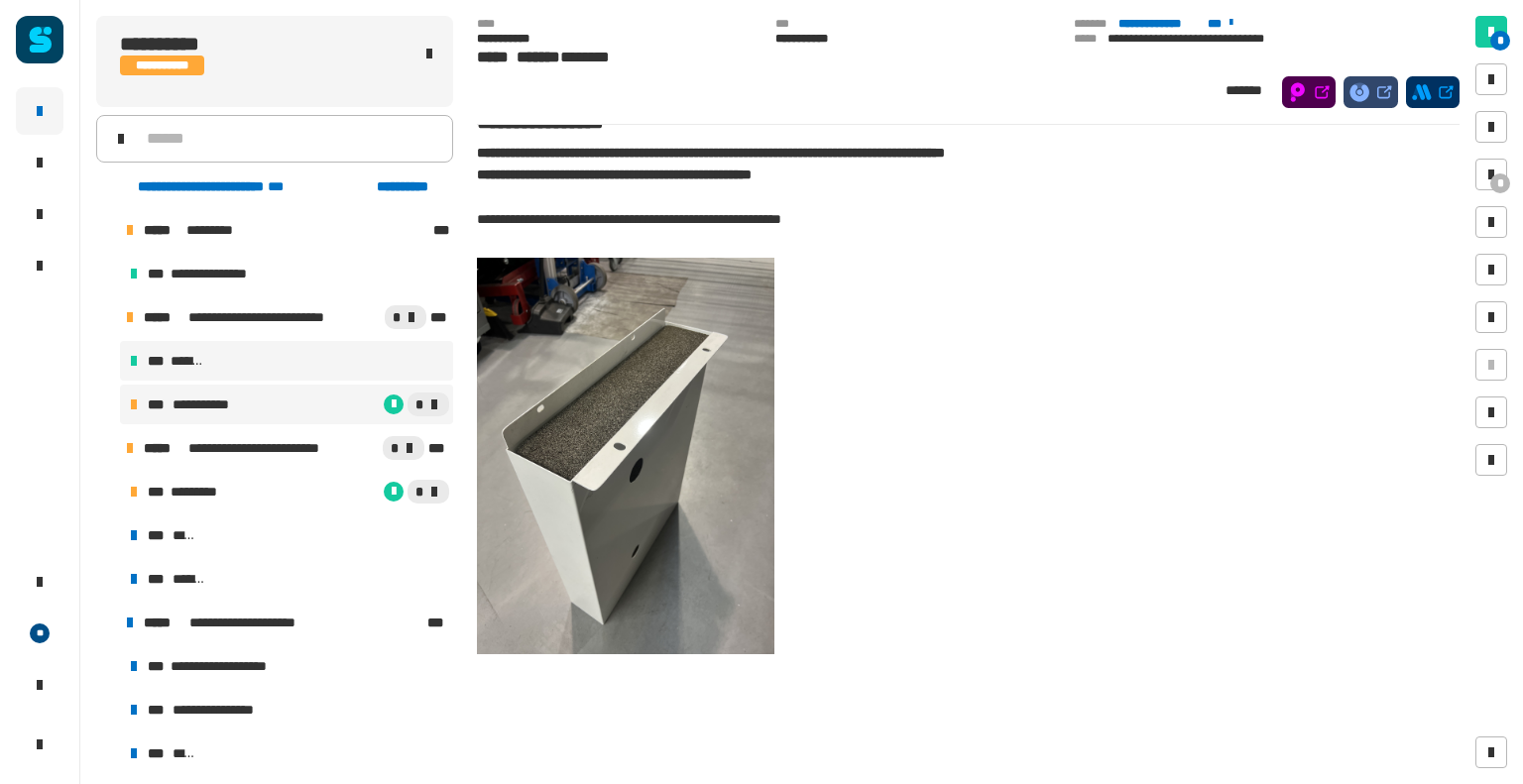 click on "**********" at bounding box center (287, 404) 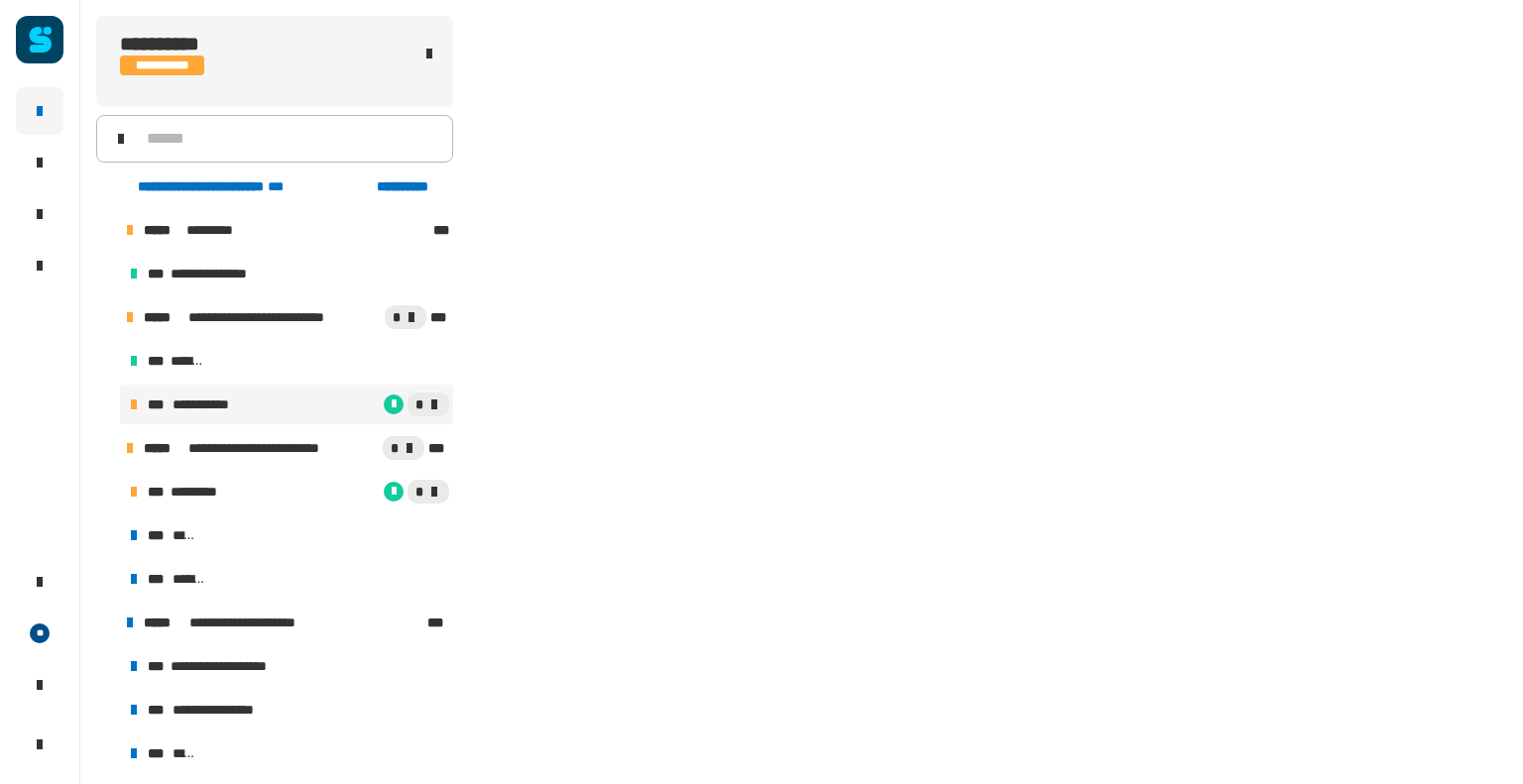 click on "**********" at bounding box center [287, 404] 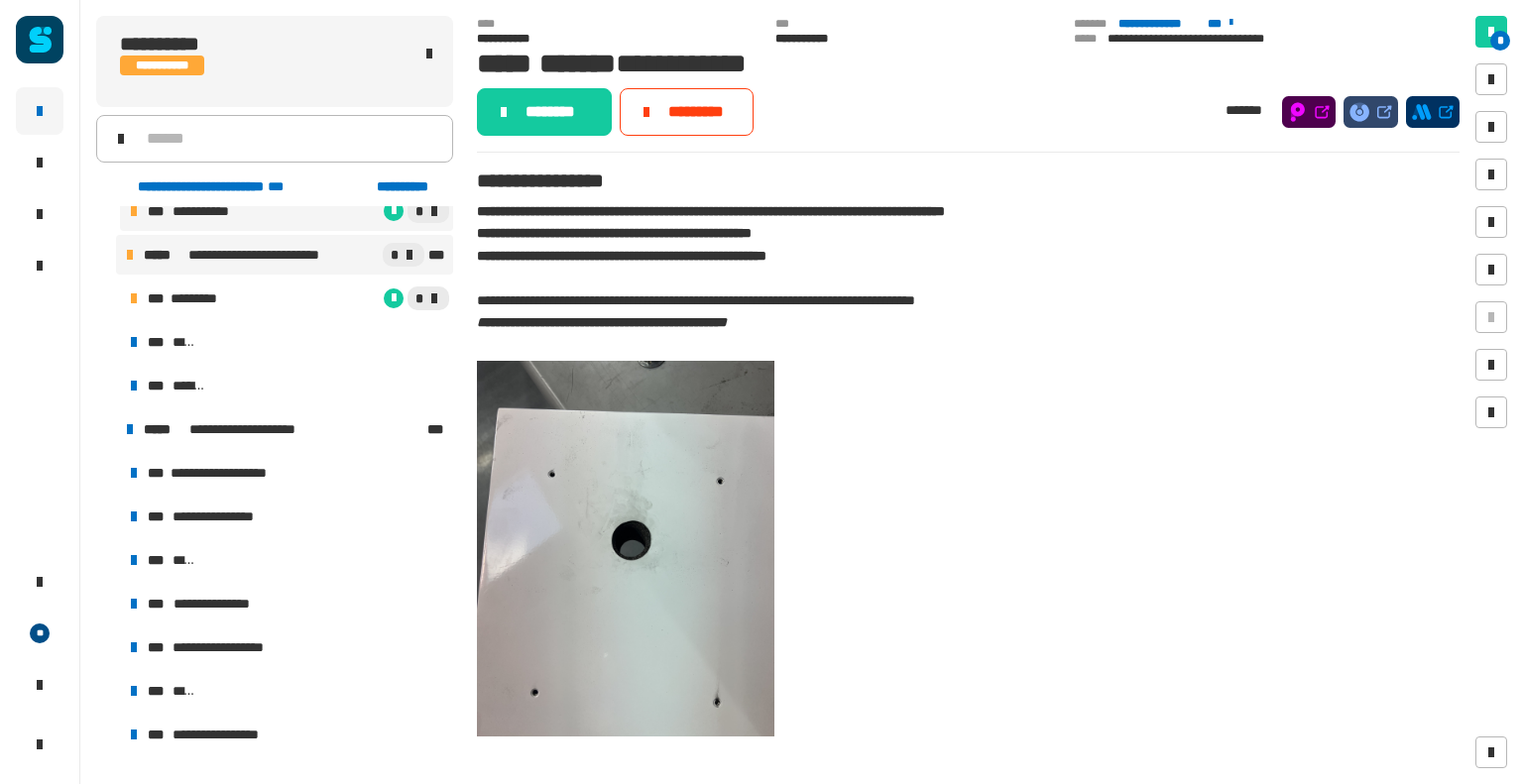 scroll, scrollTop: 196, scrollLeft: 0, axis: vertical 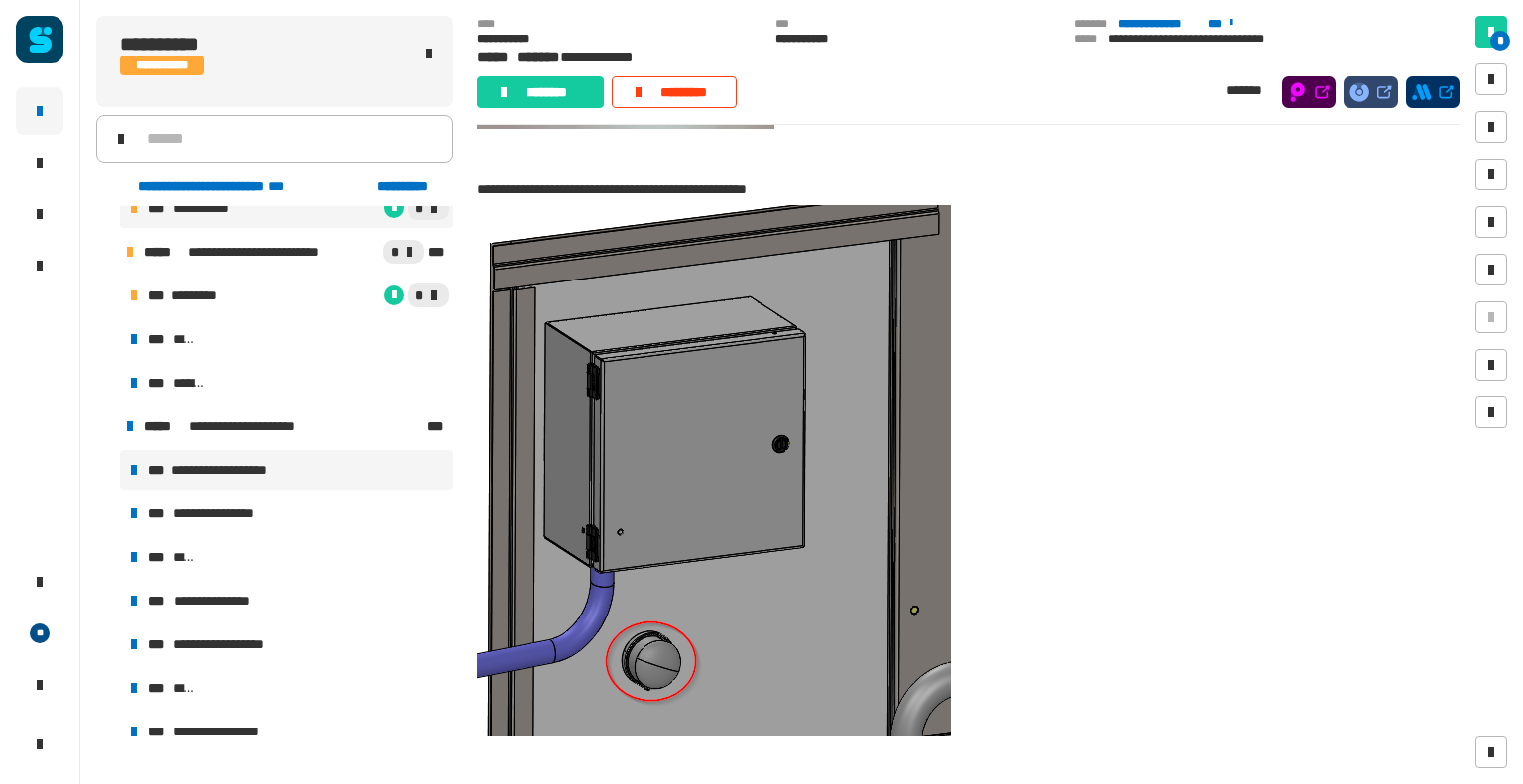 click on "**********" at bounding box center [287, 470] 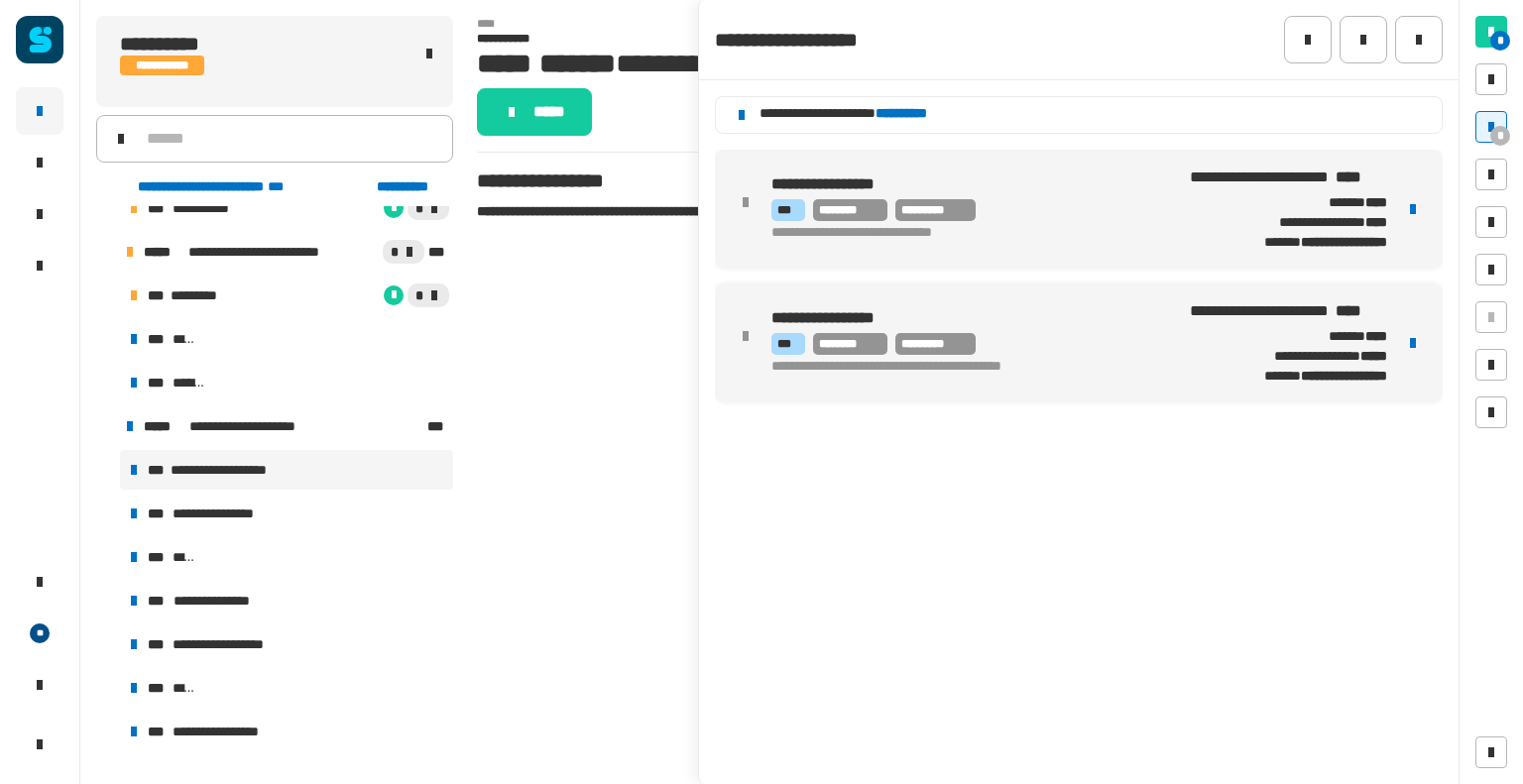 click on "**********" 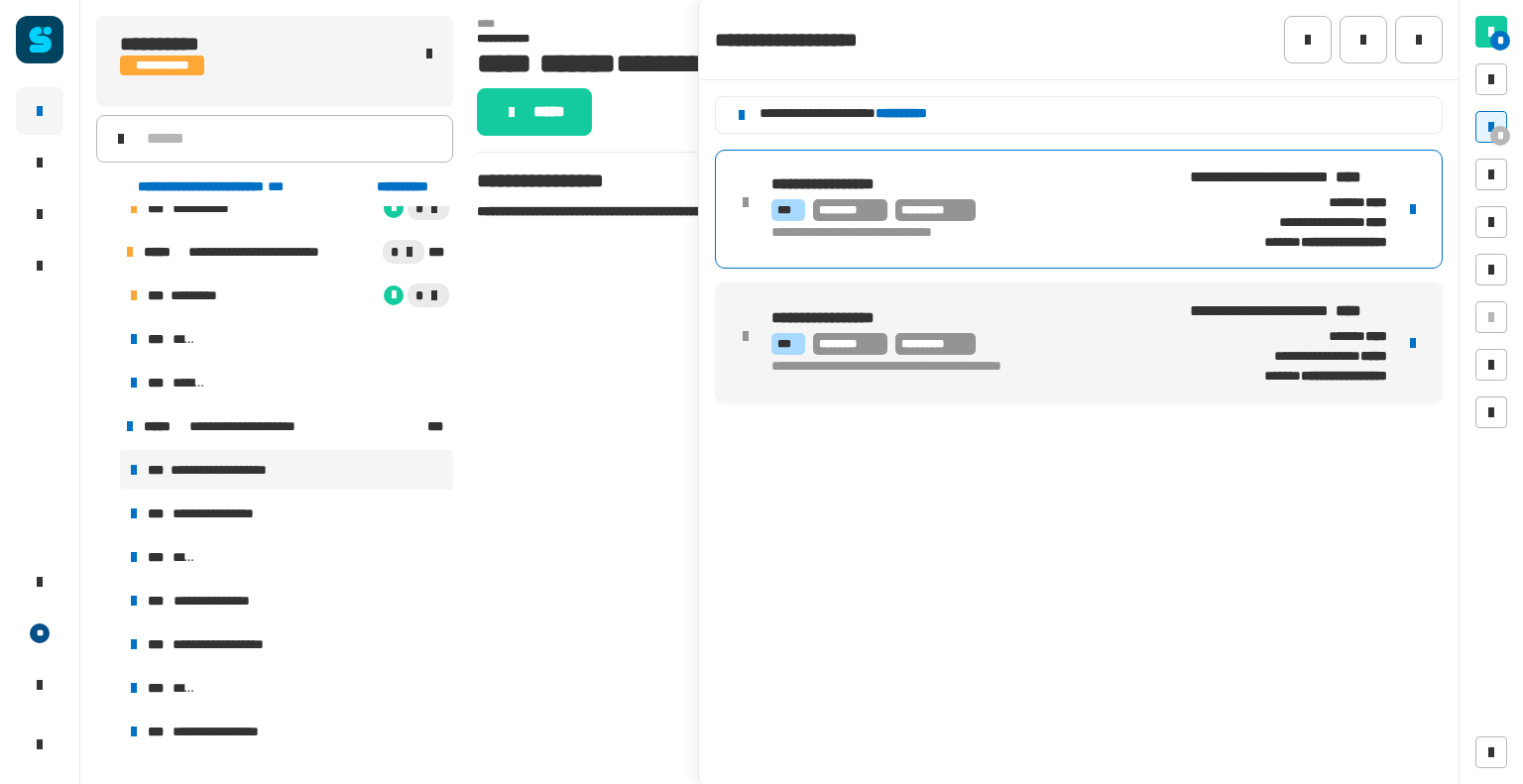 click on "**********" at bounding box center [973, 234] 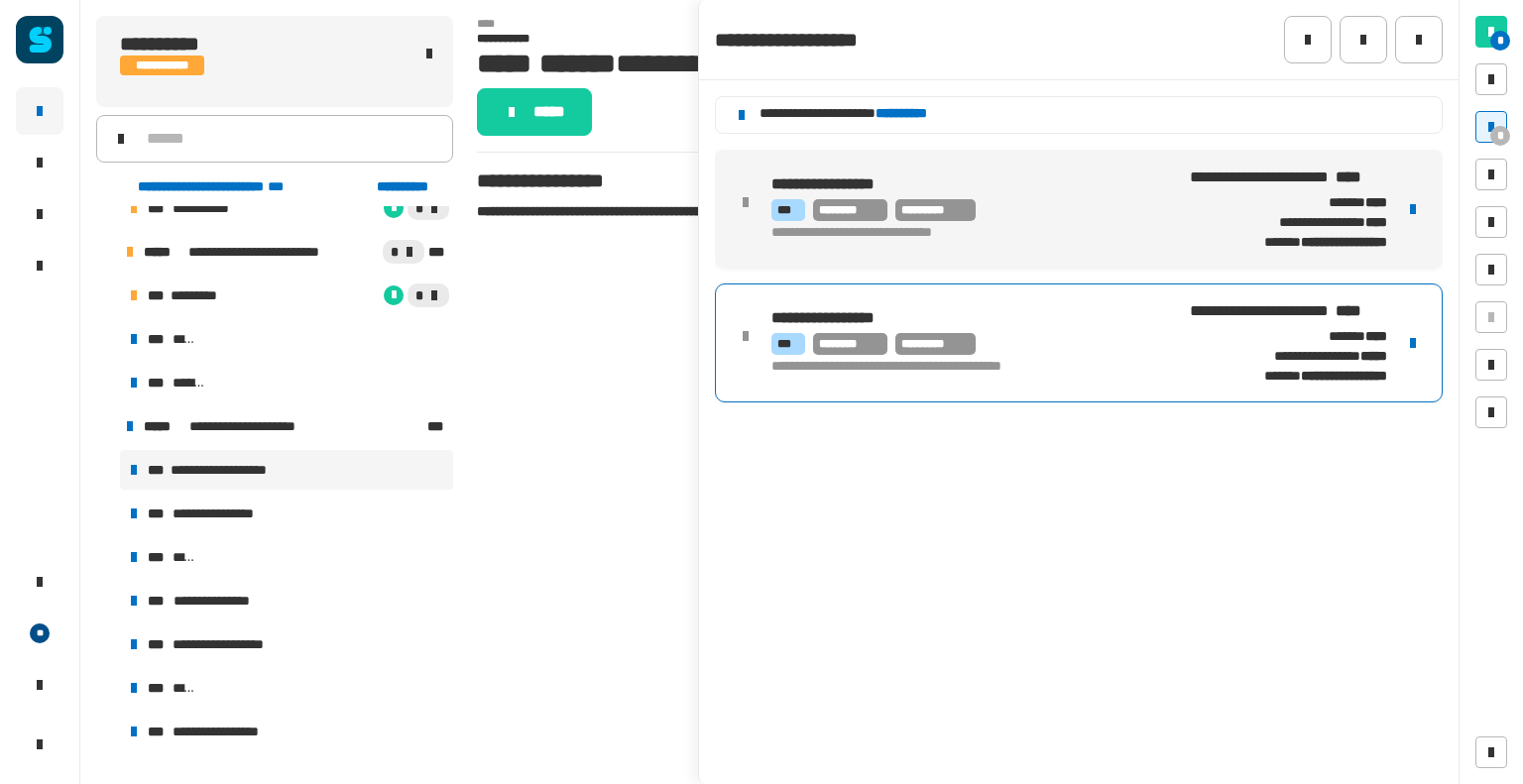 click on "*** ******** *********" at bounding box center [973, 344] 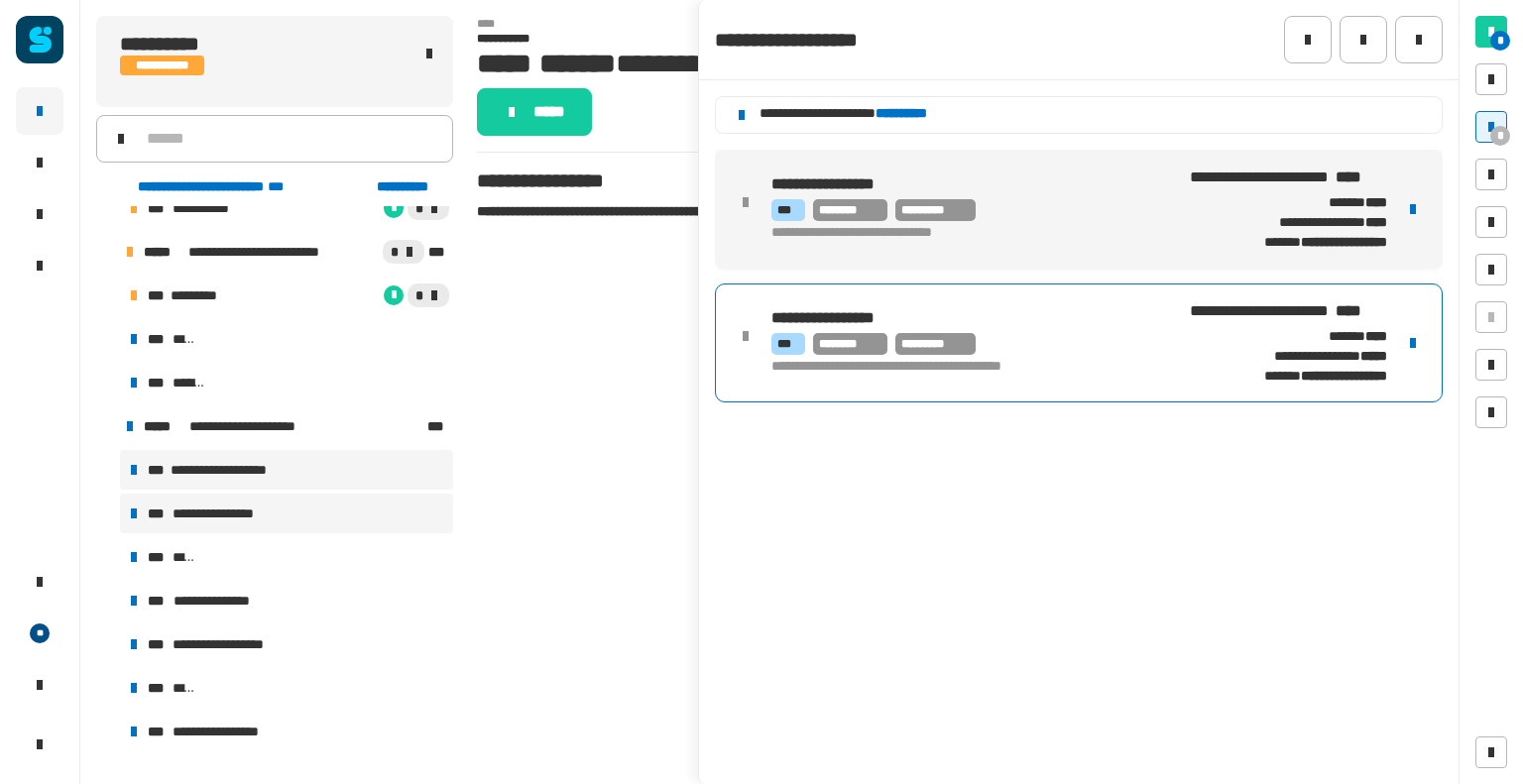 click on "**********" at bounding box center [287, 513] 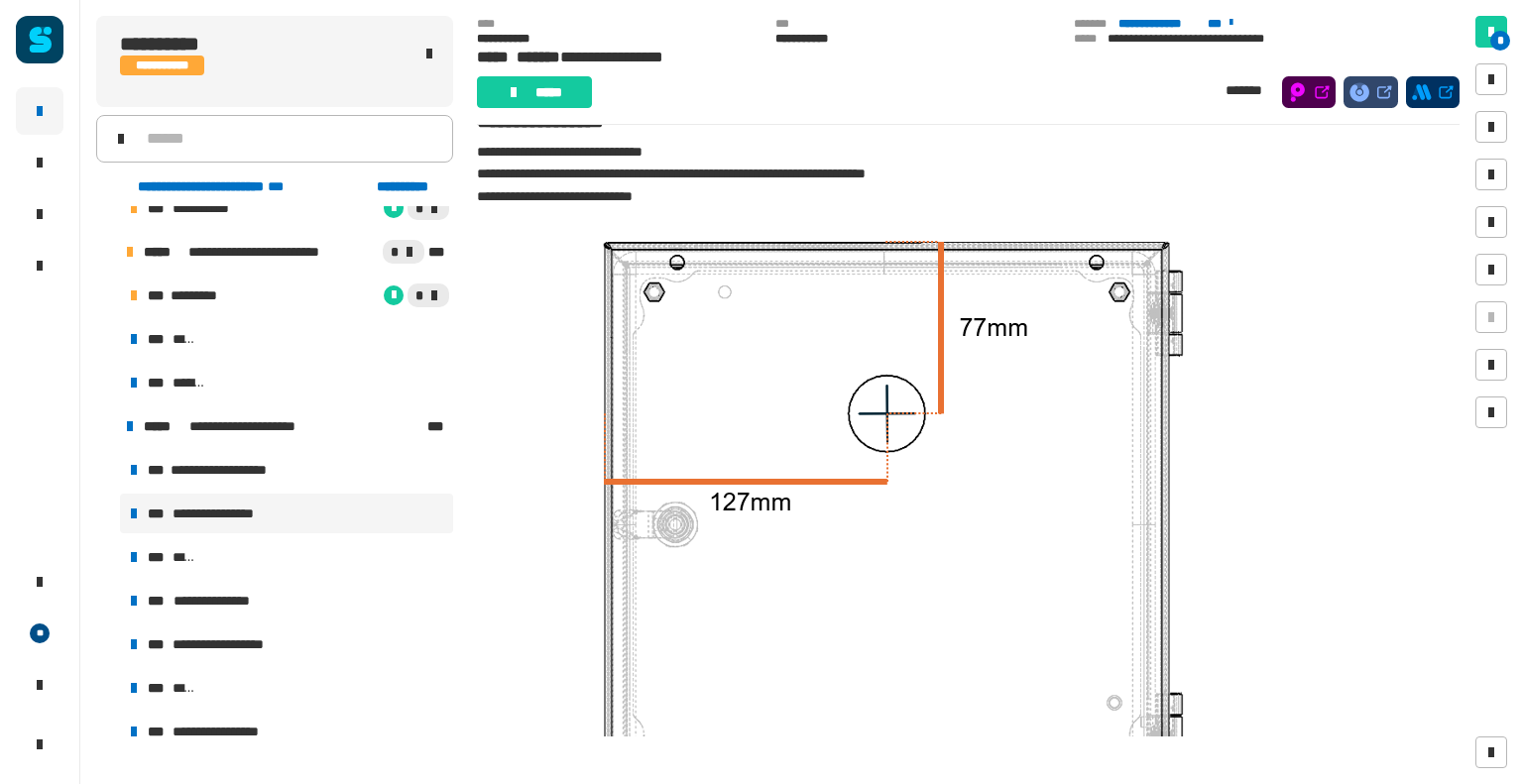 scroll, scrollTop: 15, scrollLeft: 0, axis: vertical 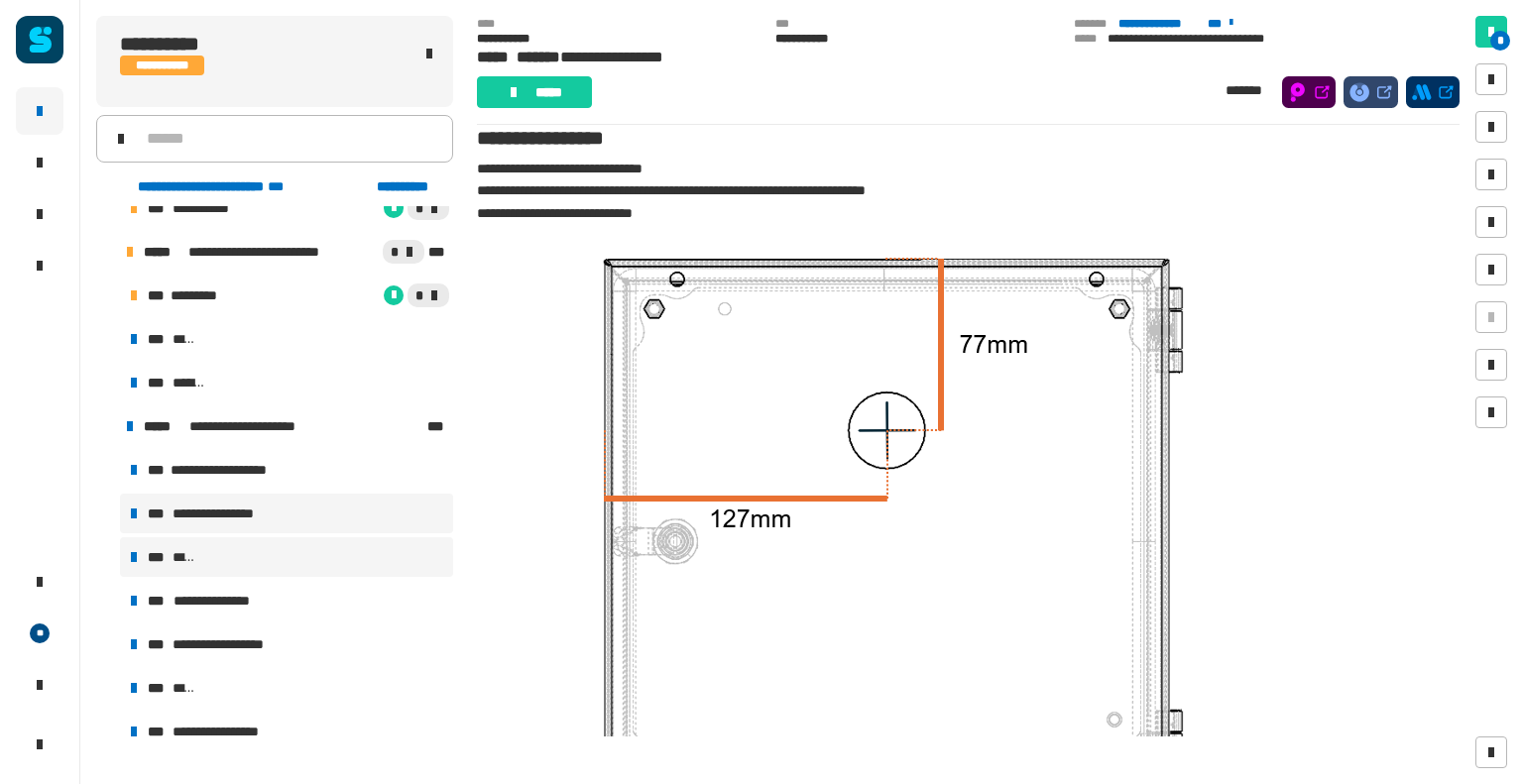 click on "*** *****" at bounding box center (287, 557) 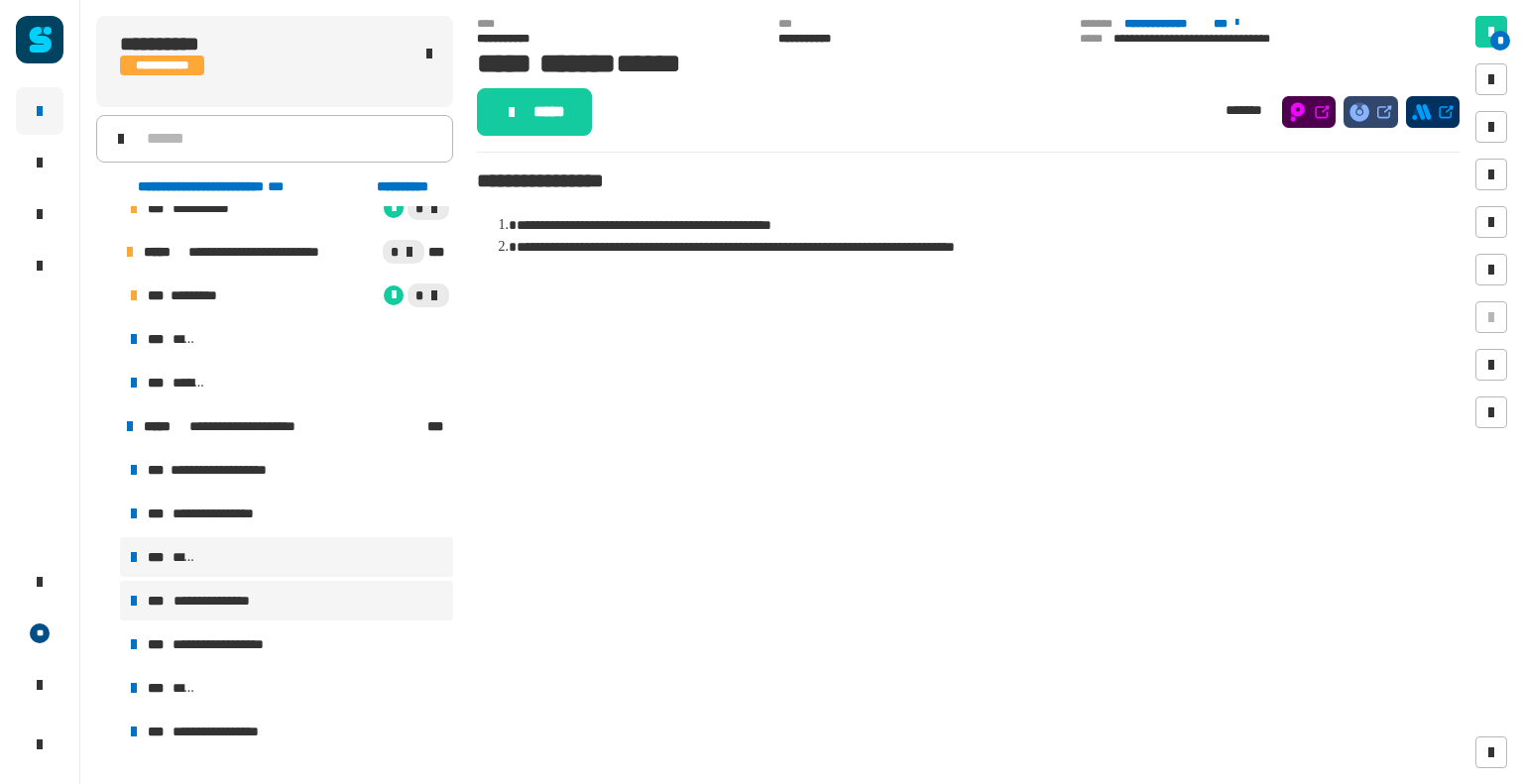 click on "**********" at bounding box center [287, 601] 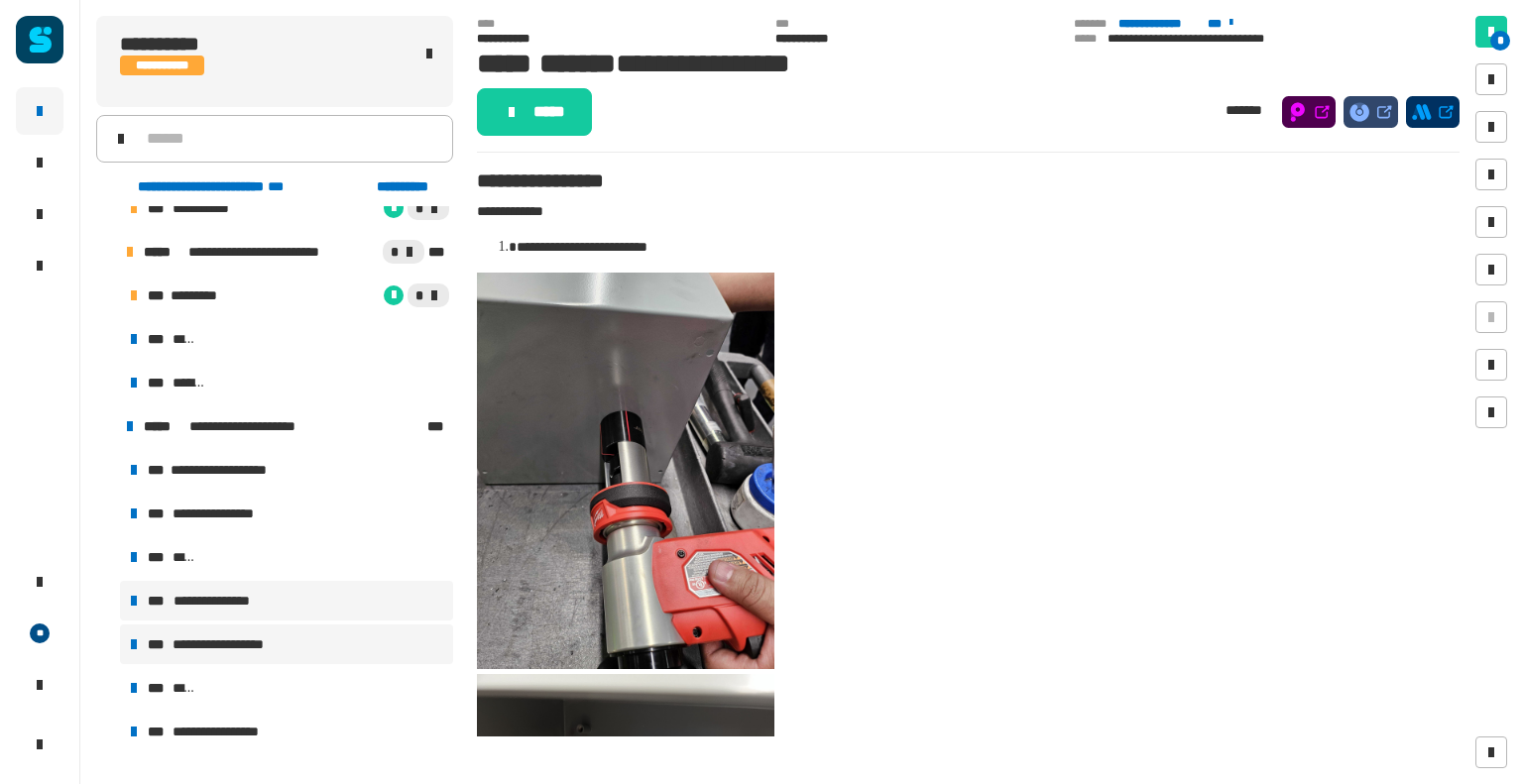 click on "**********" at bounding box center [231, 644] 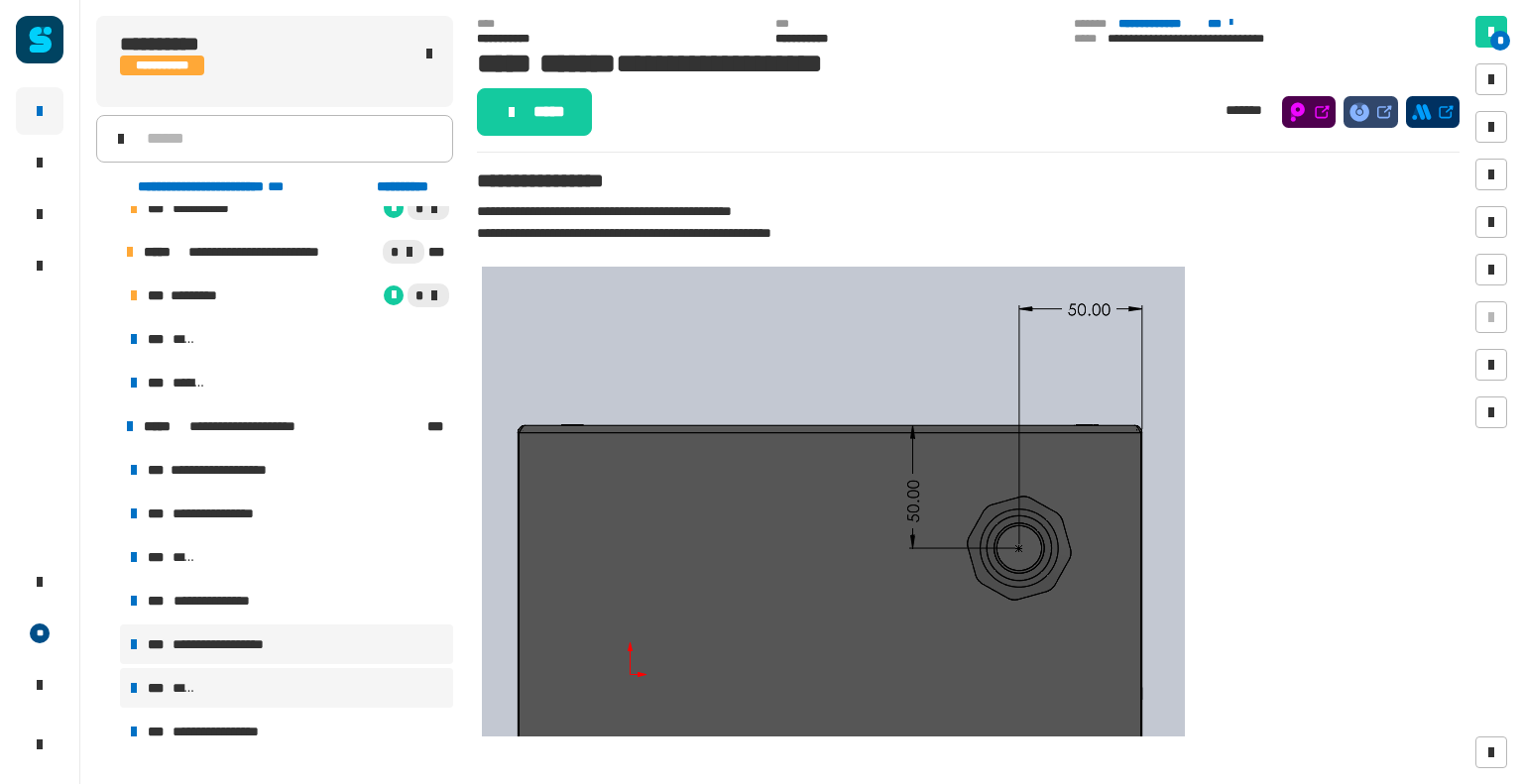 click on "*** *****" at bounding box center (287, 688) 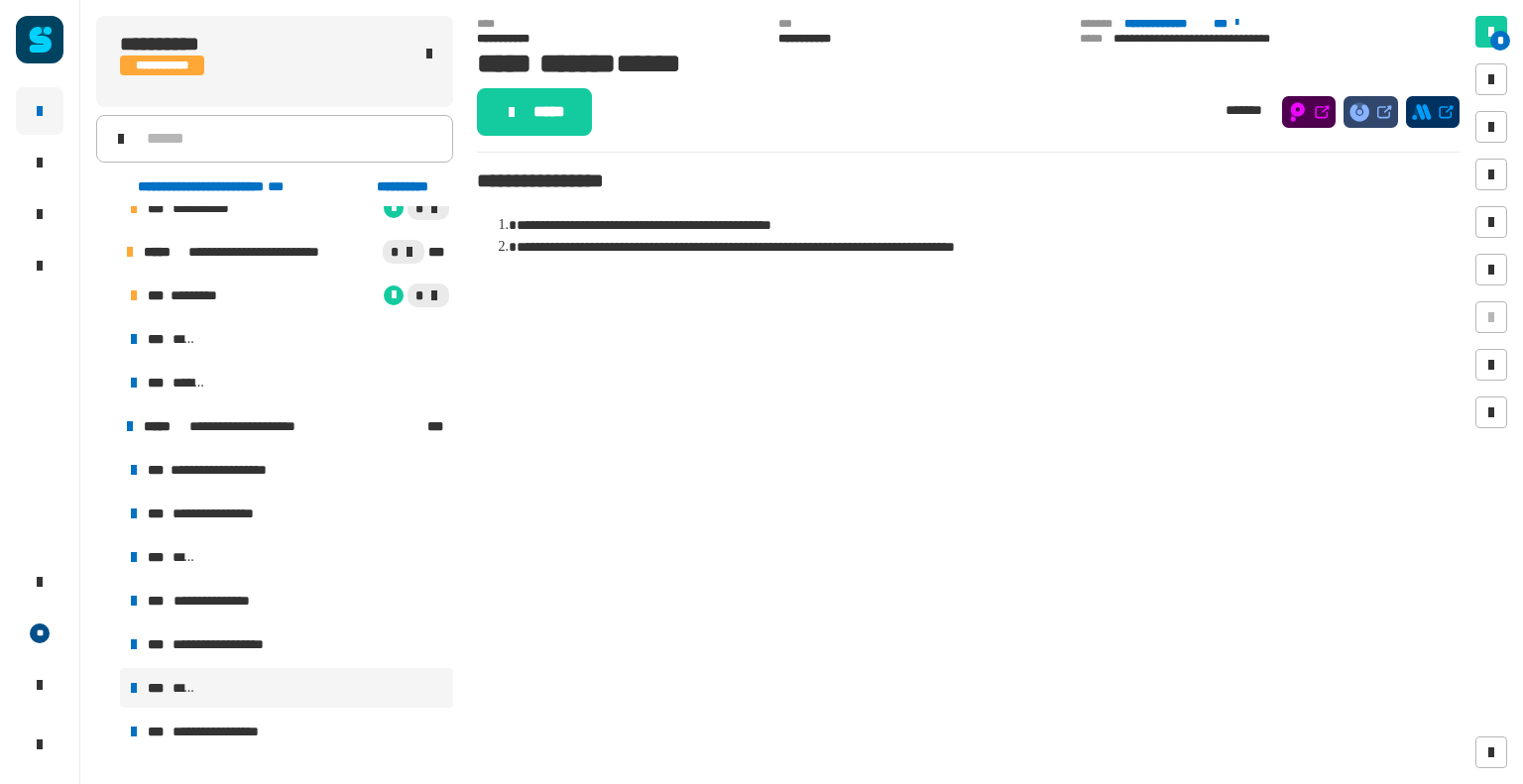 scroll, scrollTop: 369, scrollLeft: 0, axis: vertical 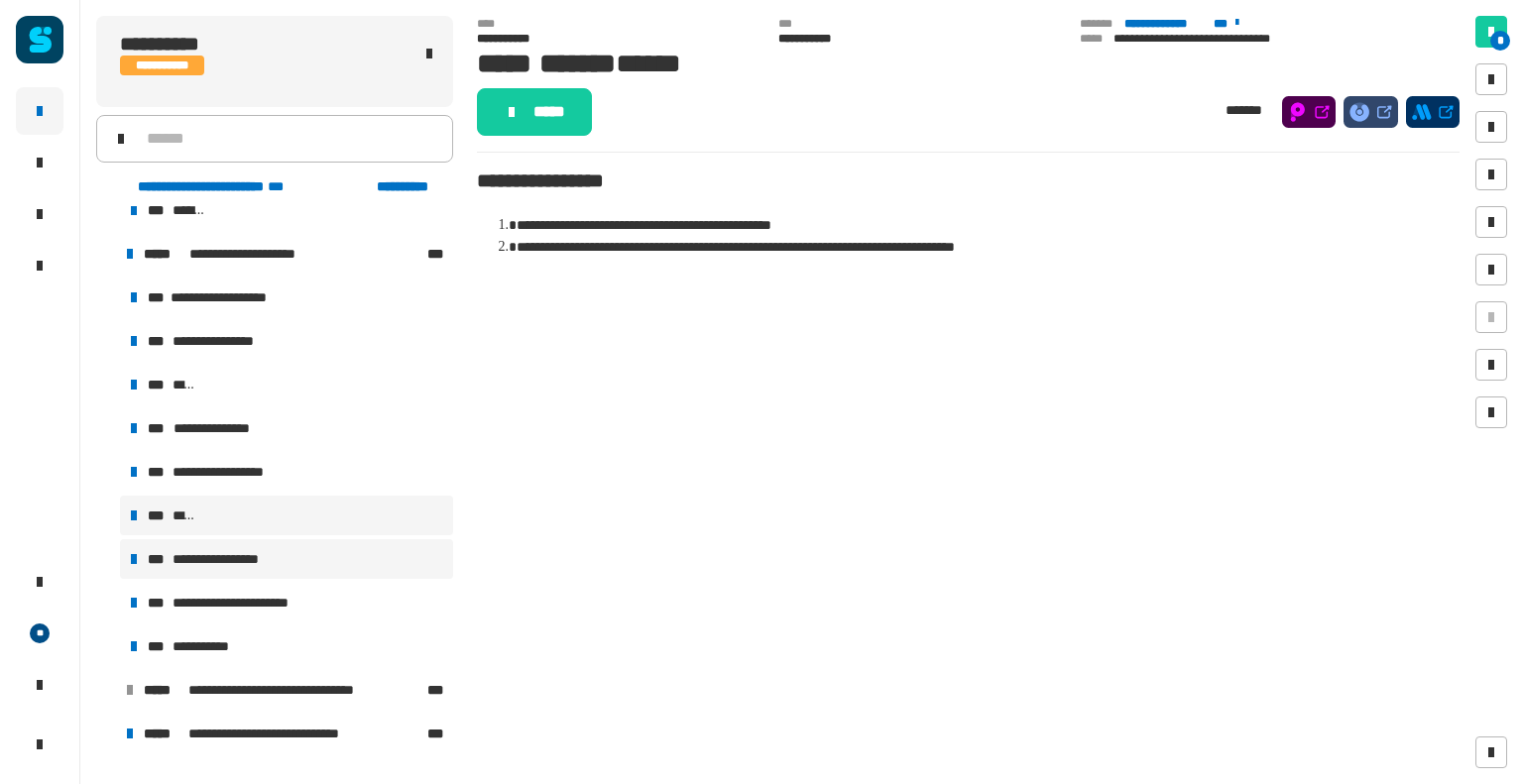 click on "**********" at bounding box center (287, 559) 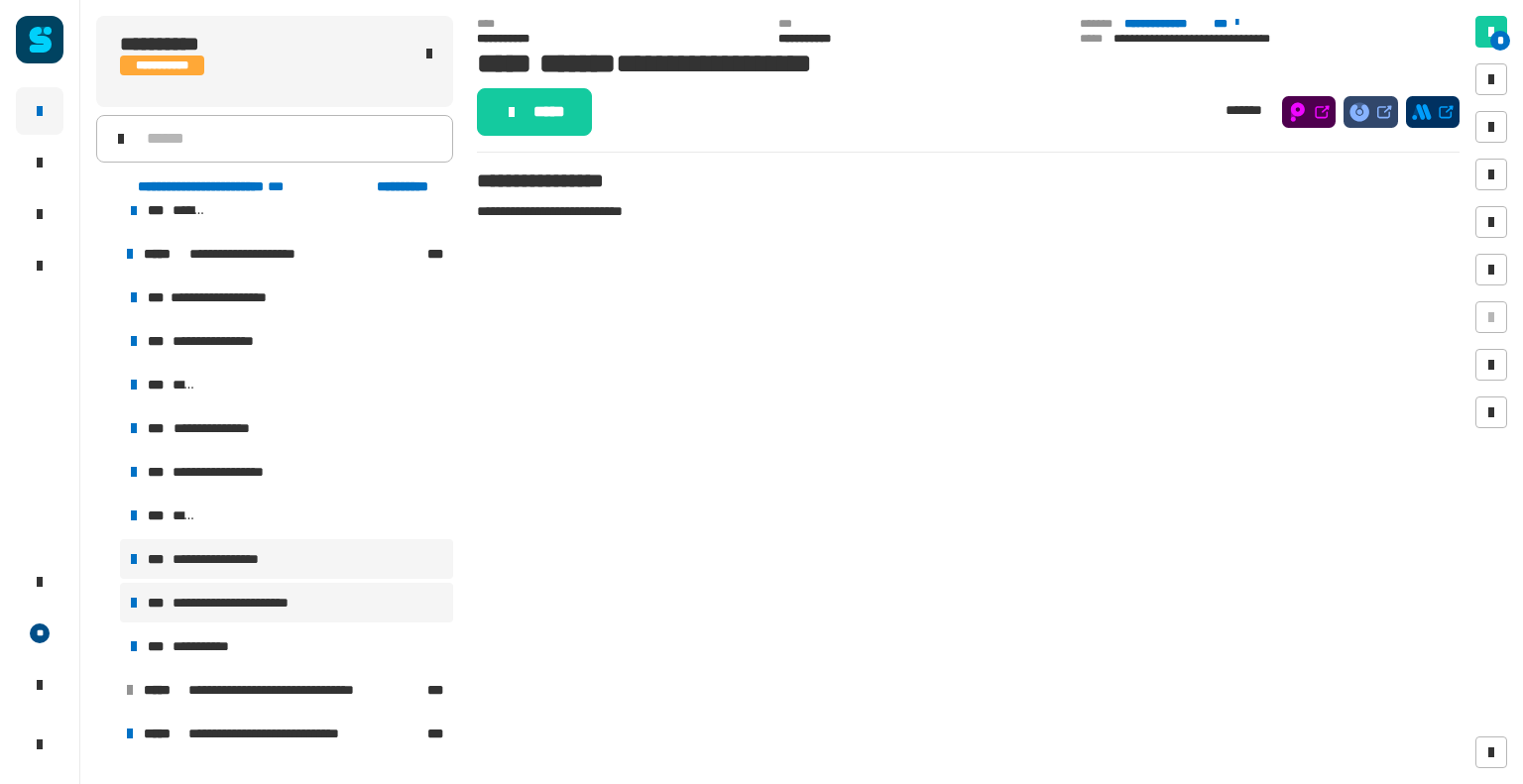click on "**********" at bounding box center [287, 603] 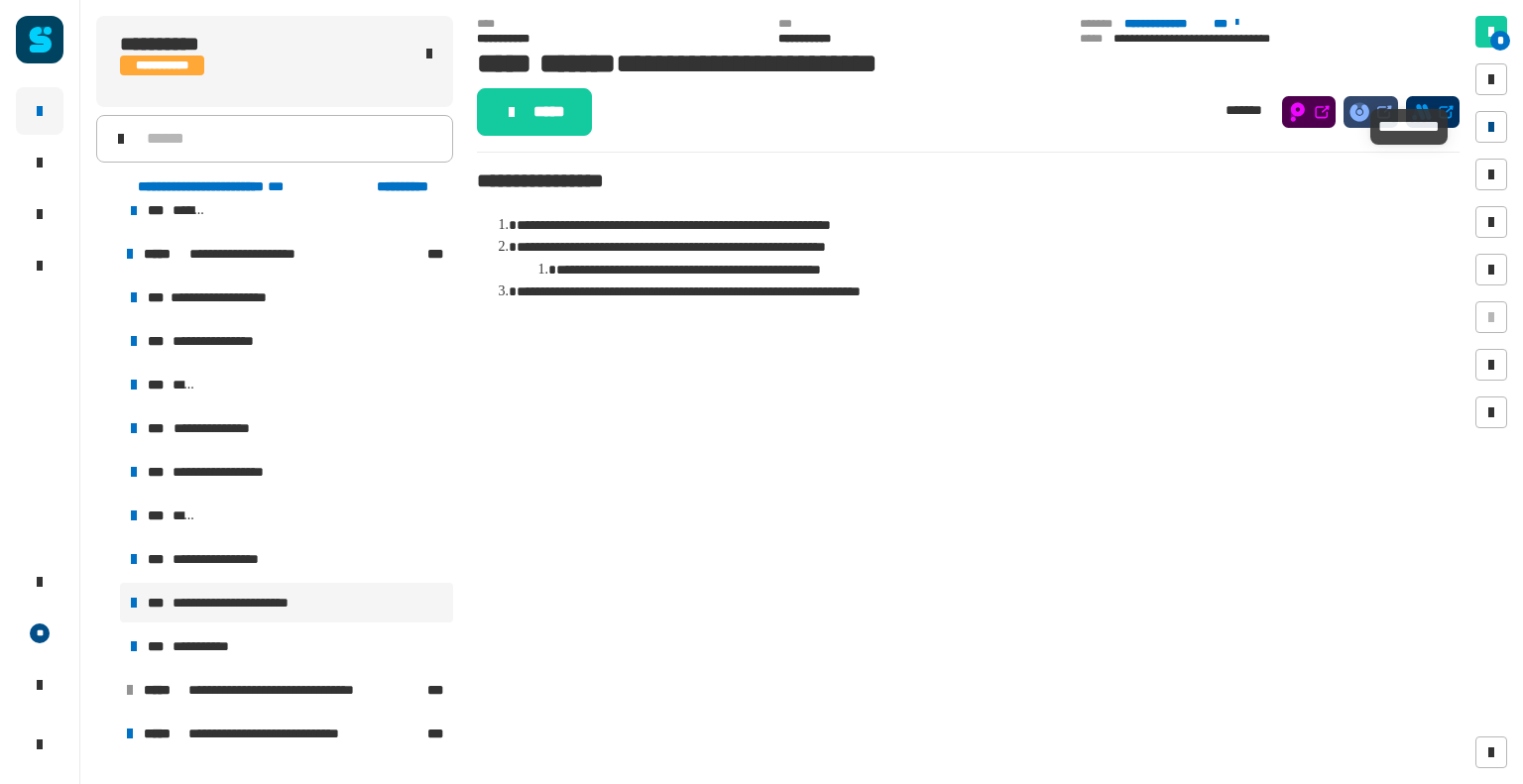 click at bounding box center (1491, 127) 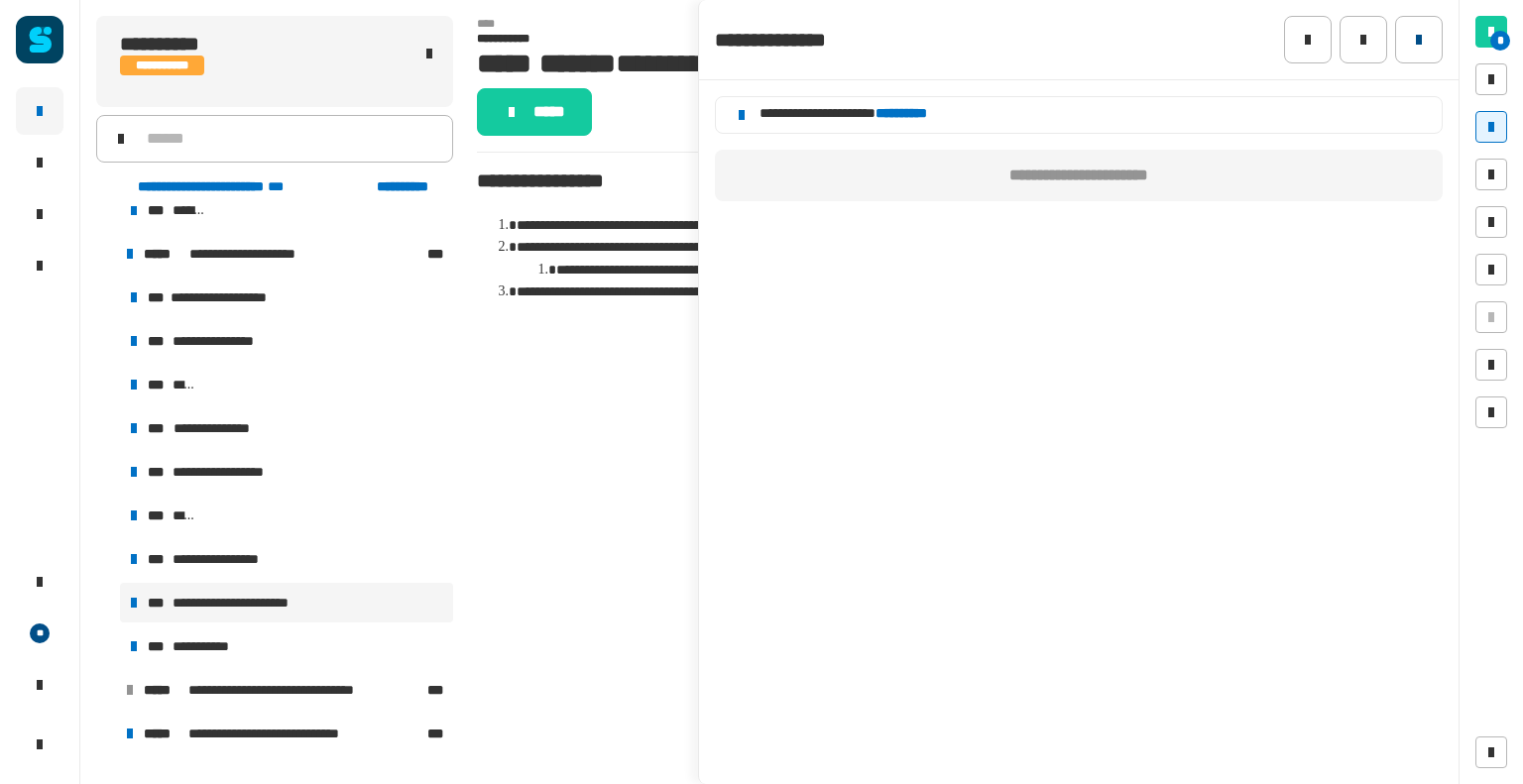 click 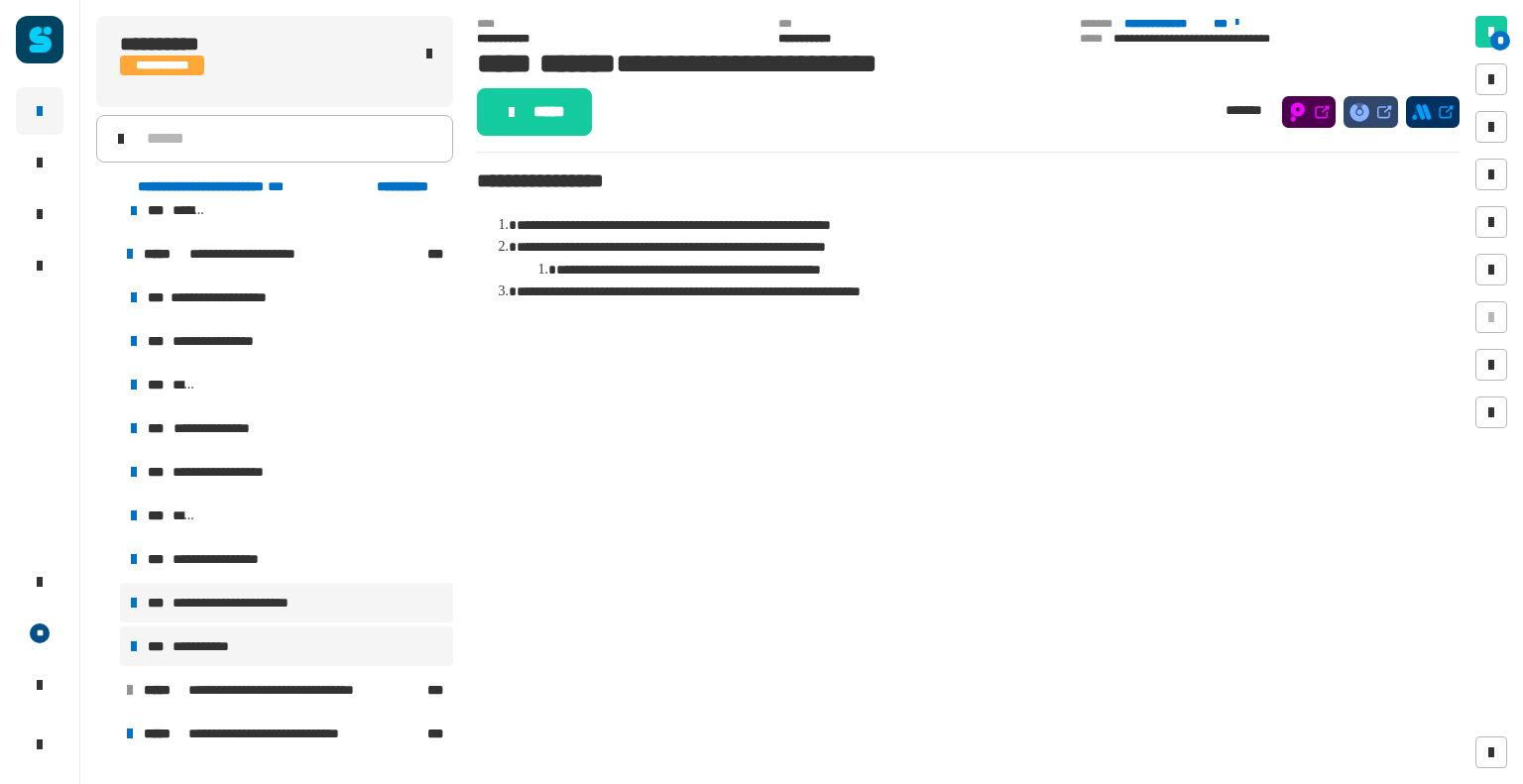 click on "**********" at bounding box center (287, 646) 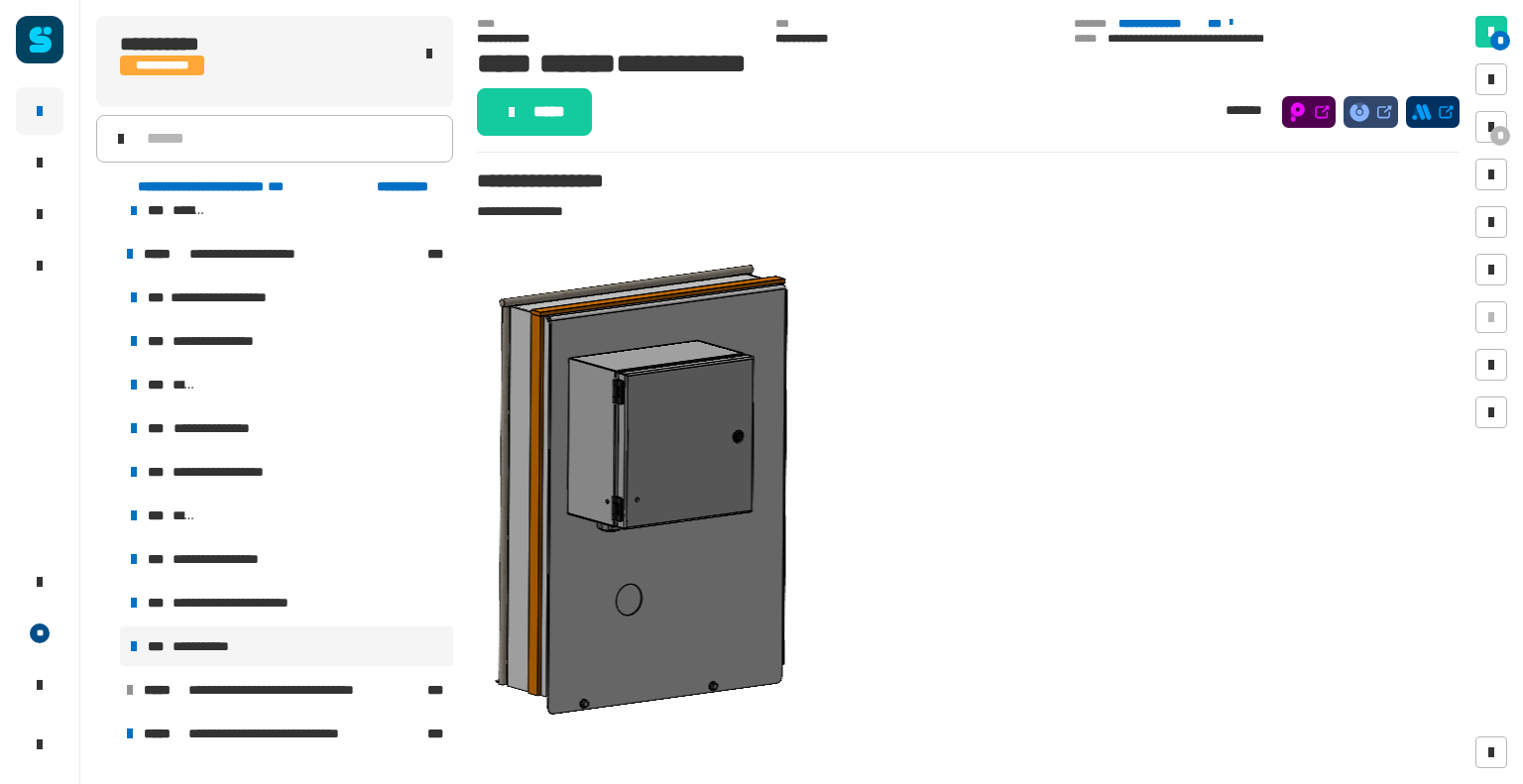 click on "**********" at bounding box center (287, 472) 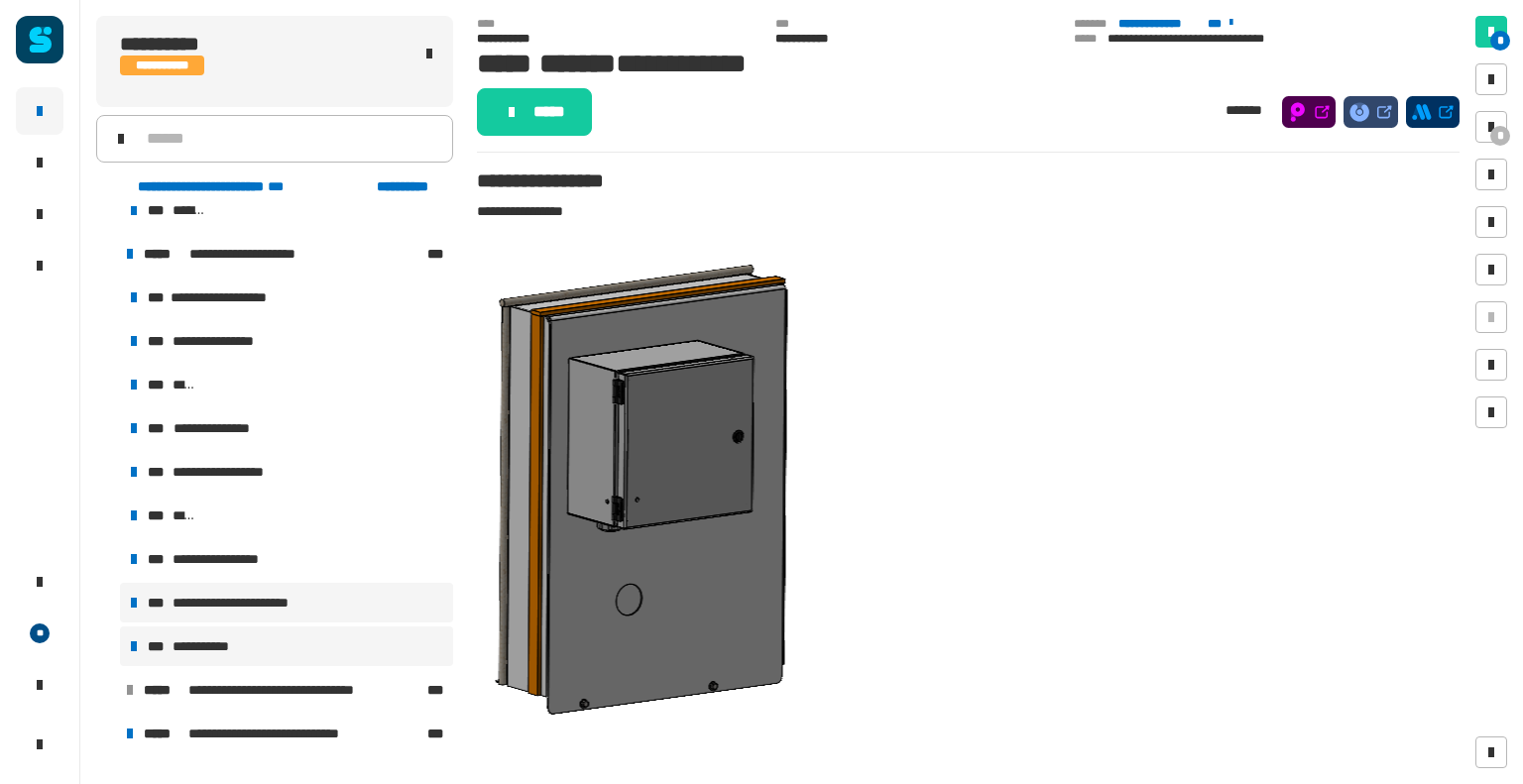 click on "**********" at bounding box center (287, 603) 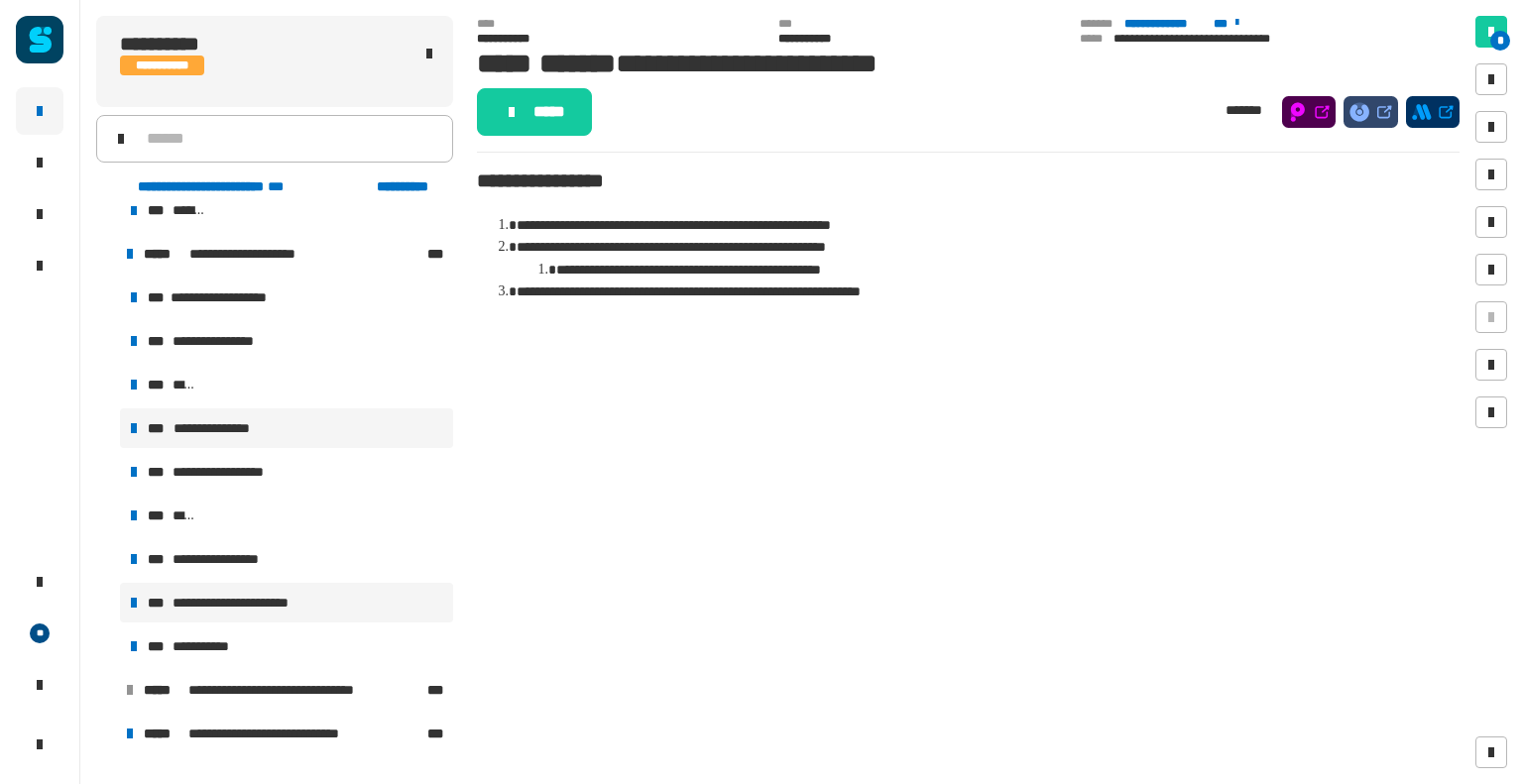 click on "**********" at bounding box center (225, 428) 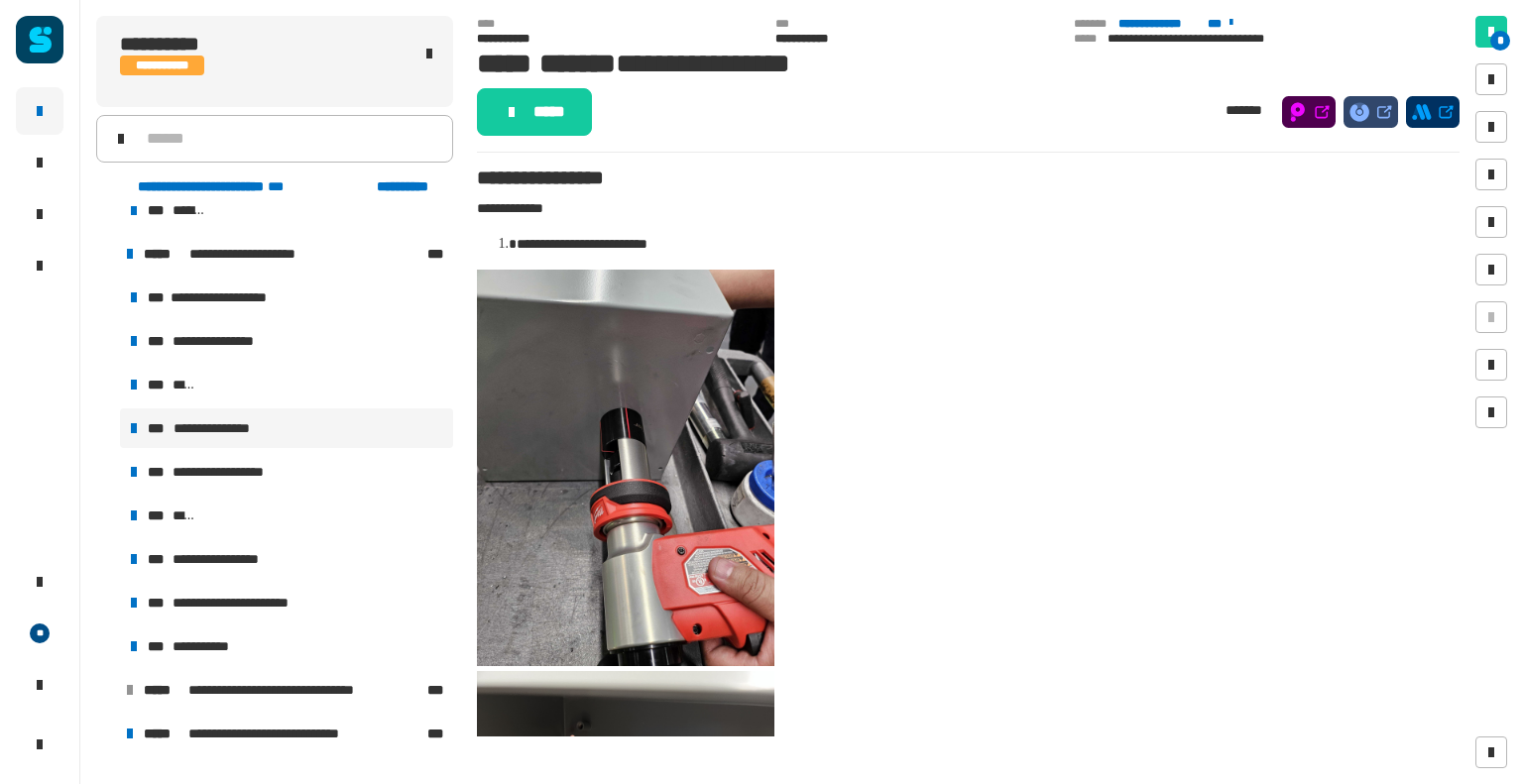 scroll, scrollTop: 0, scrollLeft: 0, axis: both 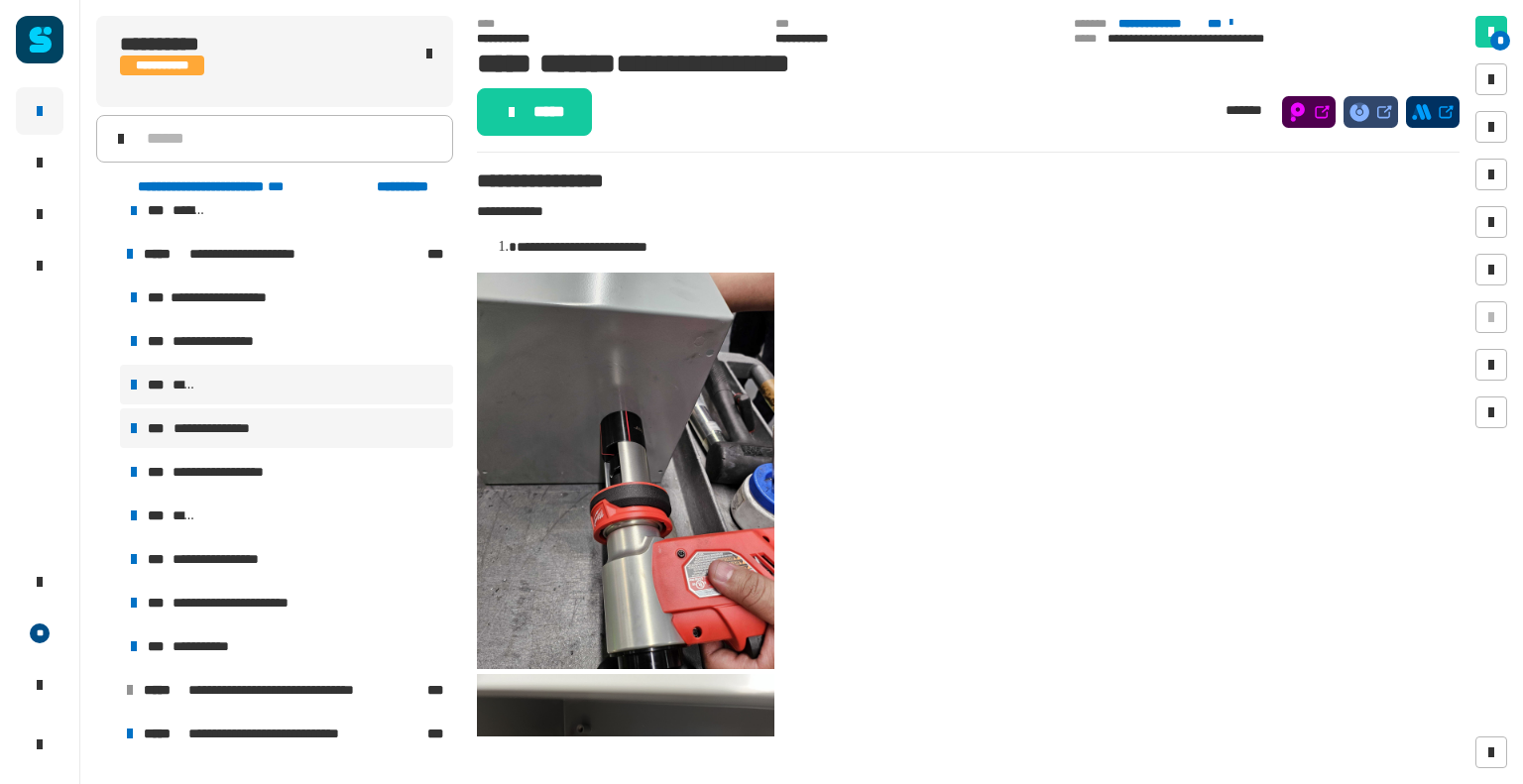 click on "*** *****" at bounding box center (287, 385) 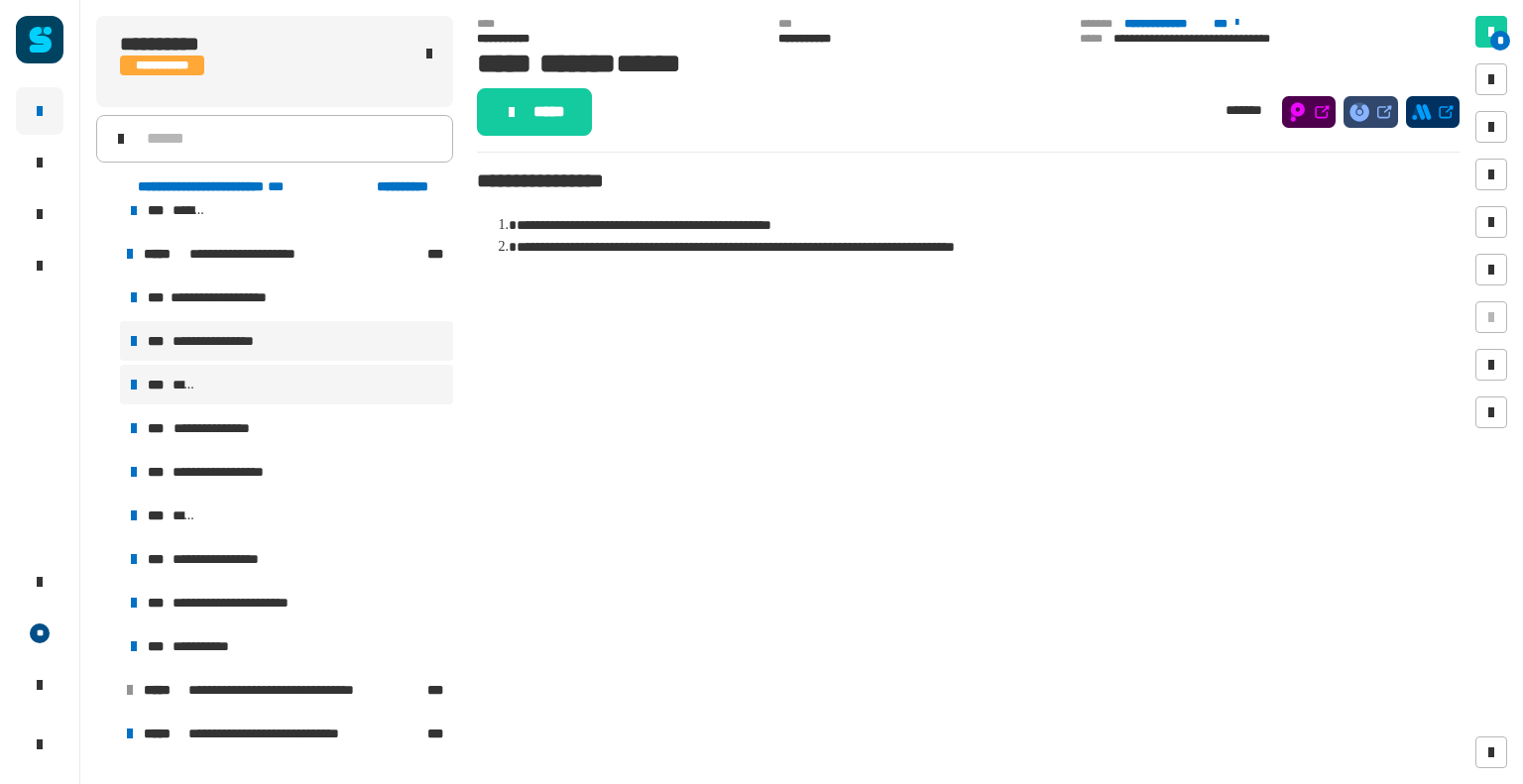 click on "**********" at bounding box center (287, 341) 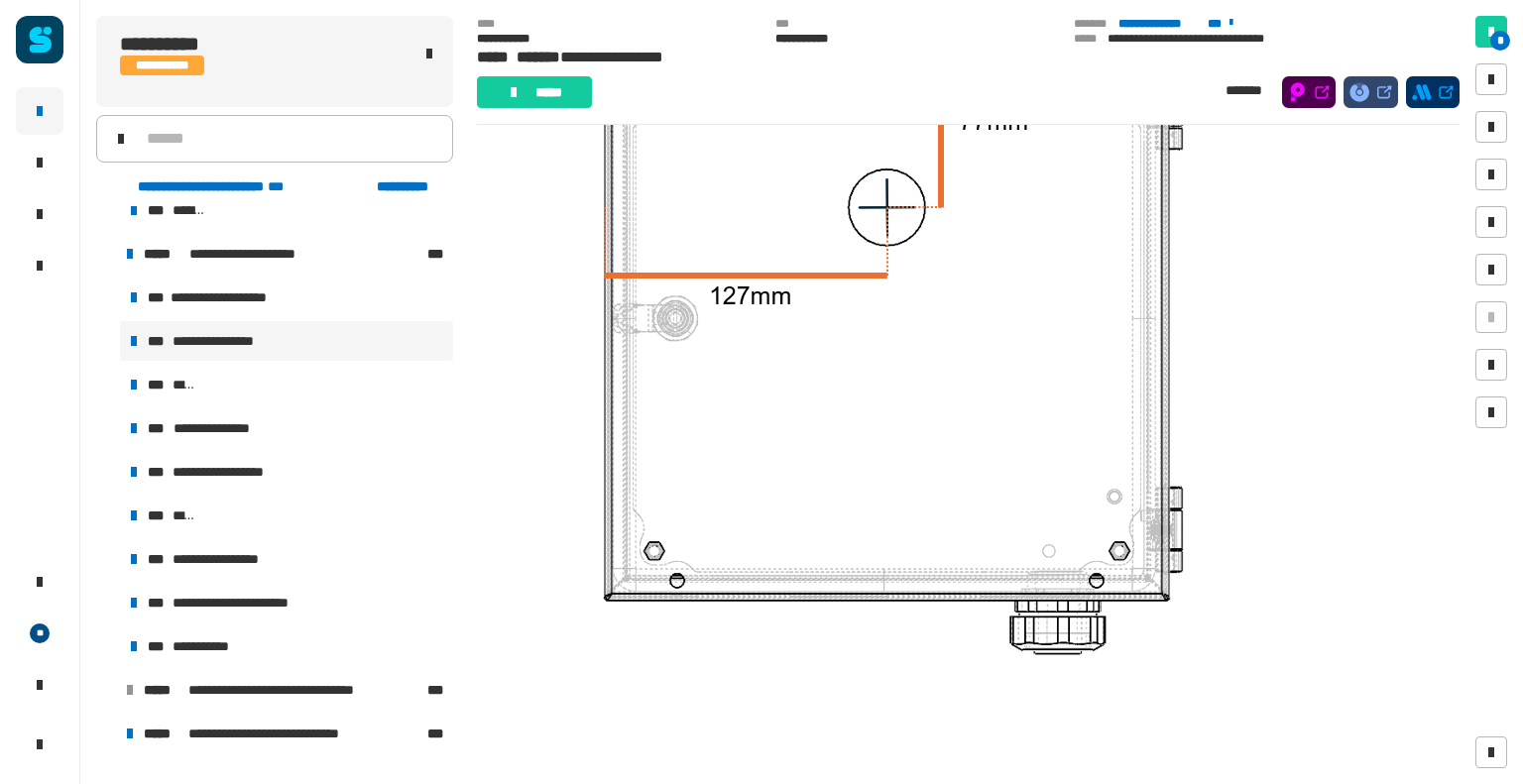 scroll, scrollTop: 0, scrollLeft: 0, axis: both 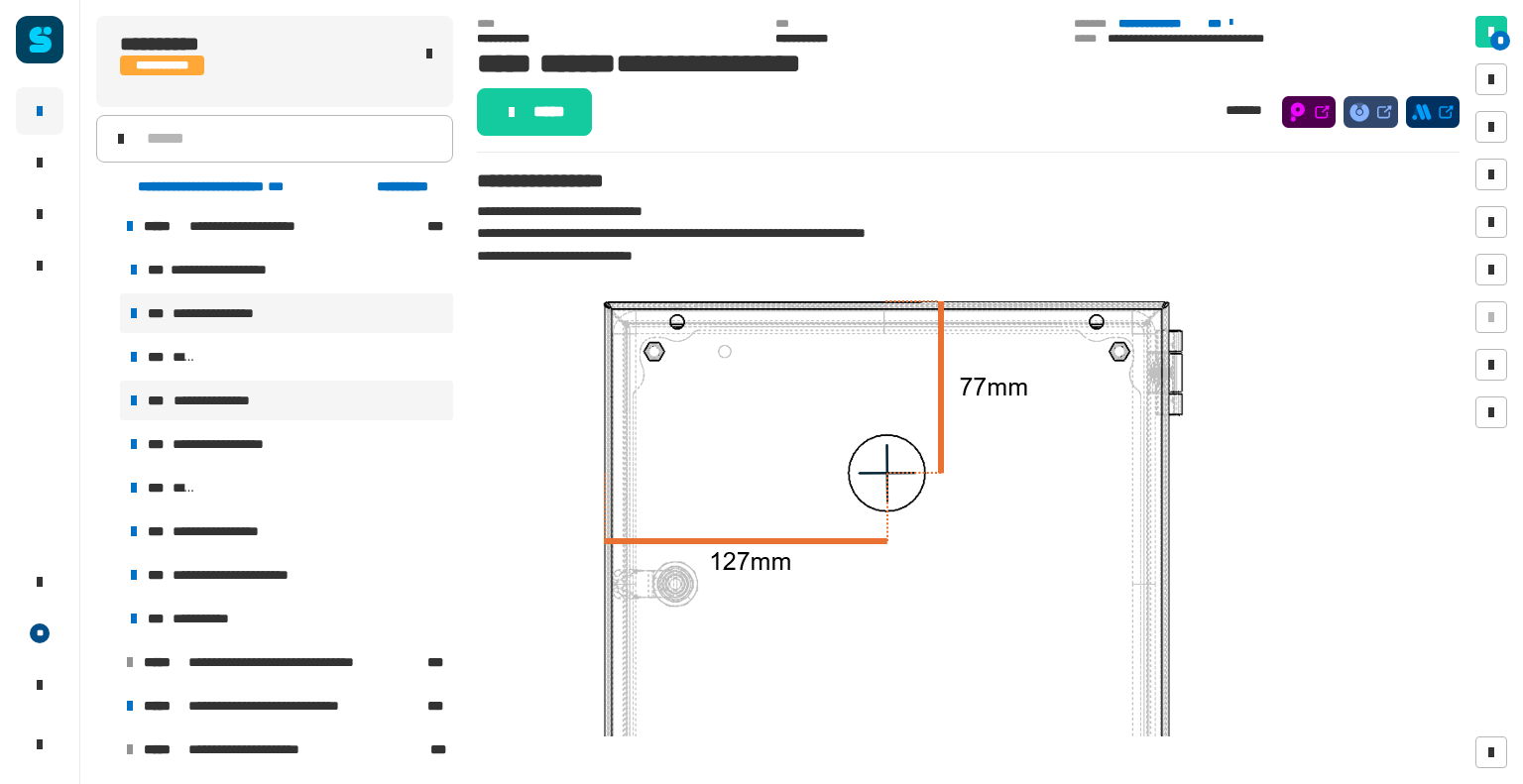 click on "**********" at bounding box center [225, 400] 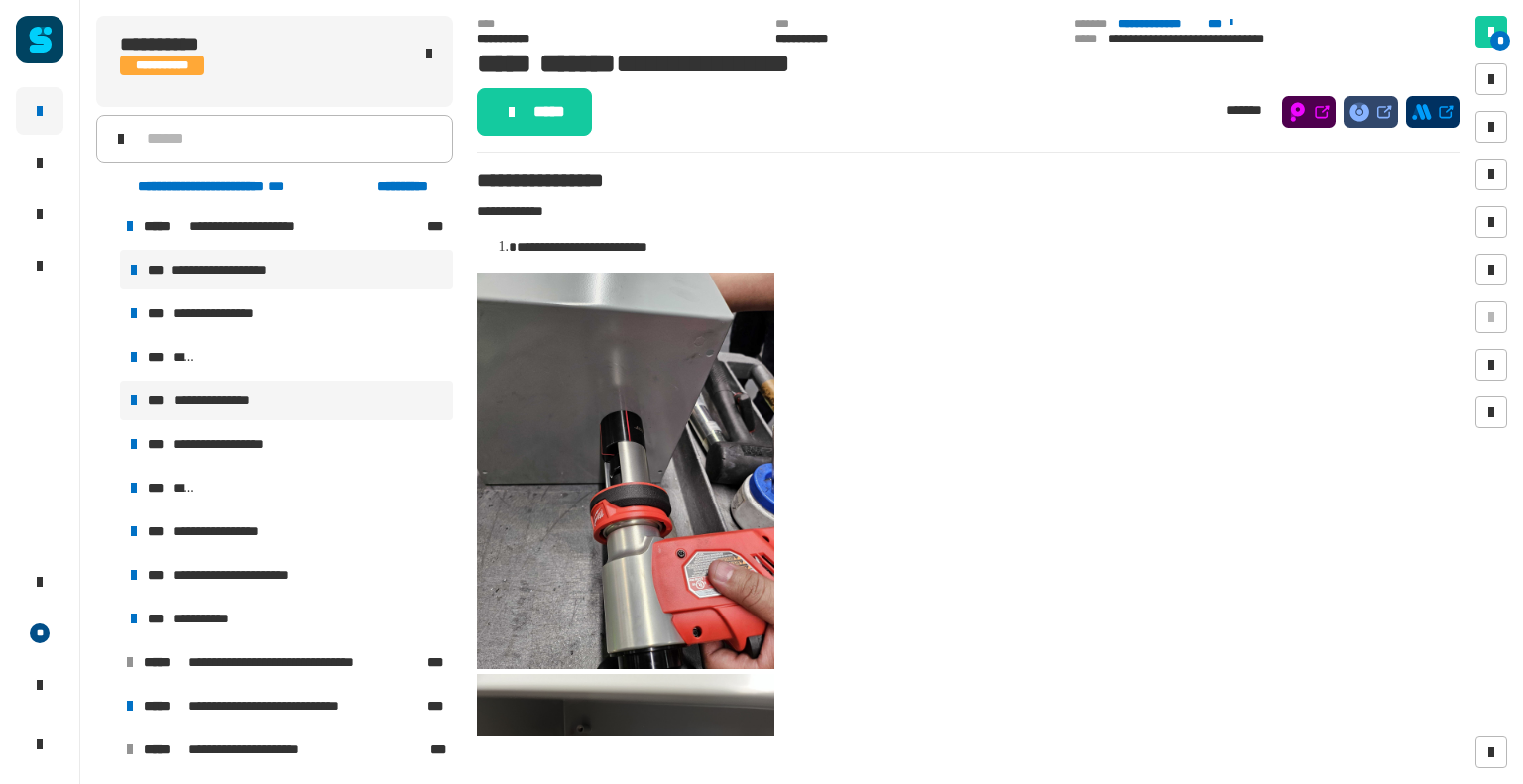 click on "**********" at bounding box center [225, 270] 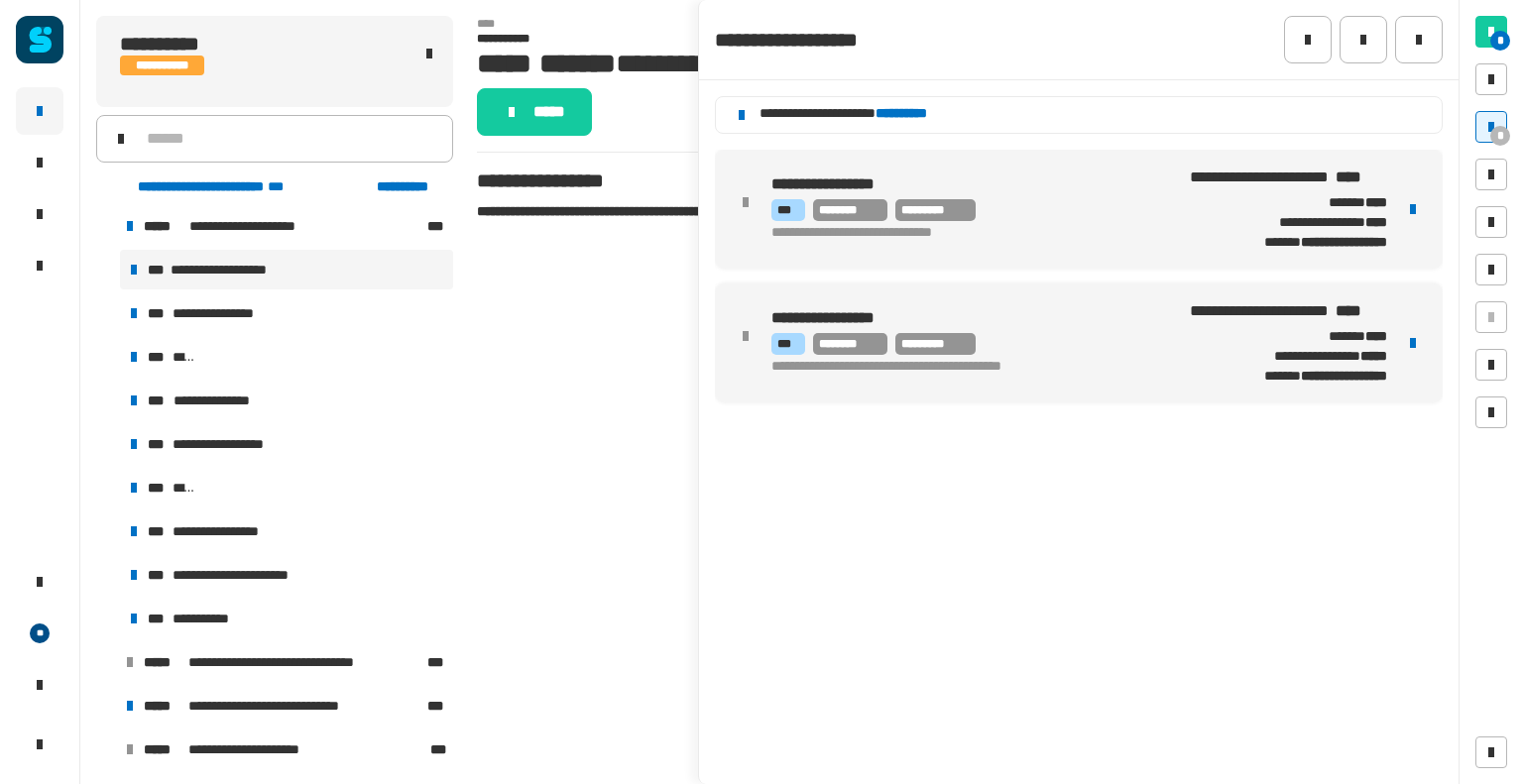 click on "**********" 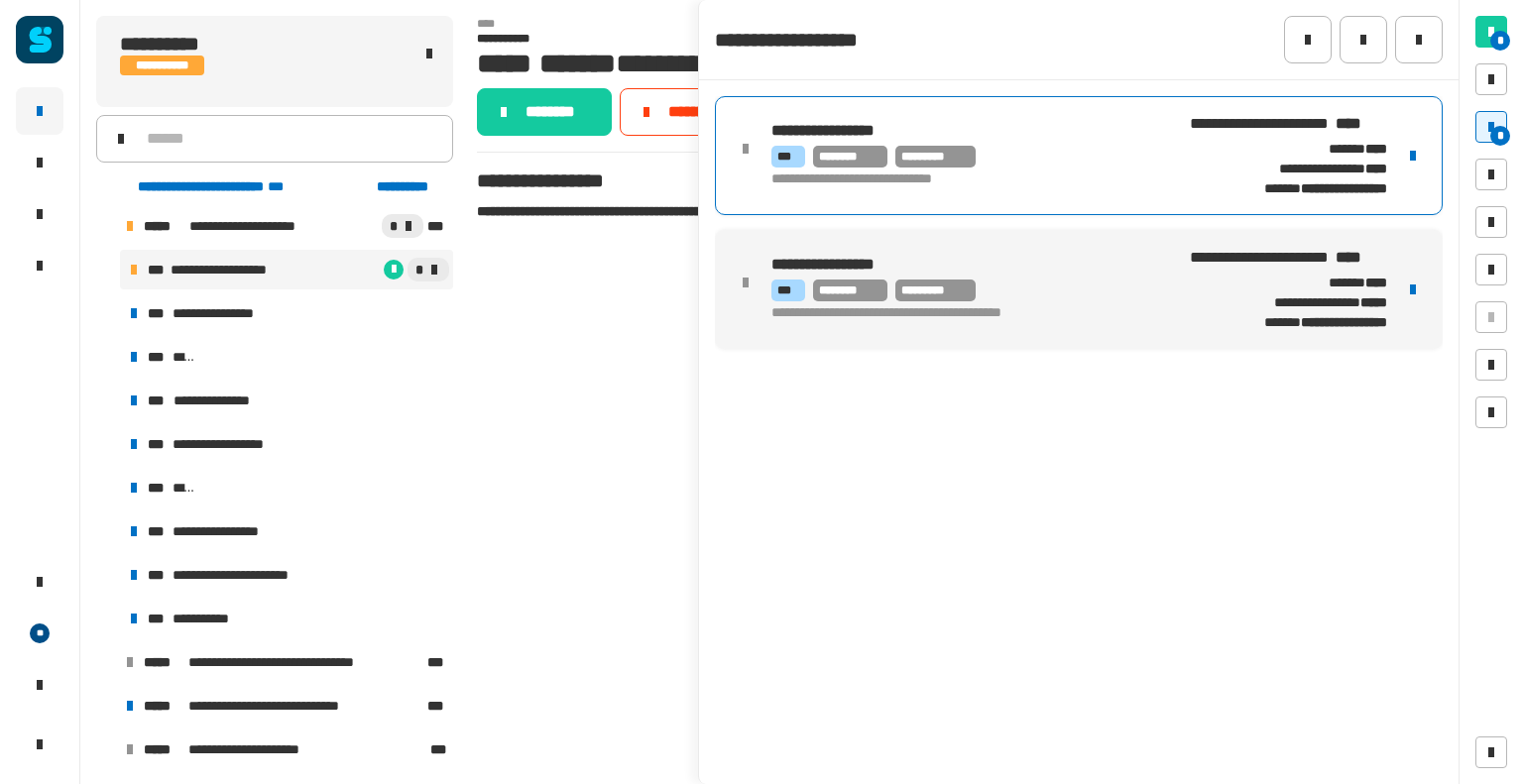click on "**********" at bounding box center [973, 180] 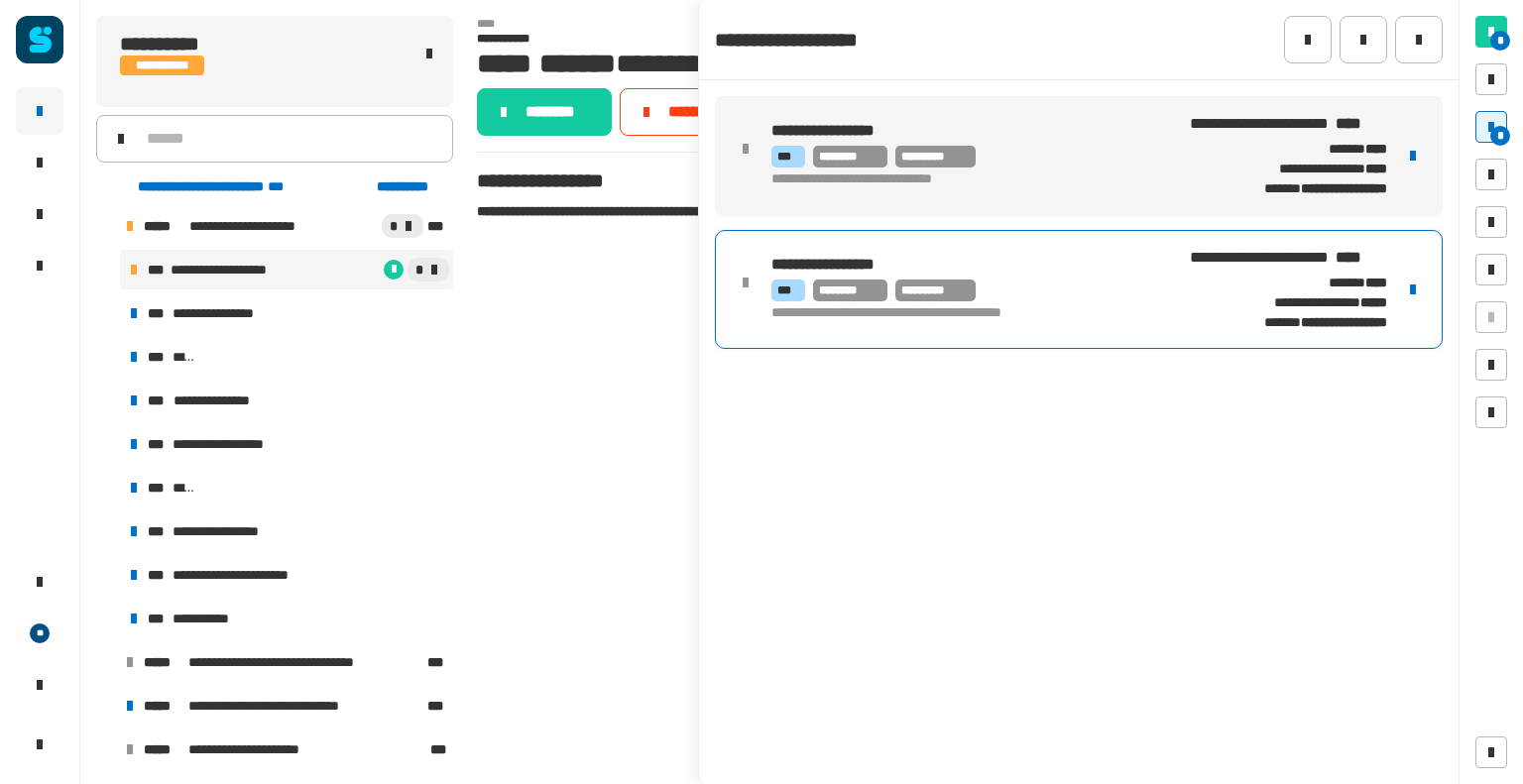 click on "**********" at bounding box center (1079, 289) 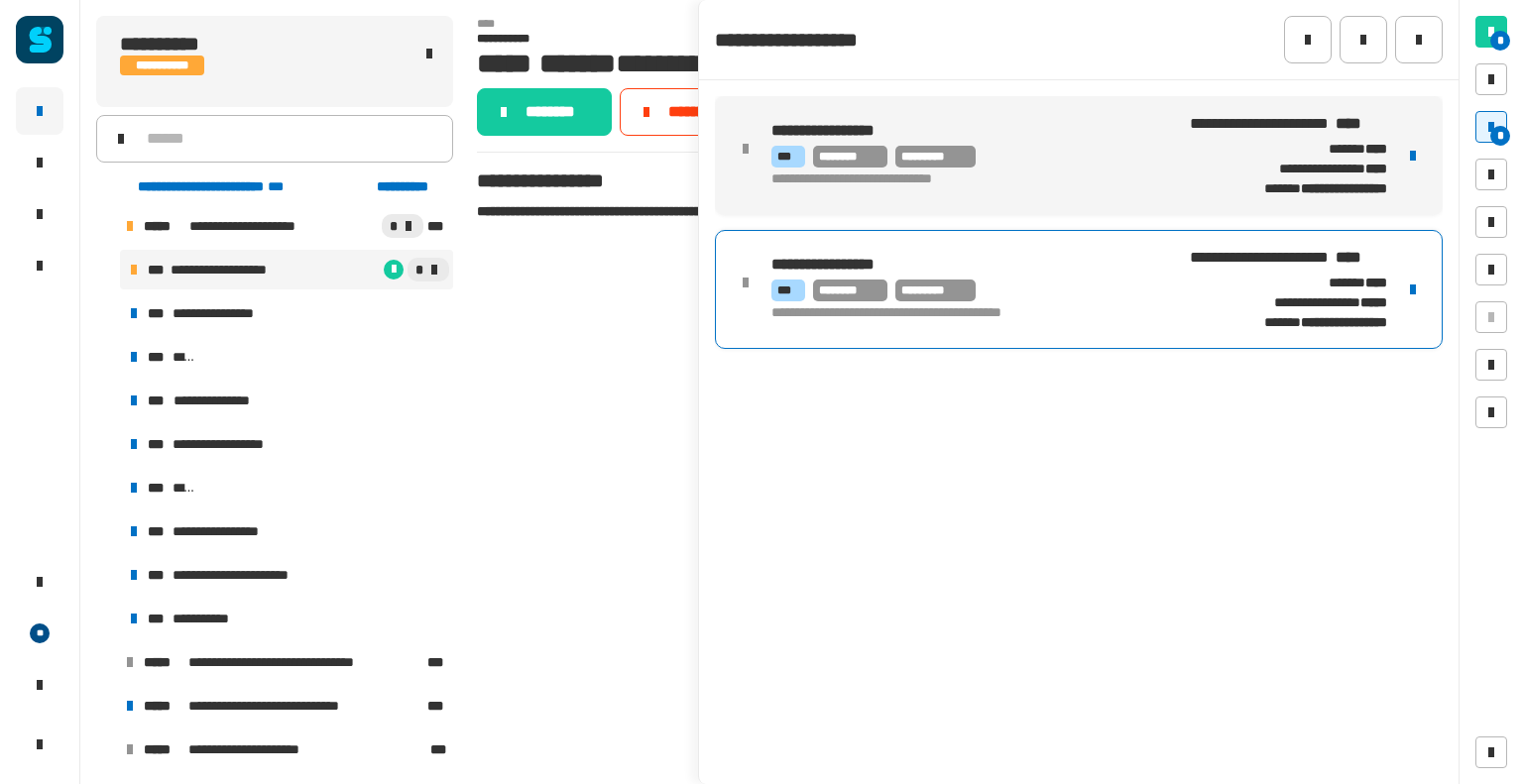 click on "**********" 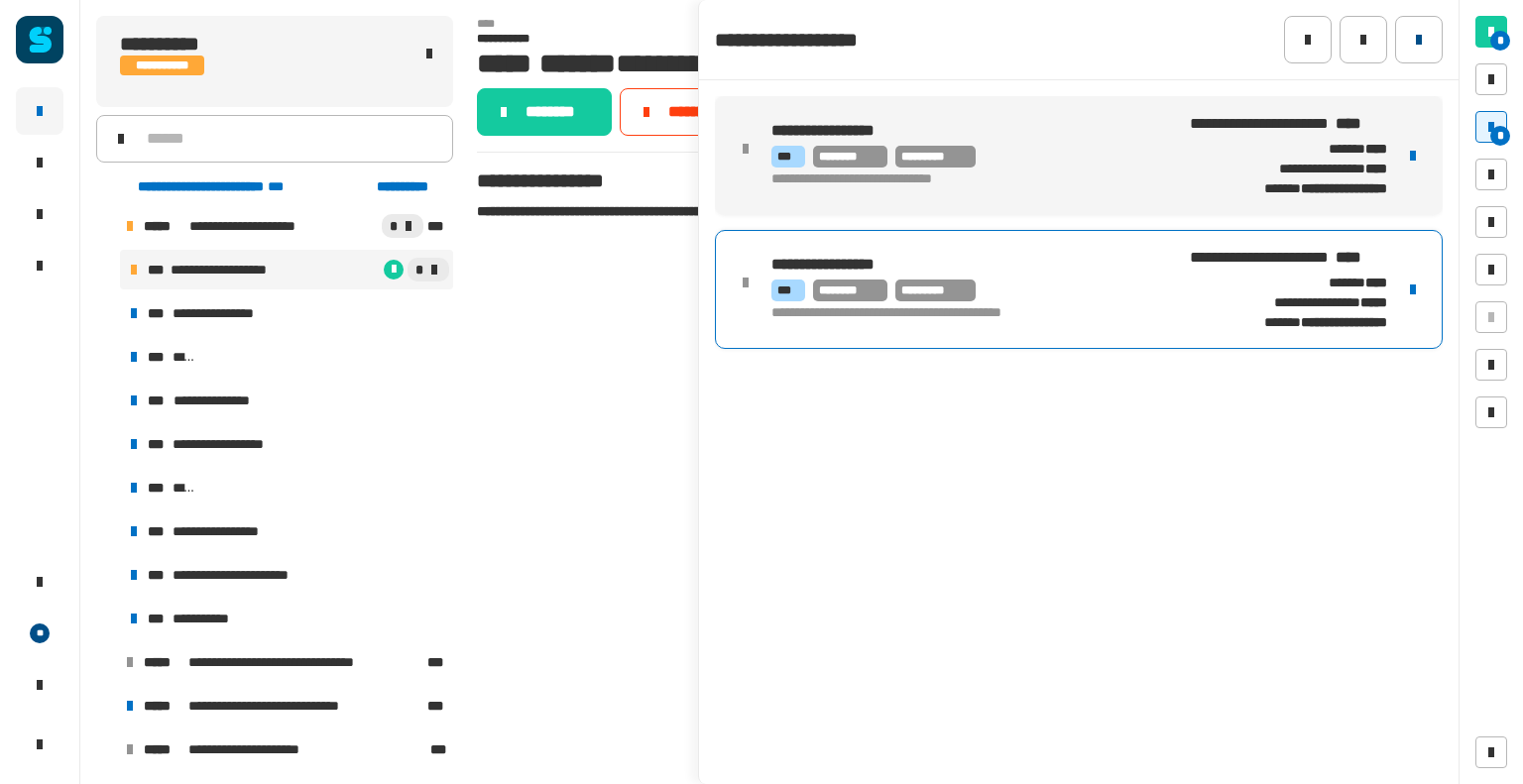 click 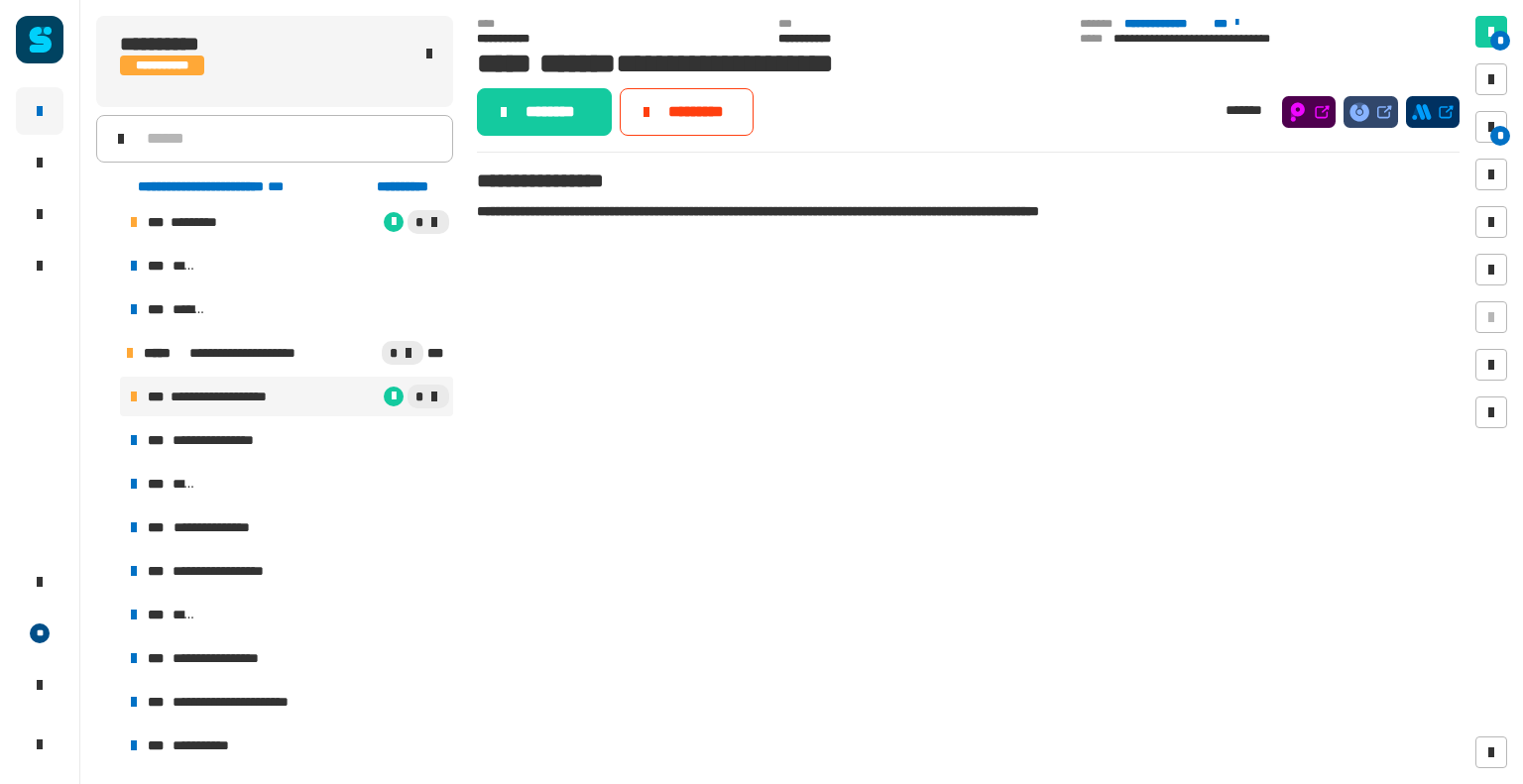 scroll, scrollTop: 269, scrollLeft: 0, axis: vertical 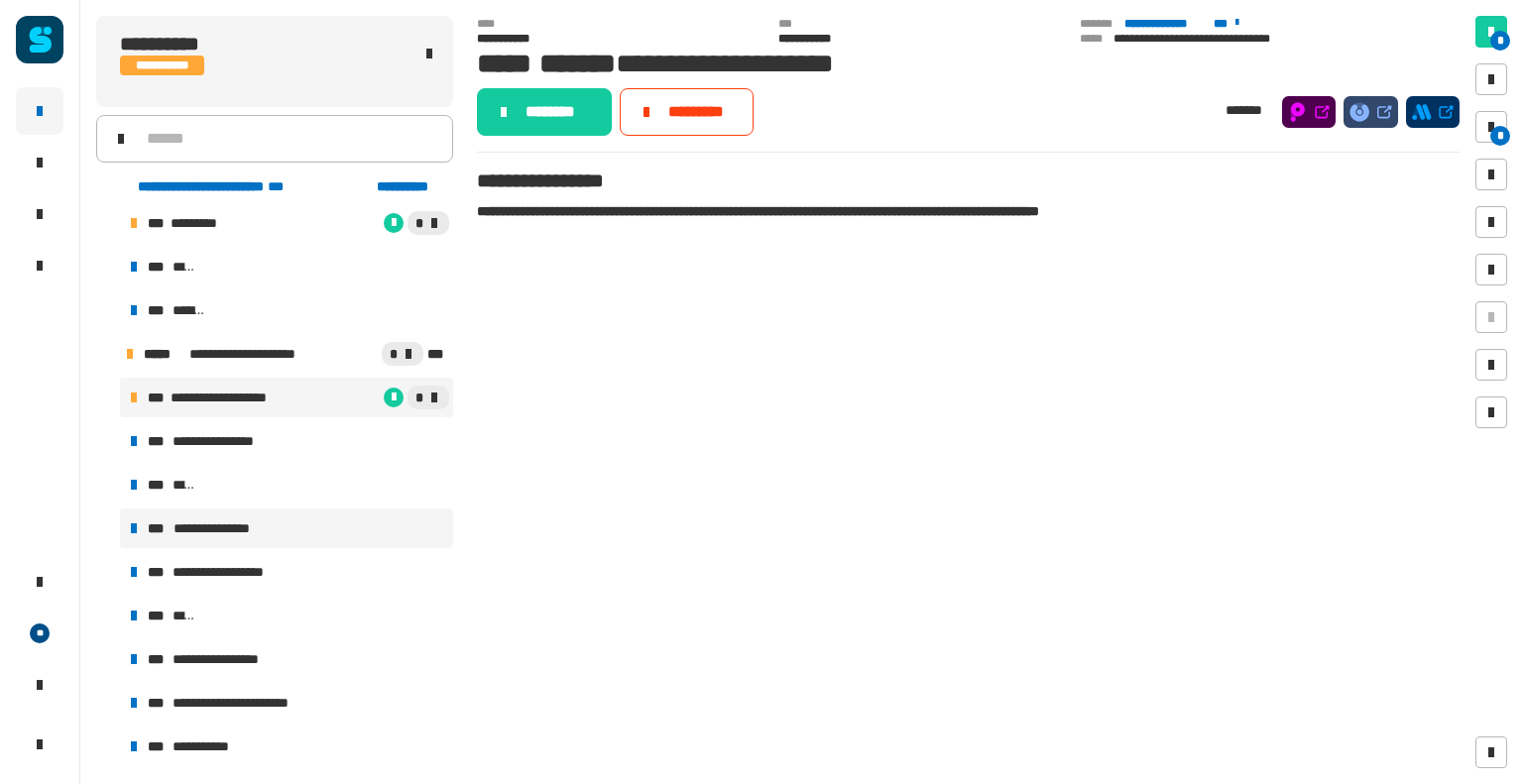 click on "**********" at bounding box center [287, 528] 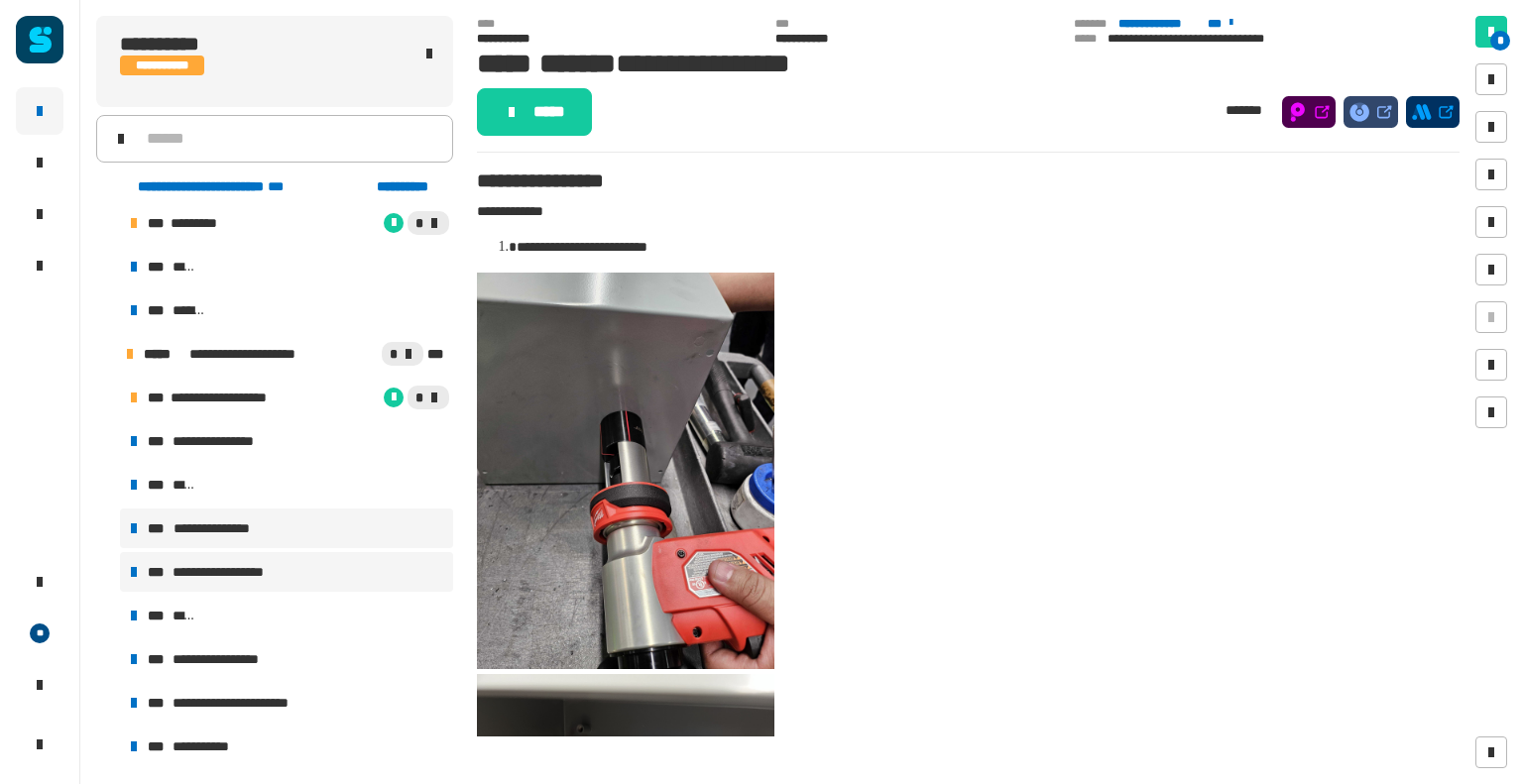 click on "**********" at bounding box center (287, 572) 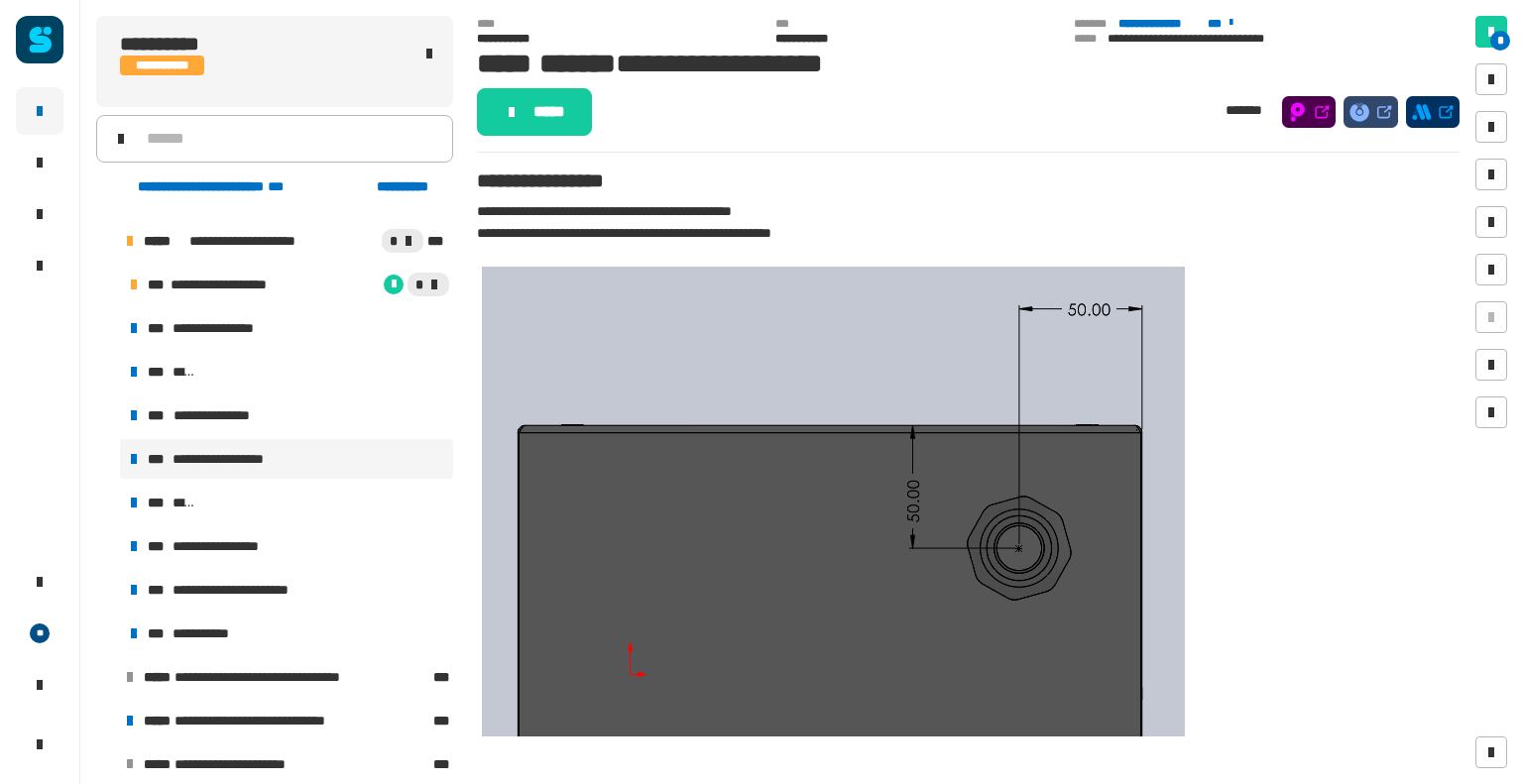 scroll, scrollTop: 396, scrollLeft: 0, axis: vertical 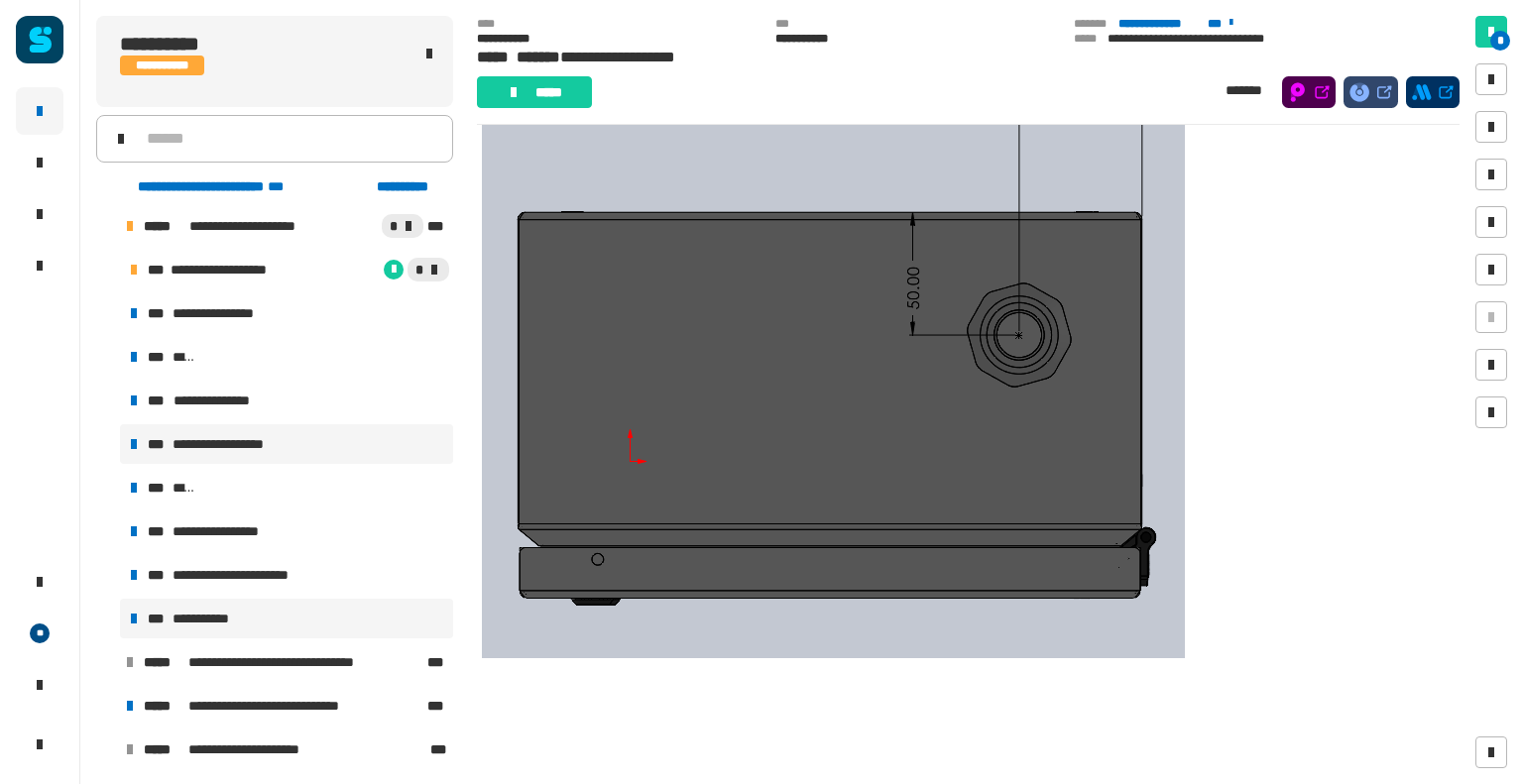 click on "**********" at bounding box center (287, 618) 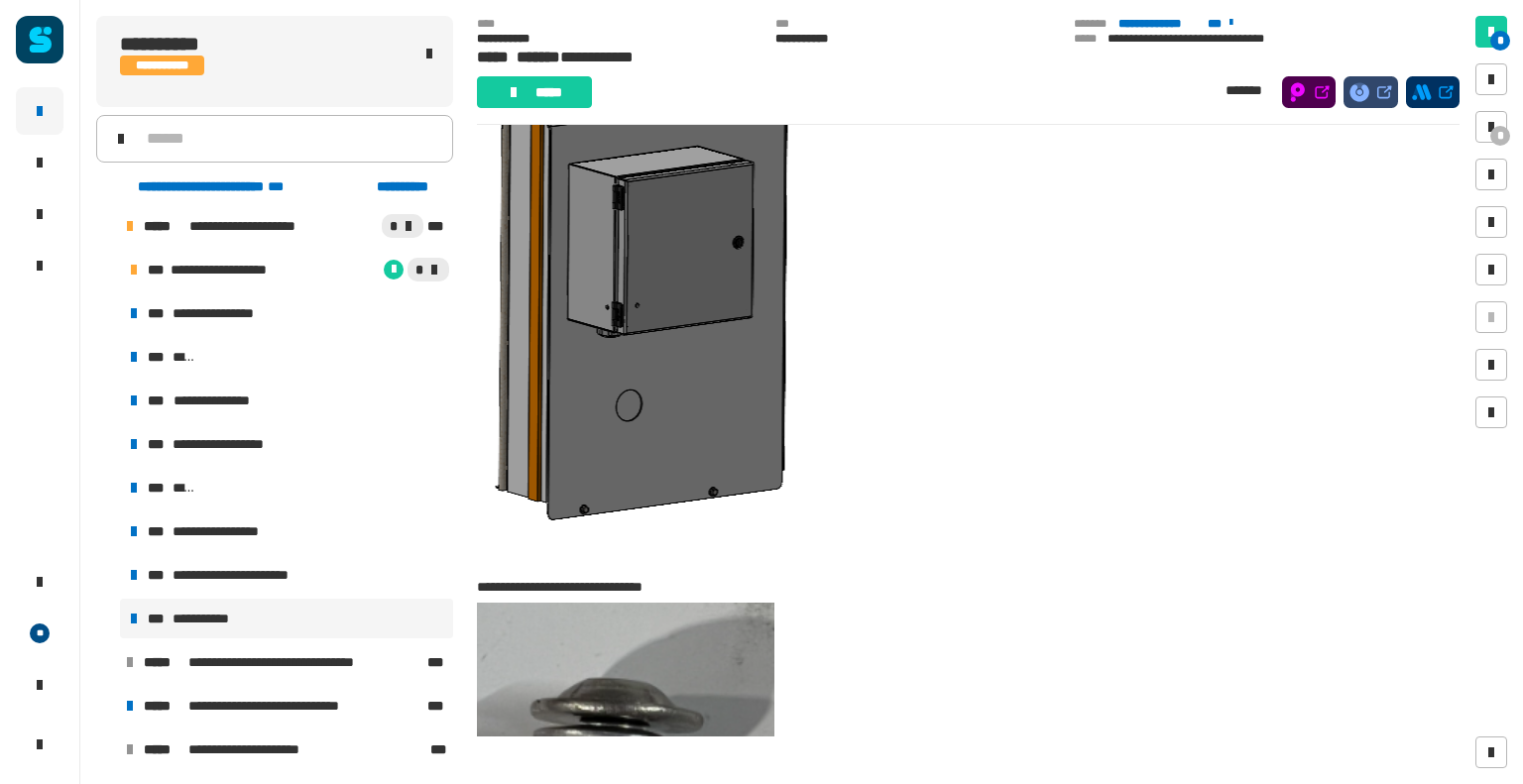 scroll, scrollTop: 166, scrollLeft: 0, axis: vertical 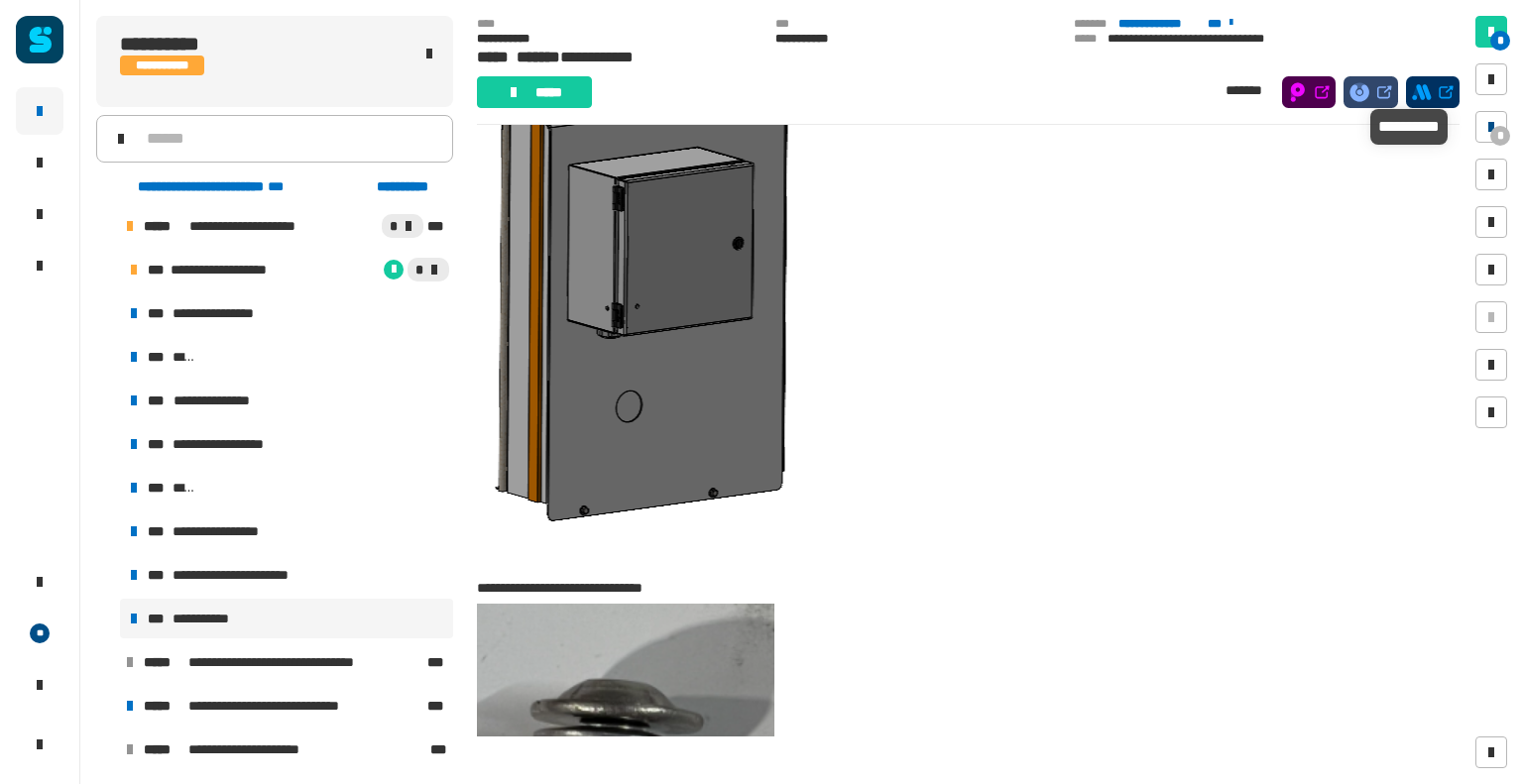 click on "*" at bounding box center [1500, 136] 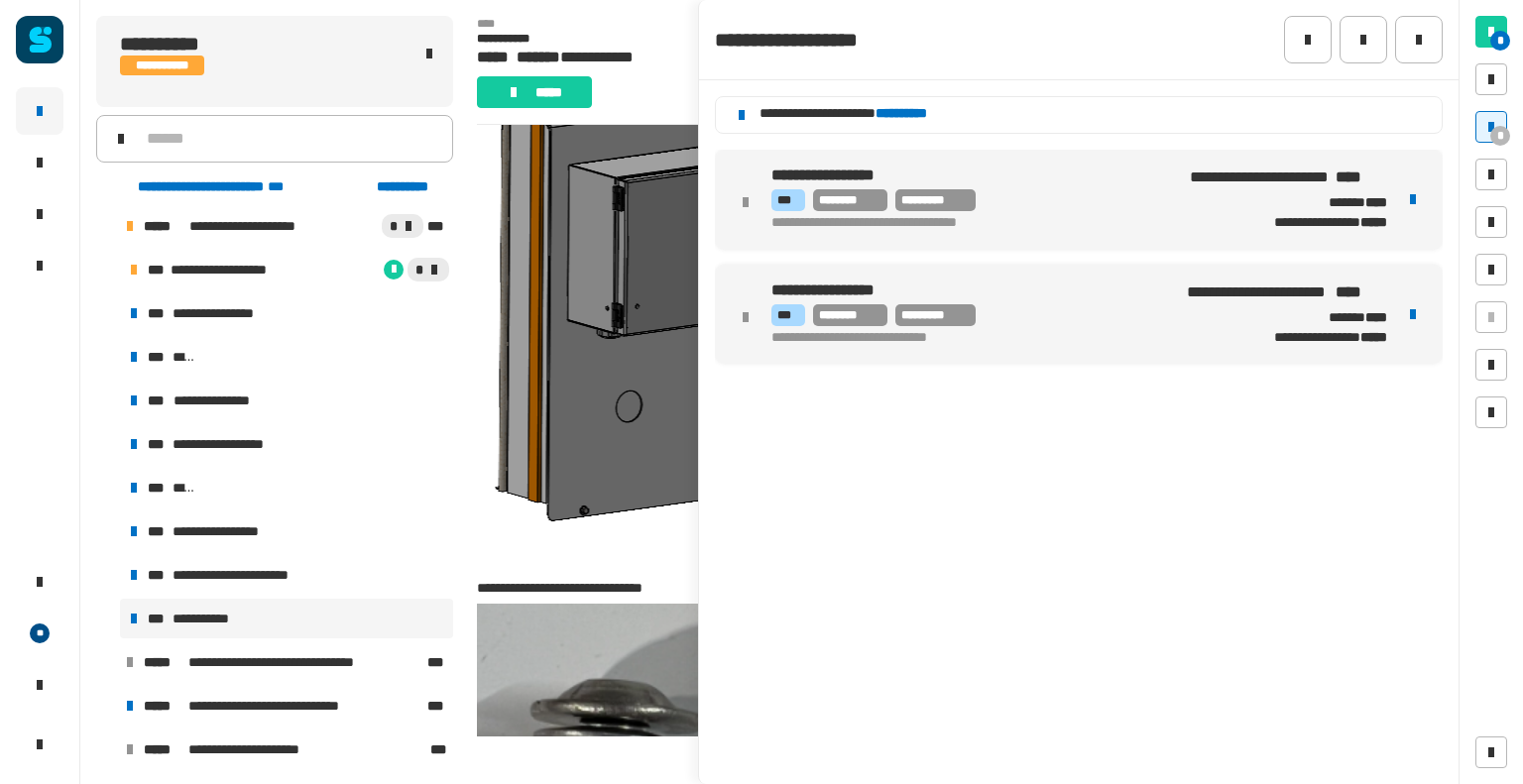 click at bounding box center [643, 291] 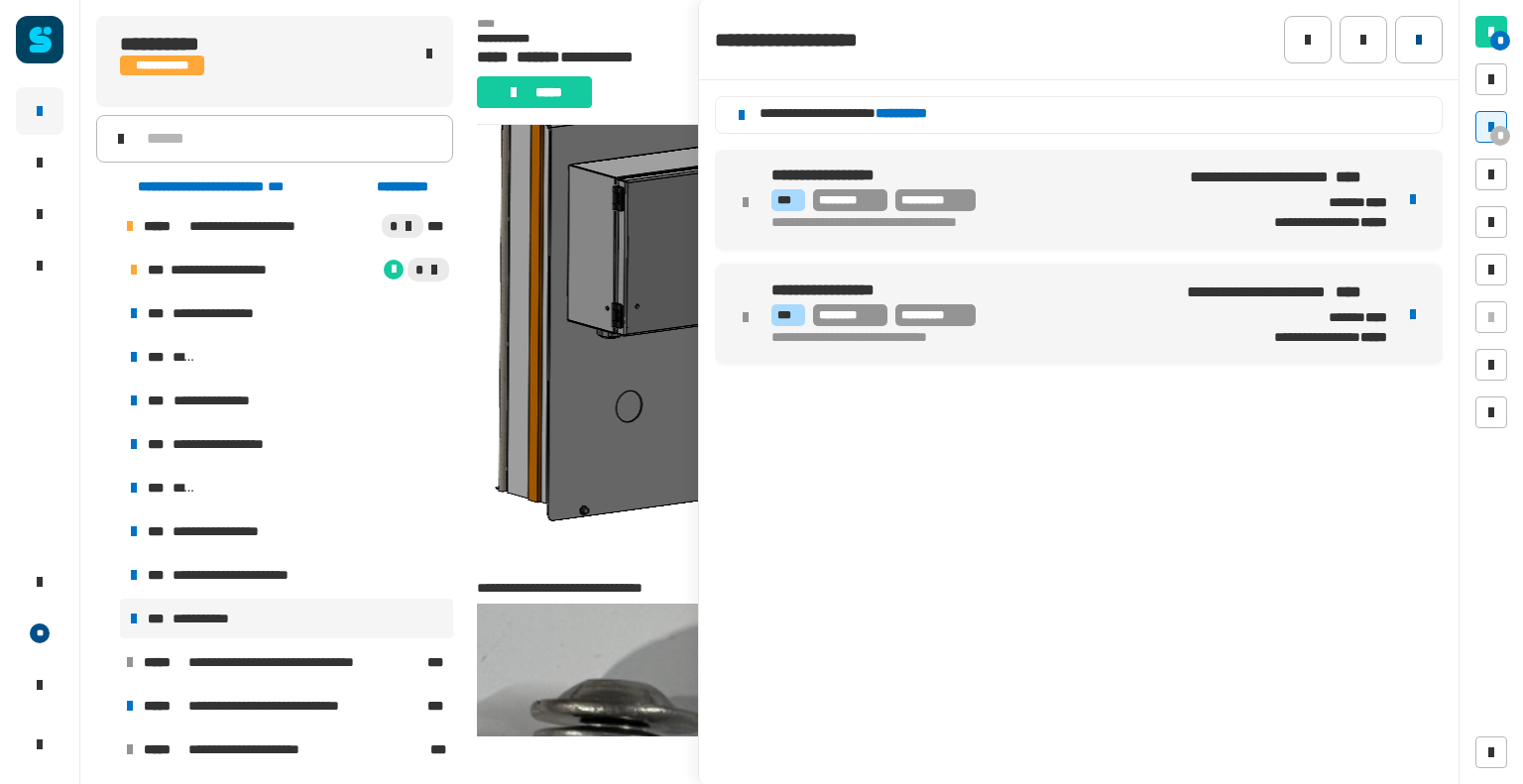 click 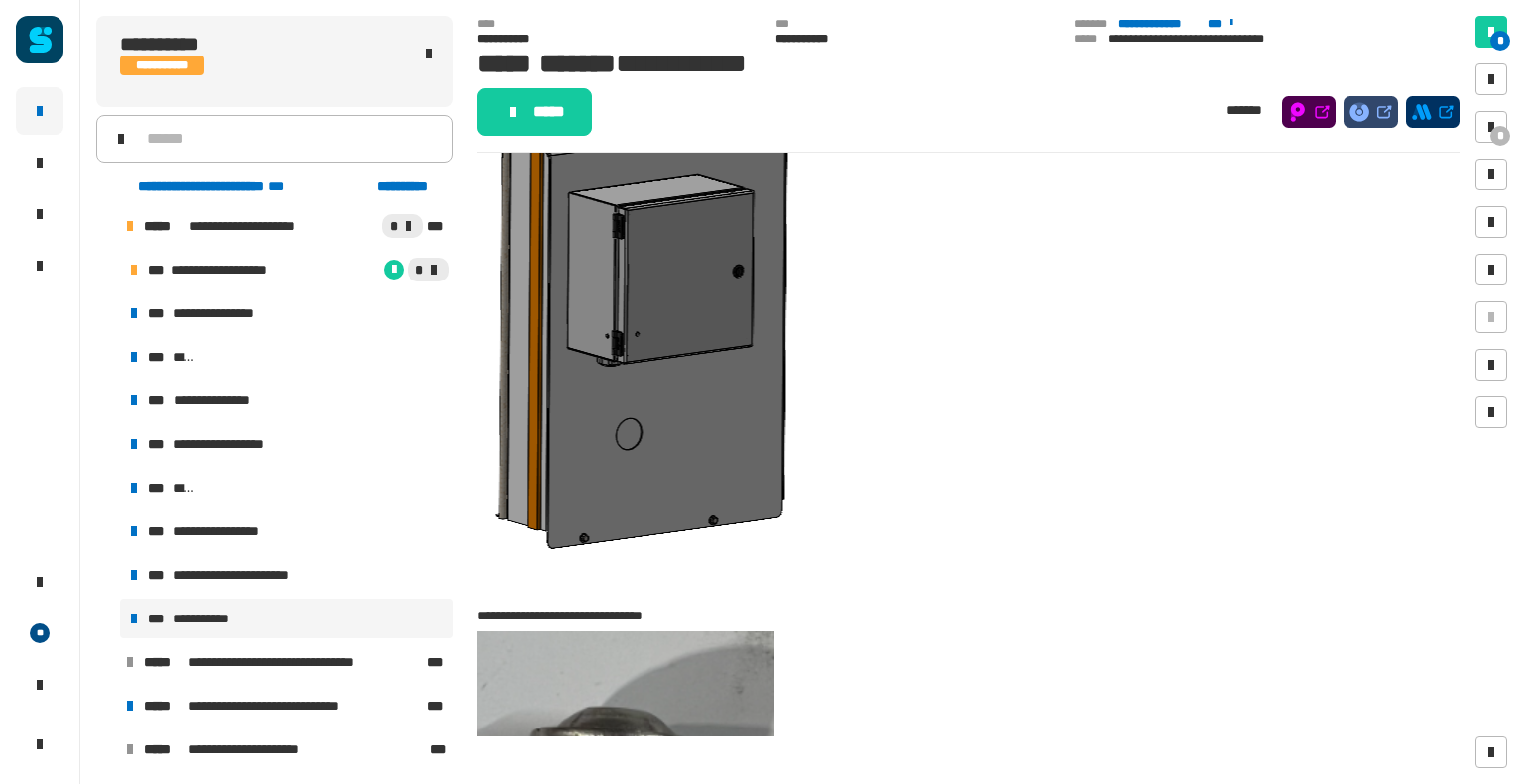 scroll, scrollTop: 0, scrollLeft: 0, axis: both 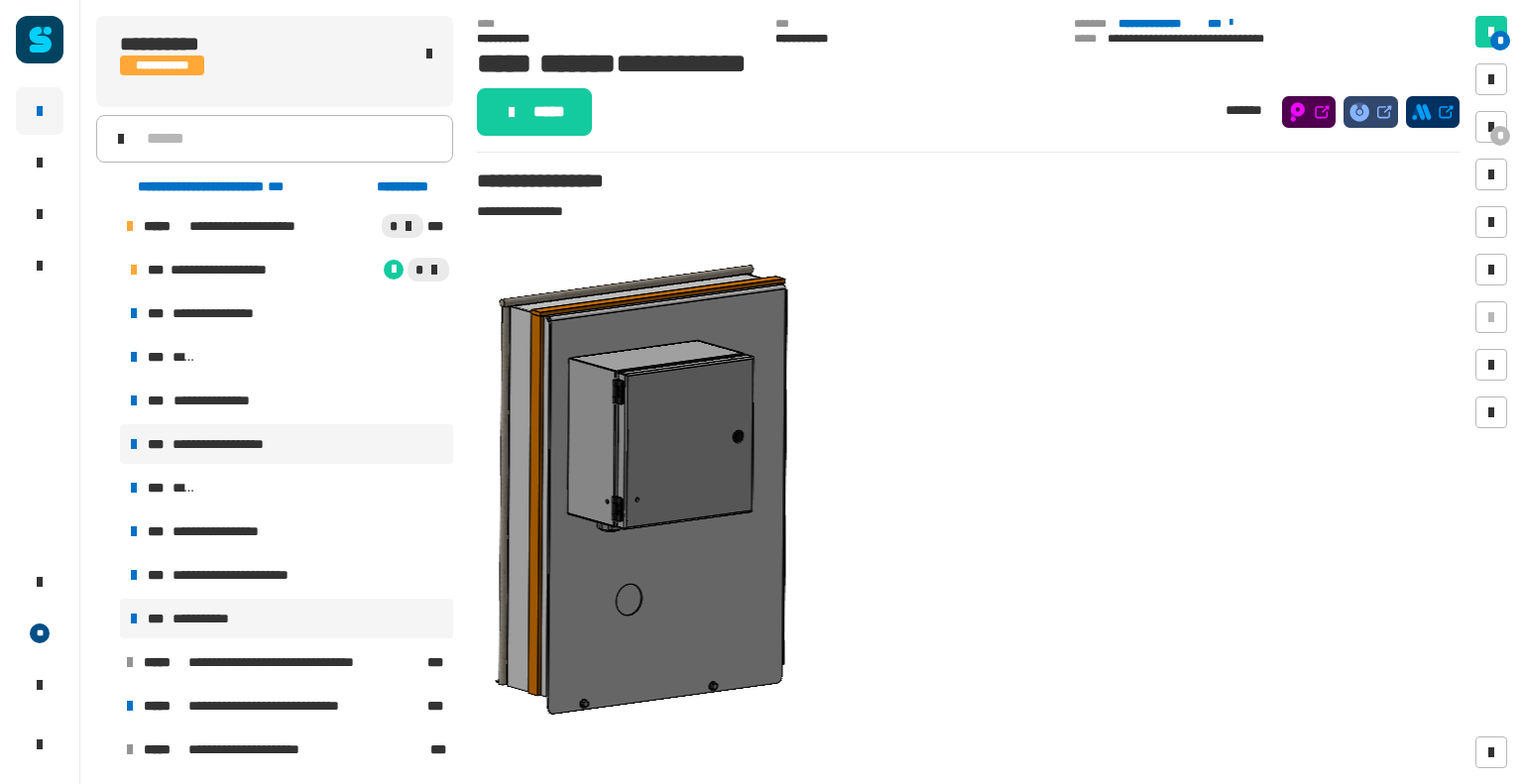 click on "**********" at bounding box center (287, 444) 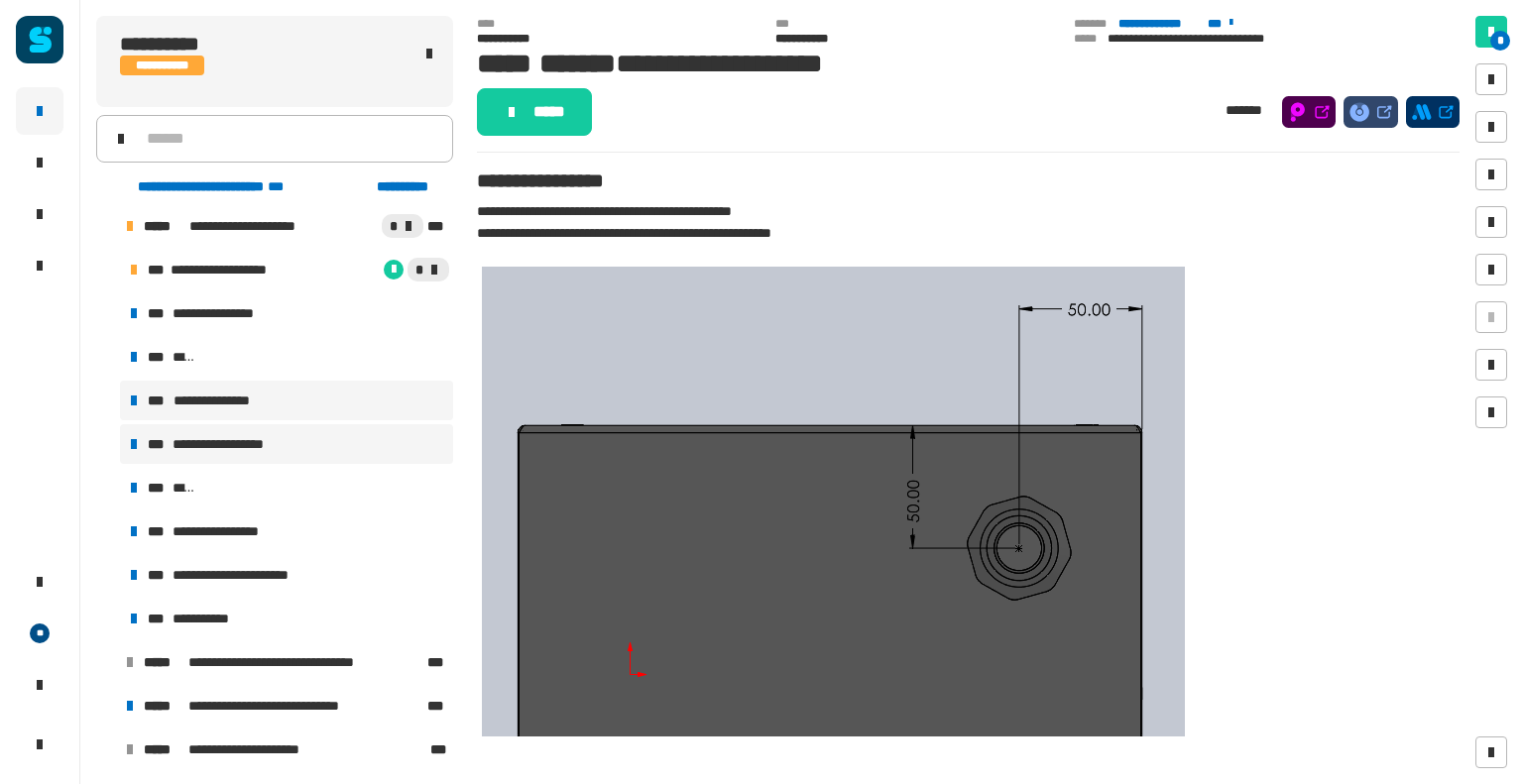 click on "**********" at bounding box center (287, 400) 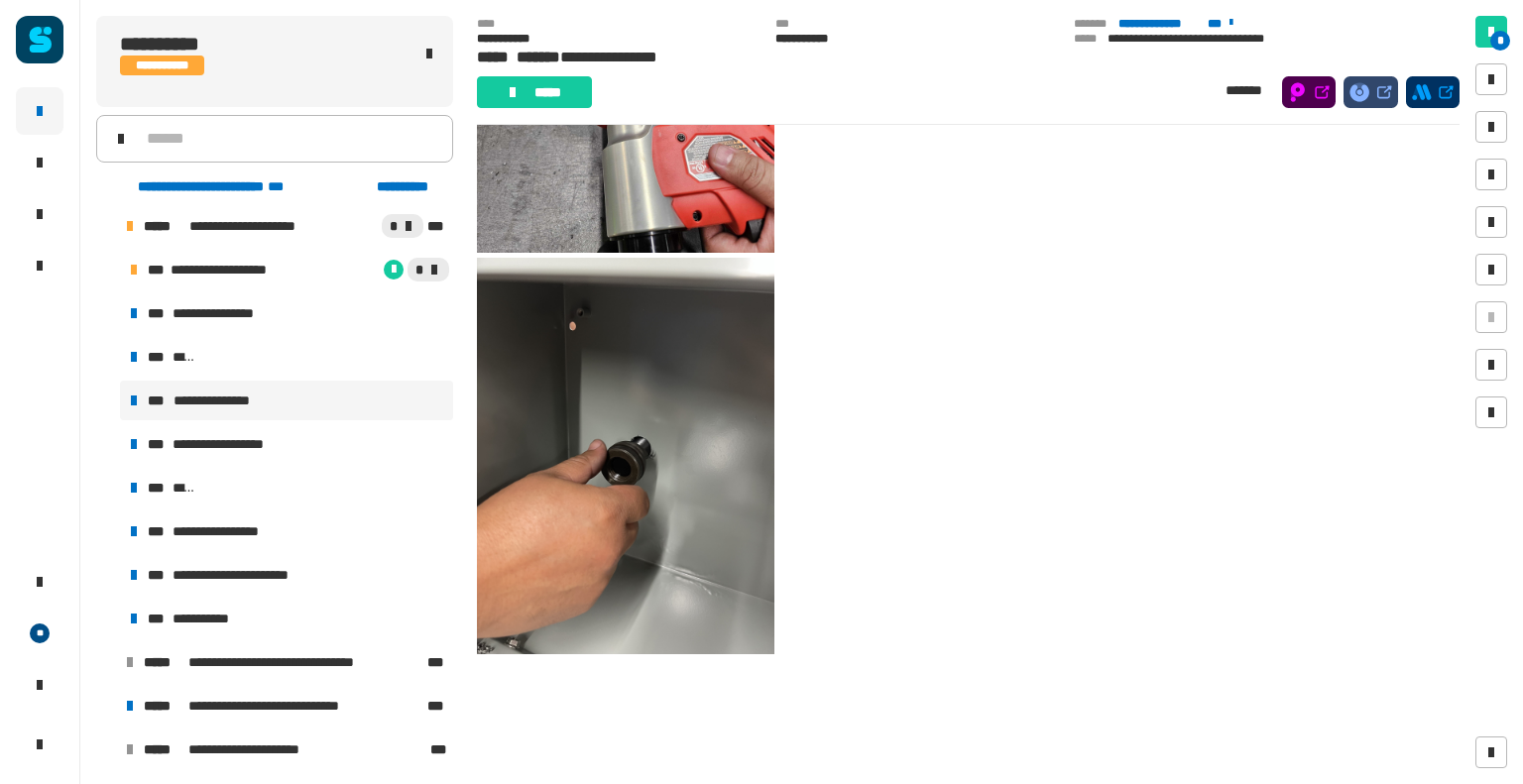 scroll, scrollTop: 390, scrollLeft: 0, axis: vertical 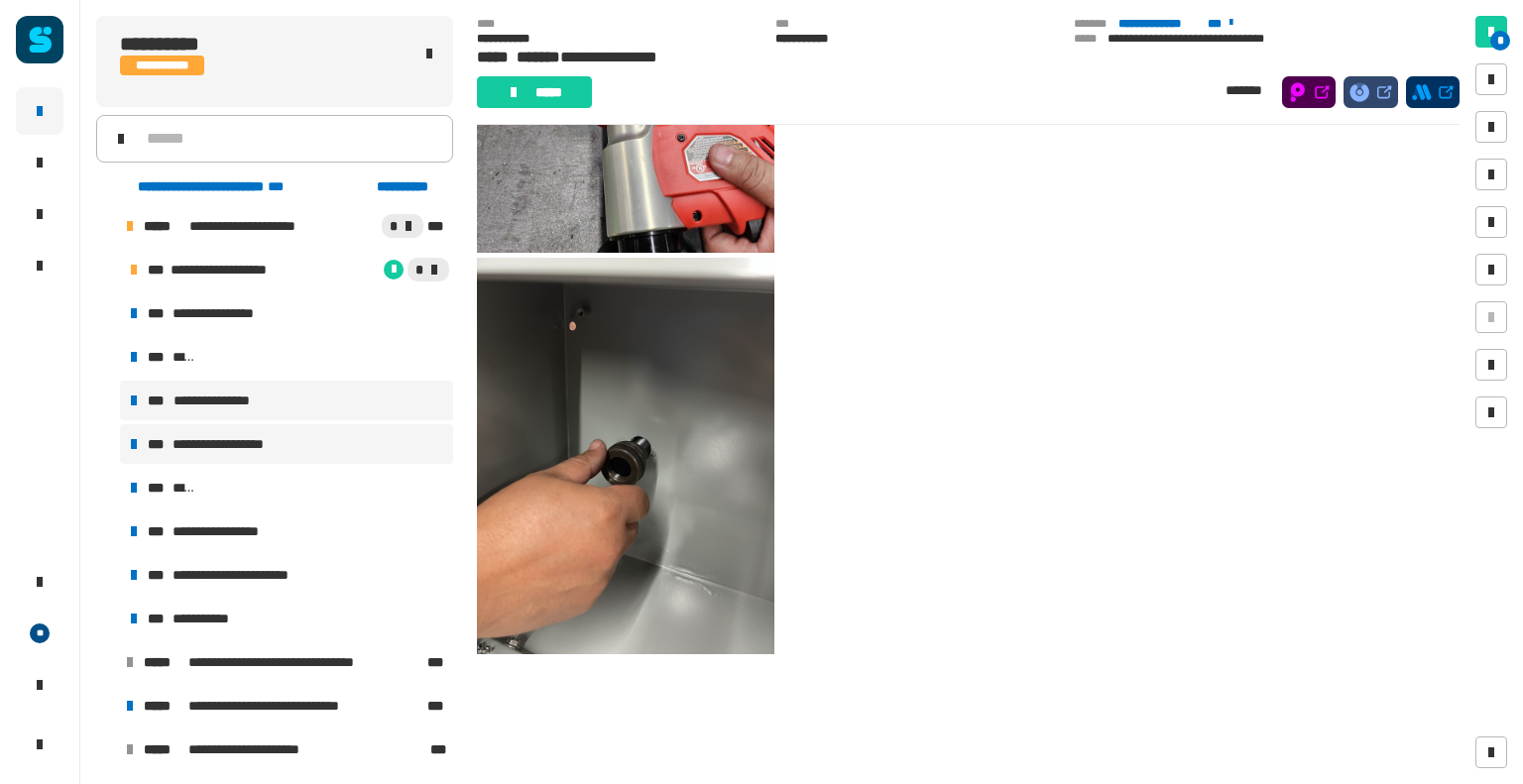 click on "**********" at bounding box center (287, 444) 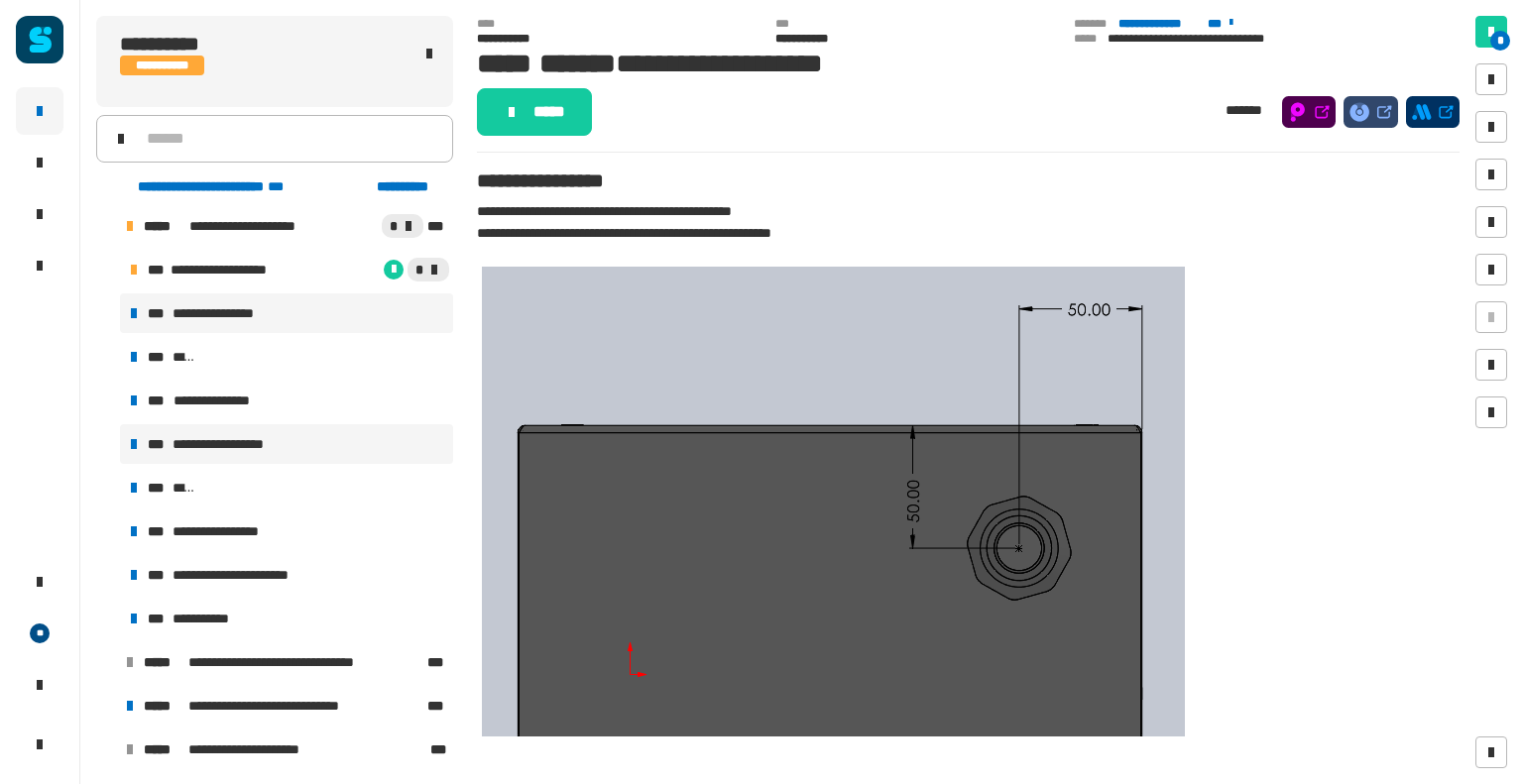 click on "**********" at bounding box center [224, 313] 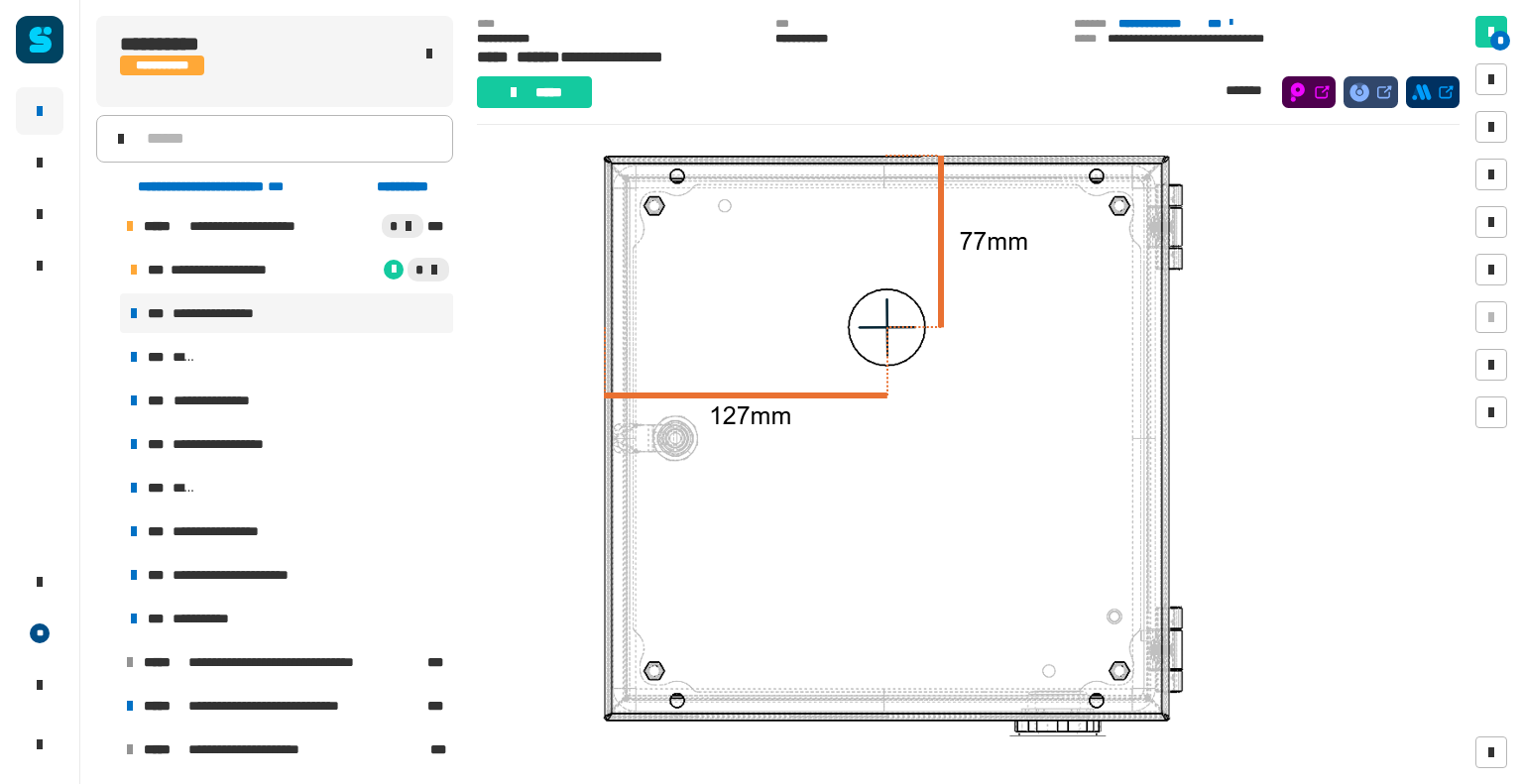 scroll, scrollTop: 119, scrollLeft: 0, axis: vertical 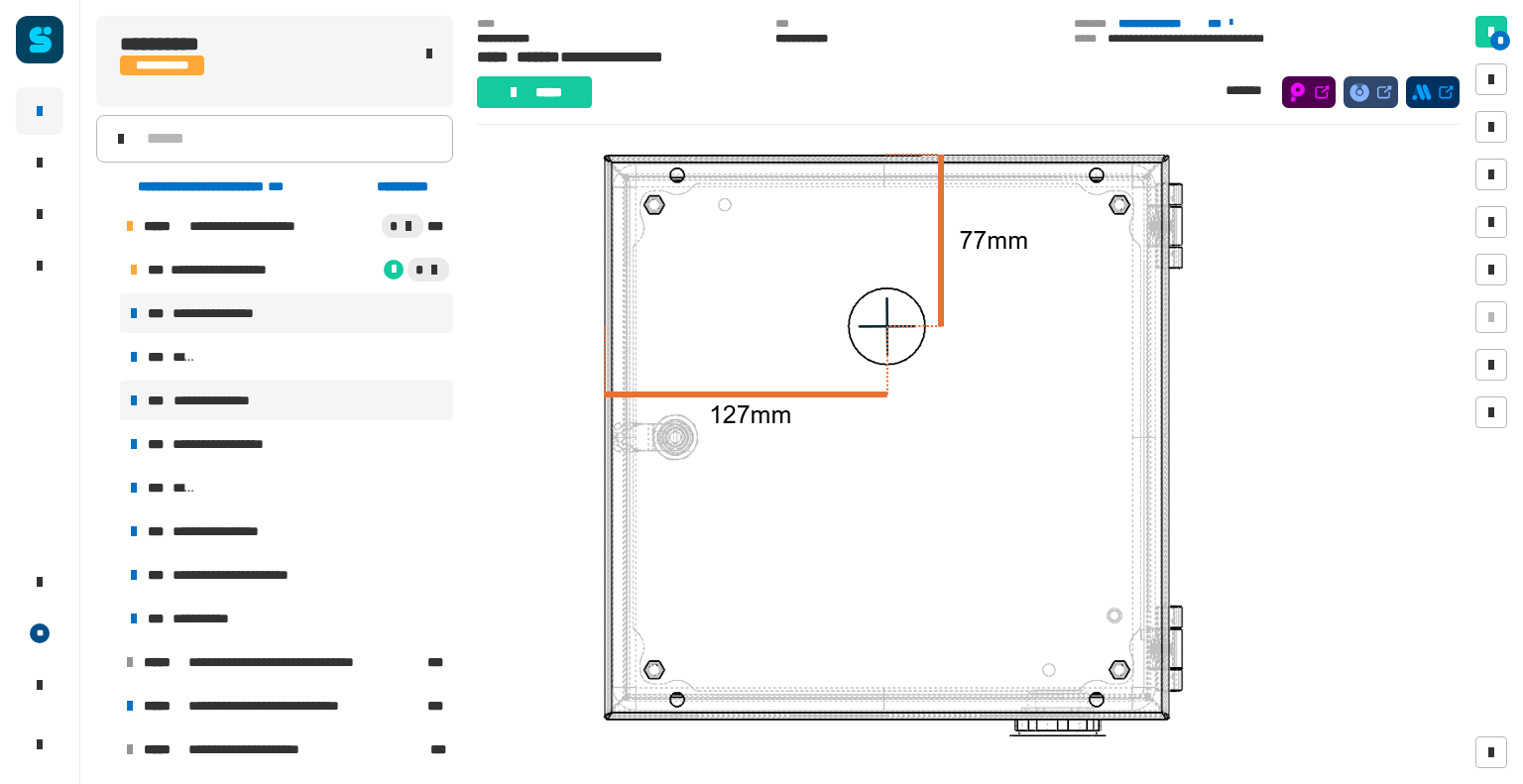 click on "**********" at bounding box center (225, 400) 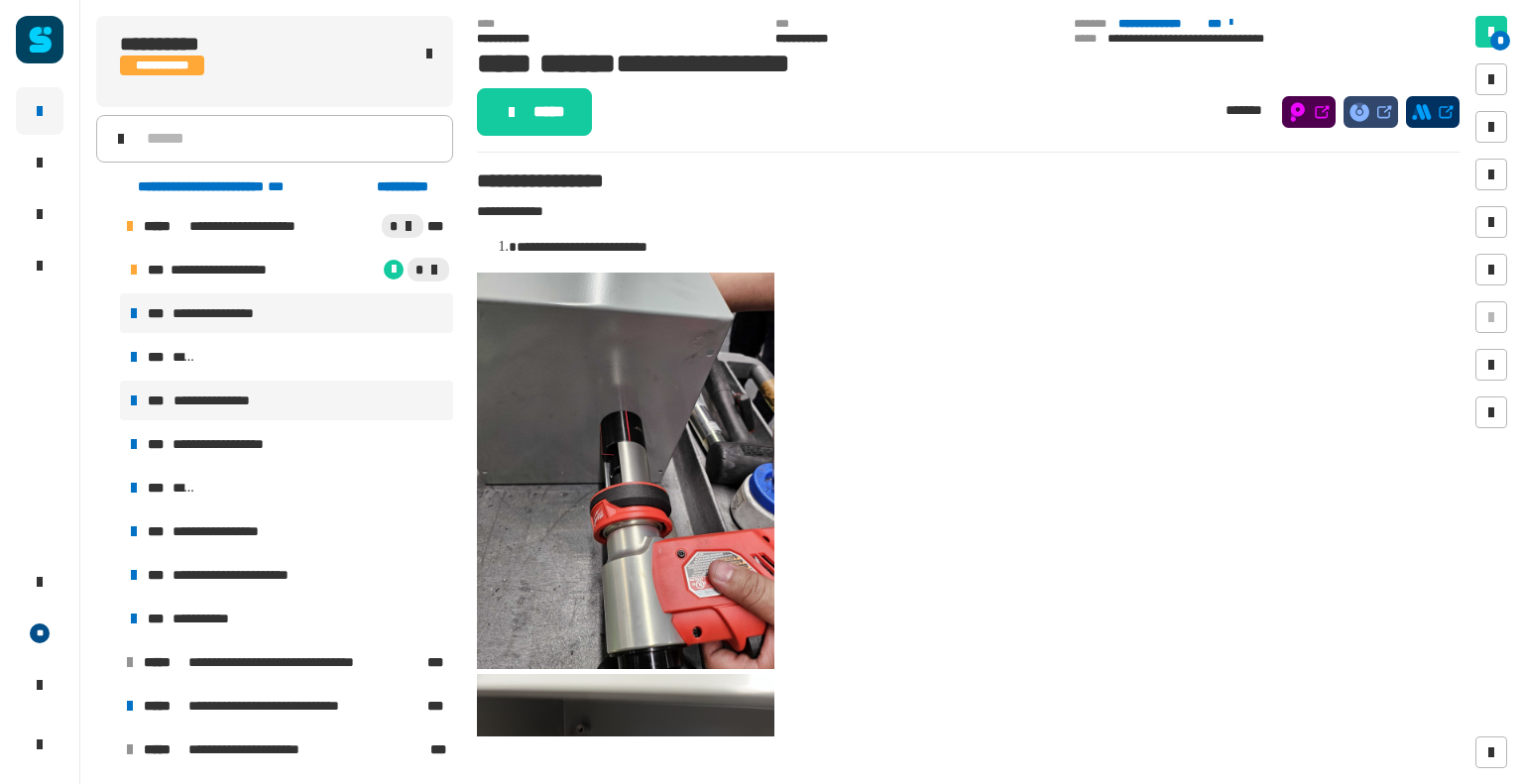 click on "**********" at bounding box center (287, 313) 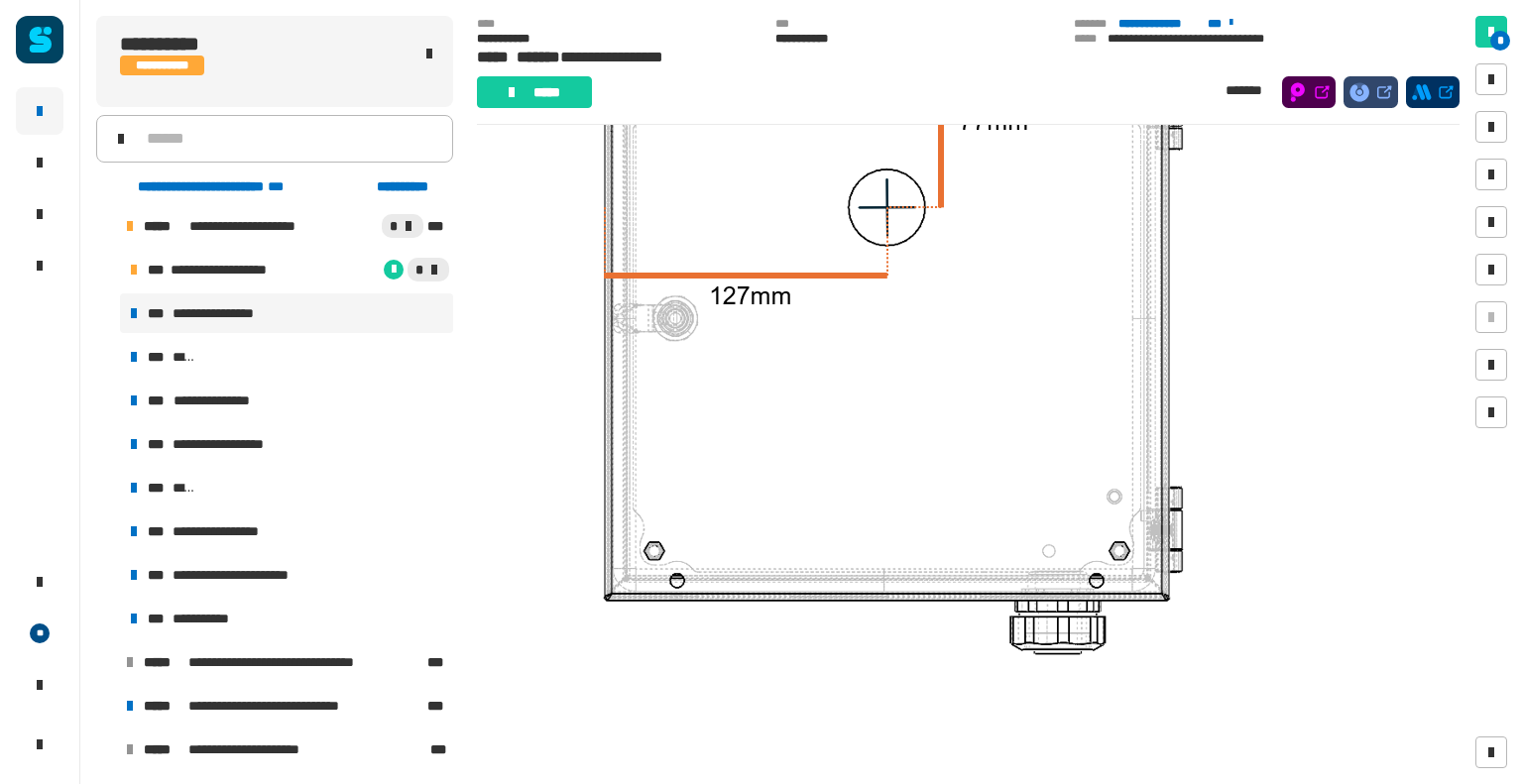scroll, scrollTop: 239, scrollLeft: 0, axis: vertical 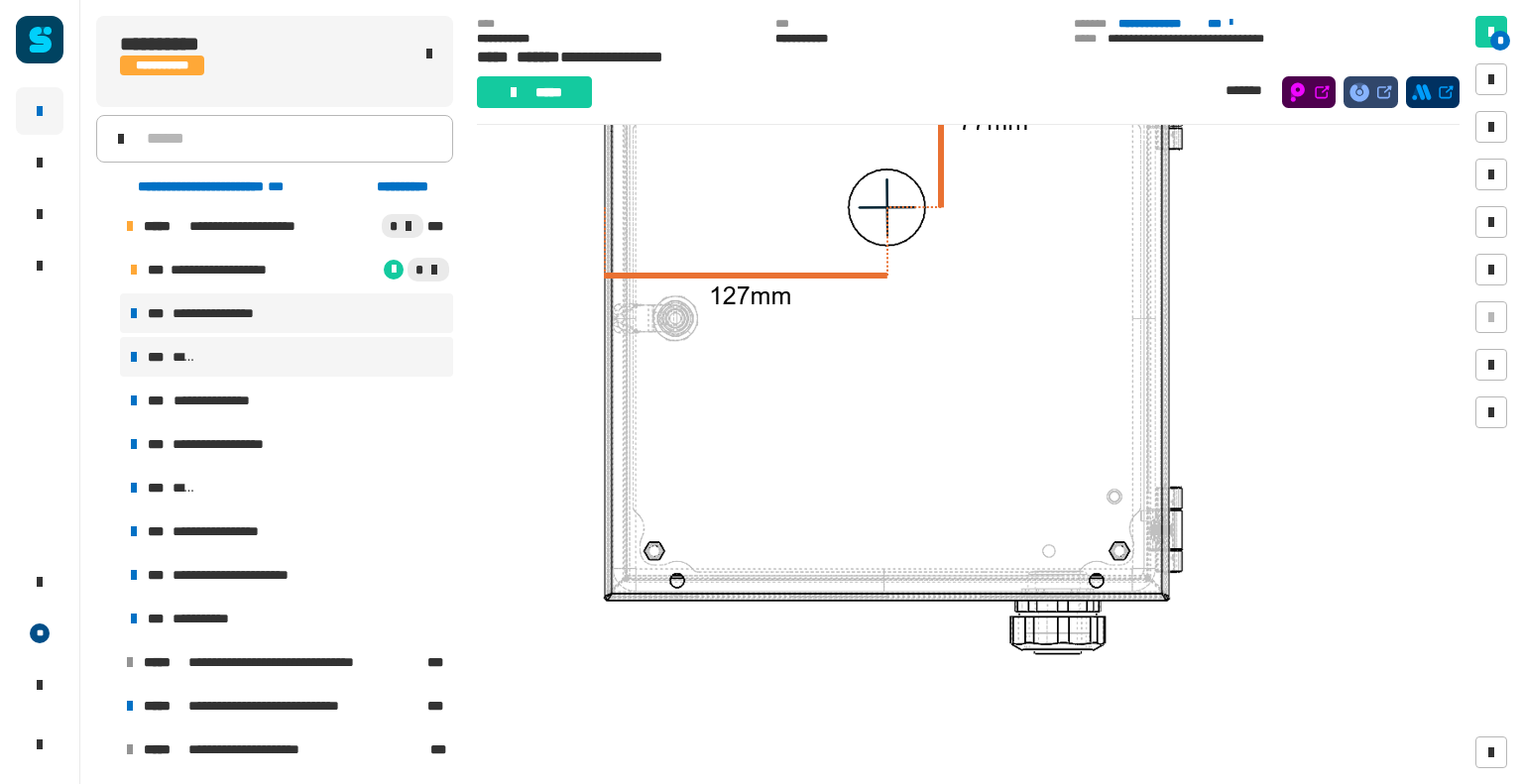 drag, startPoint x: 214, startPoint y: 345, endPoint x: 173, endPoint y: 356, distance: 42.449971 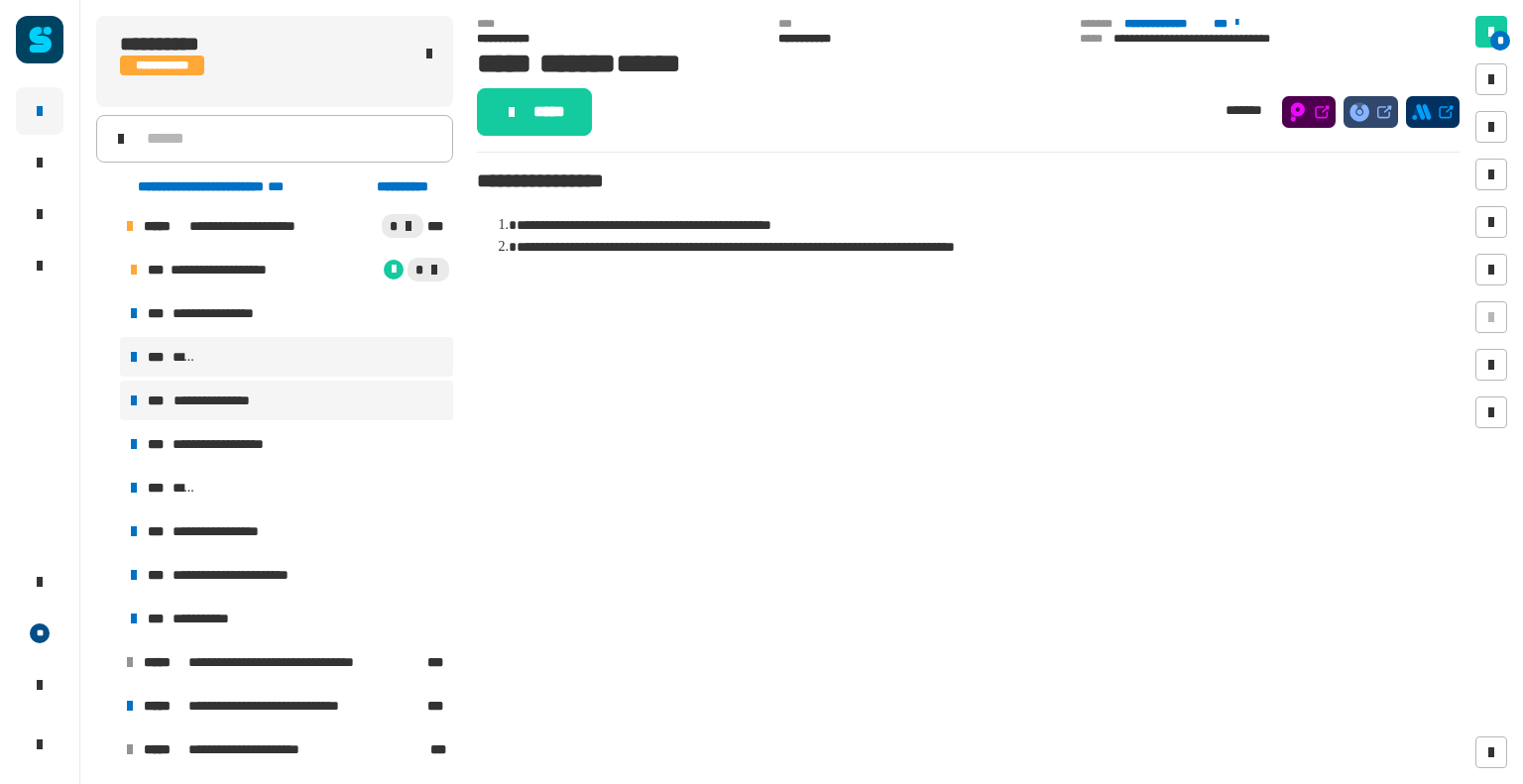 click on "**********" at bounding box center [287, 400] 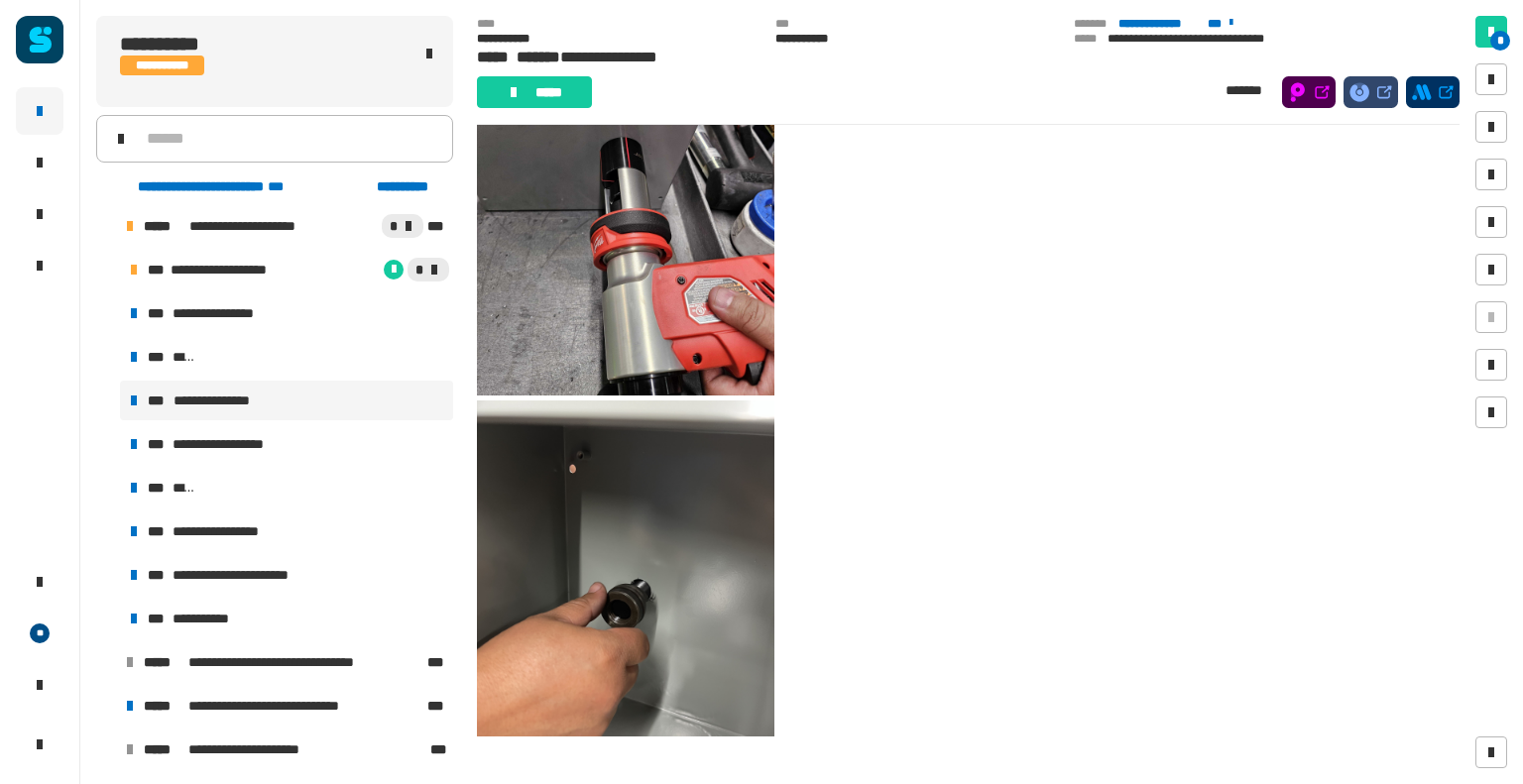 scroll, scrollTop: 390, scrollLeft: 0, axis: vertical 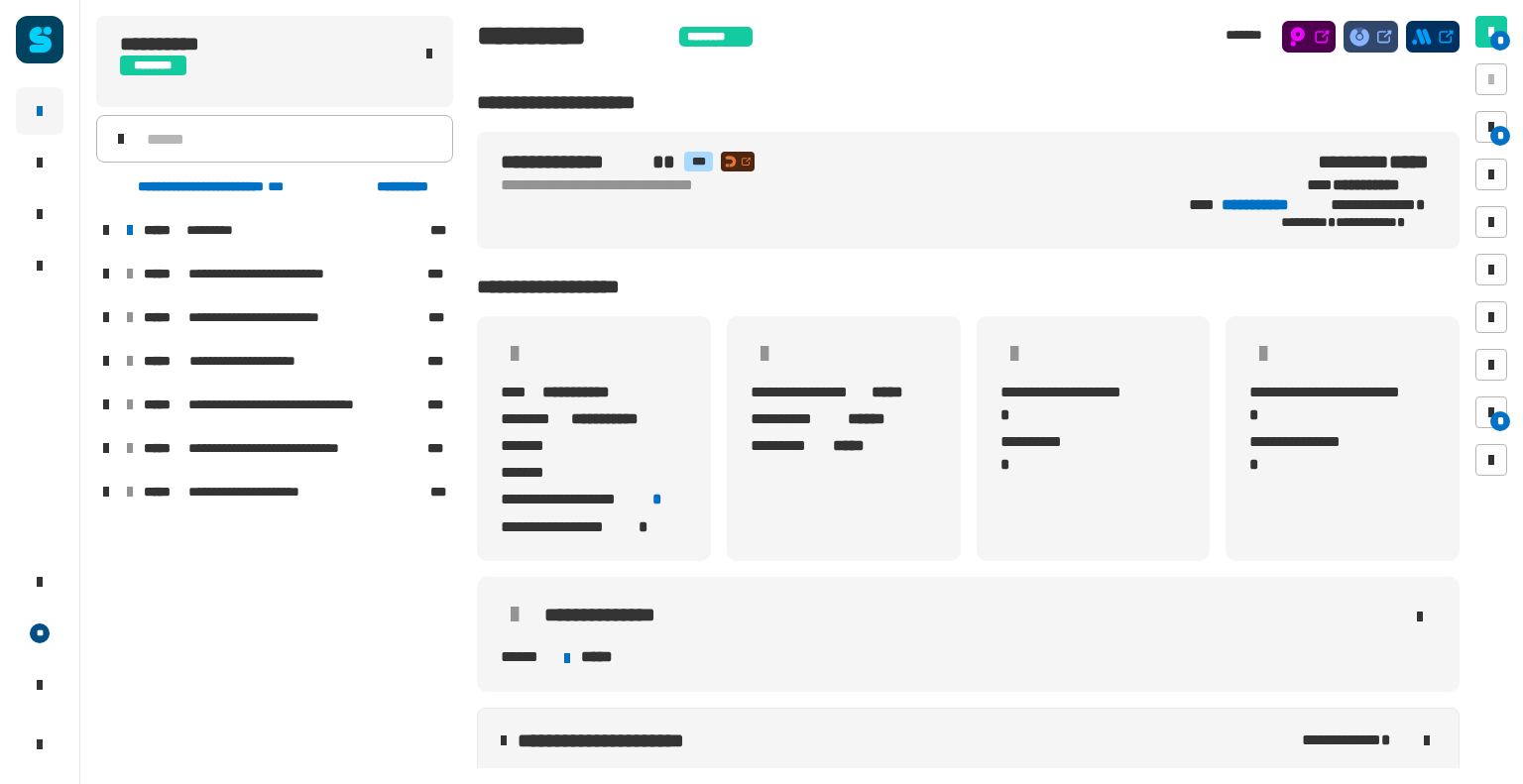 click 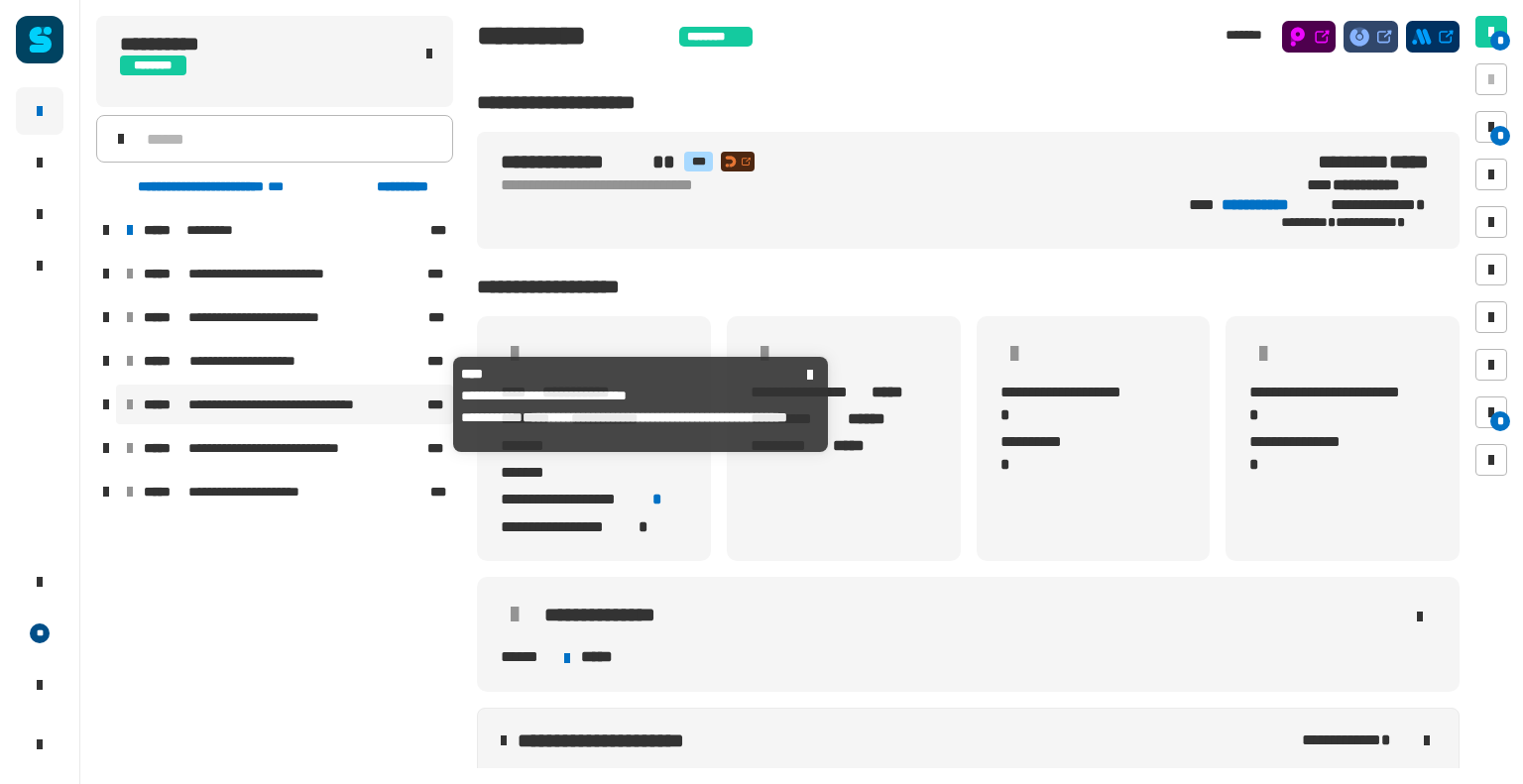 click on "**********" at bounding box center [302, 404] 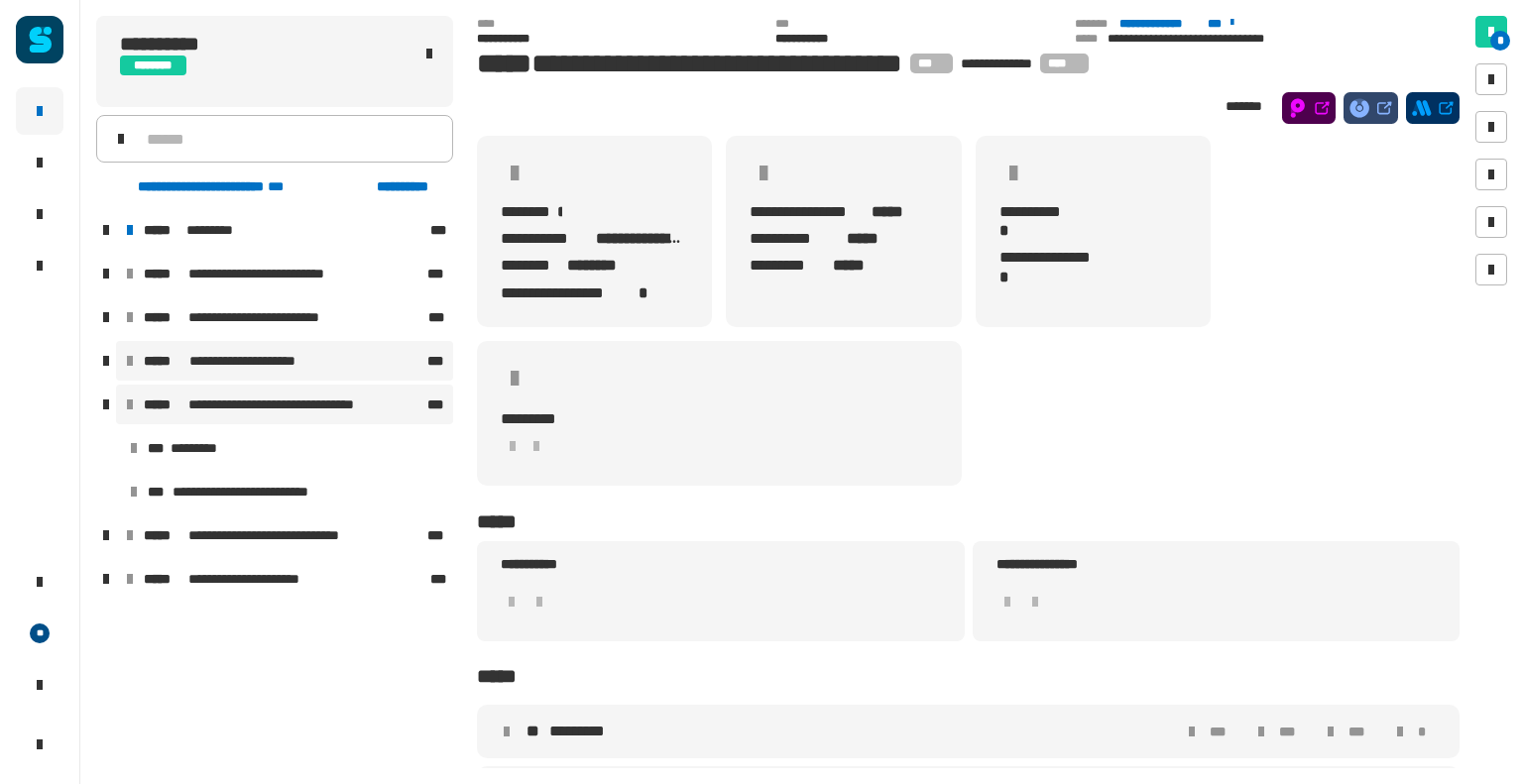 click on "**********" at bounding box center (285, 361) 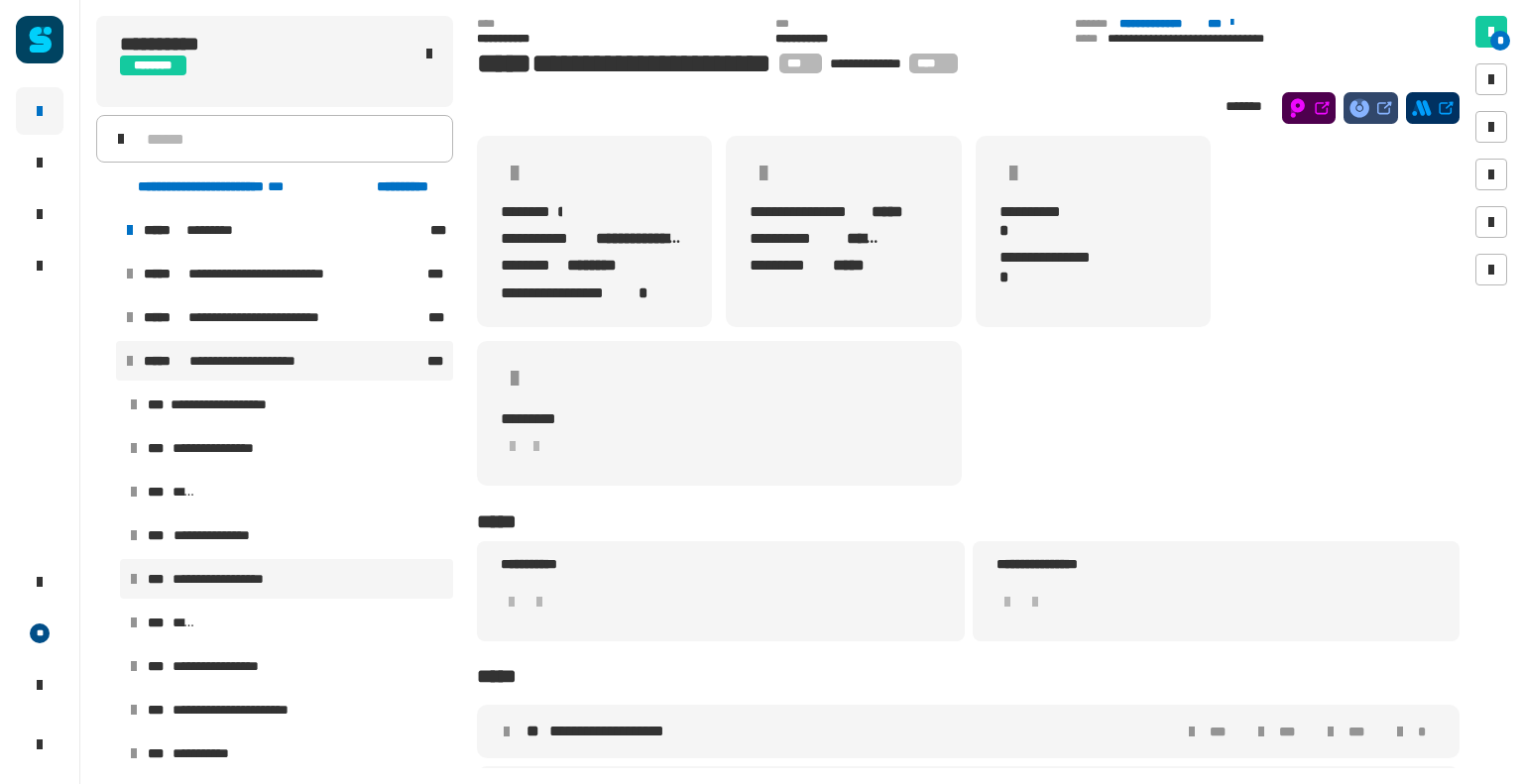 click on "**********" at bounding box center (231, 579) 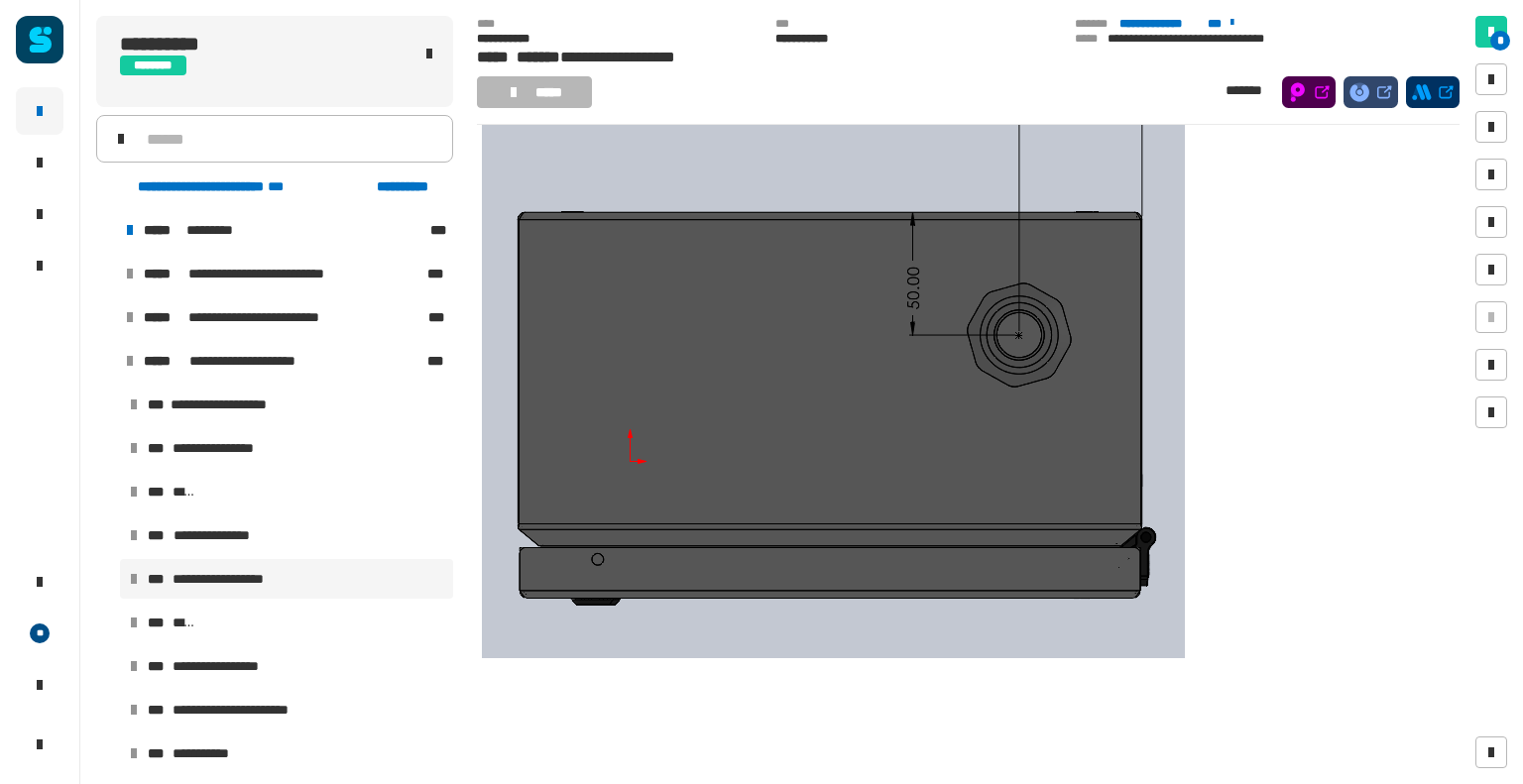 scroll, scrollTop: 0, scrollLeft: 0, axis: both 